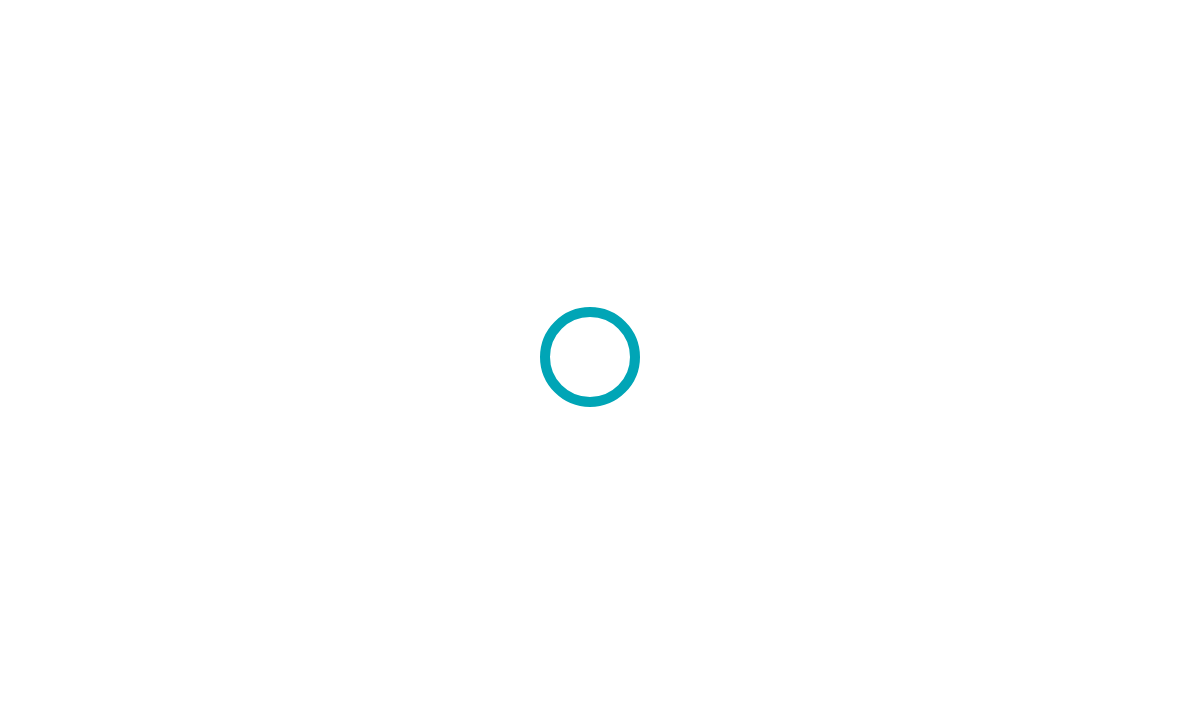 scroll, scrollTop: 0, scrollLeft: 0, axis: both 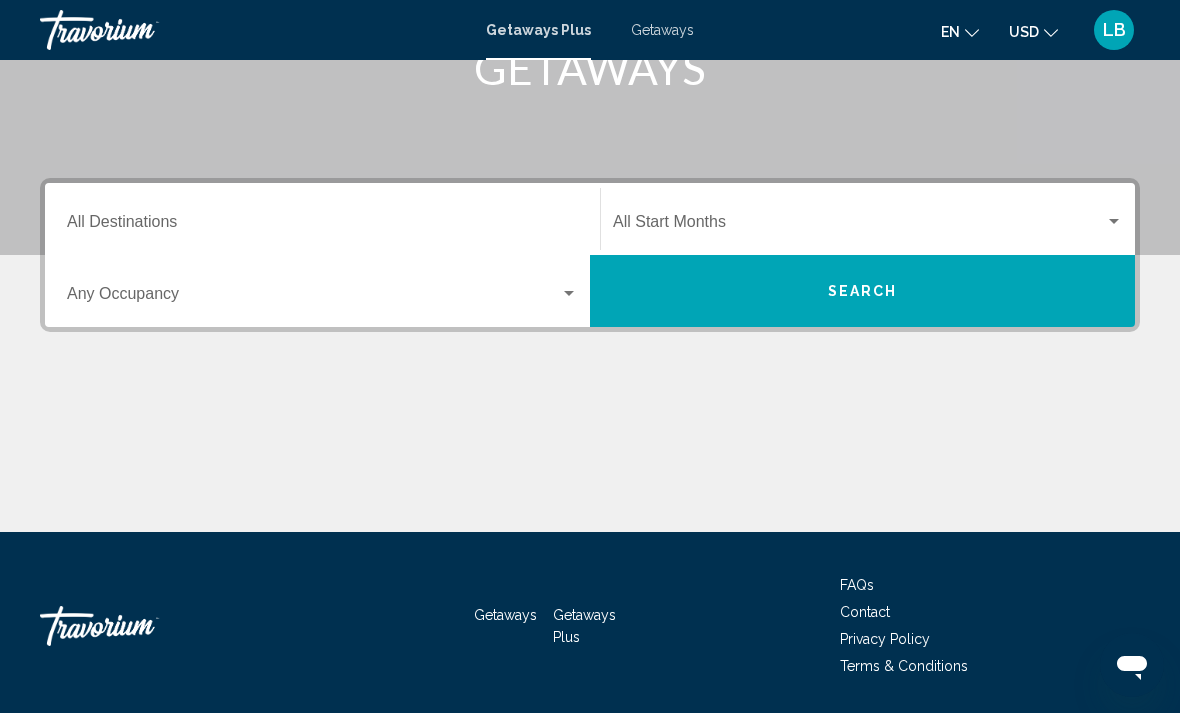 click at bounding box center (313, 298) 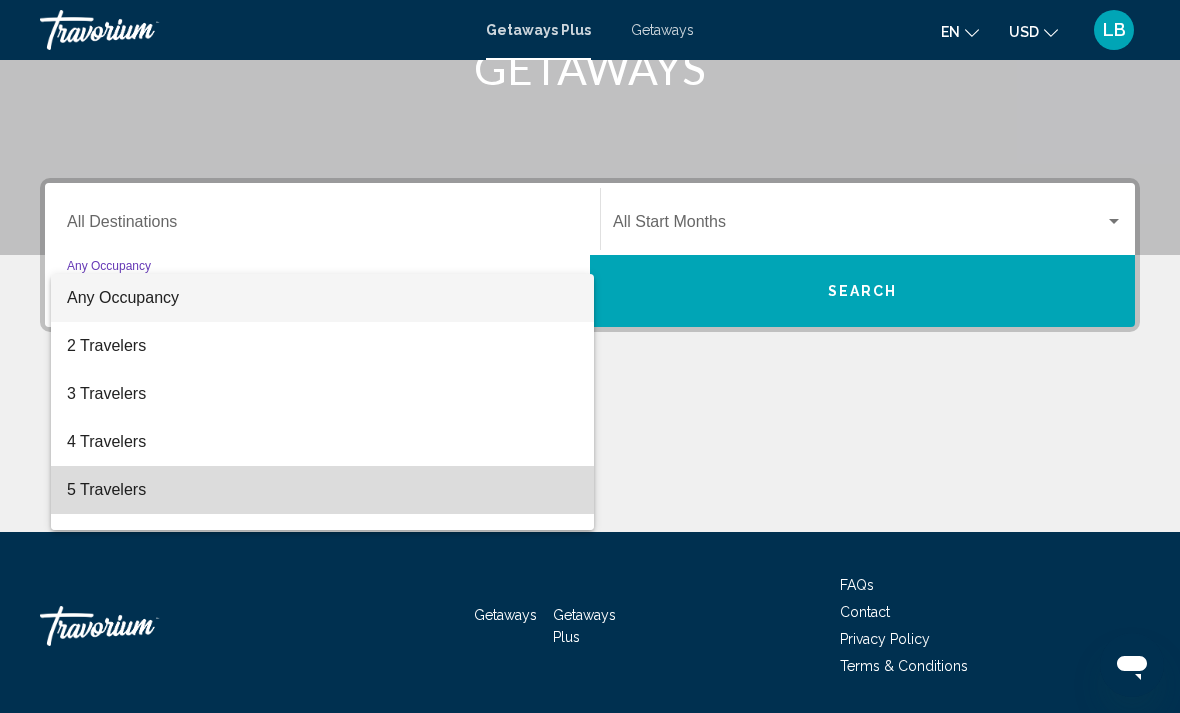 click on "5 Travelers" at bounding box center (322, 490) 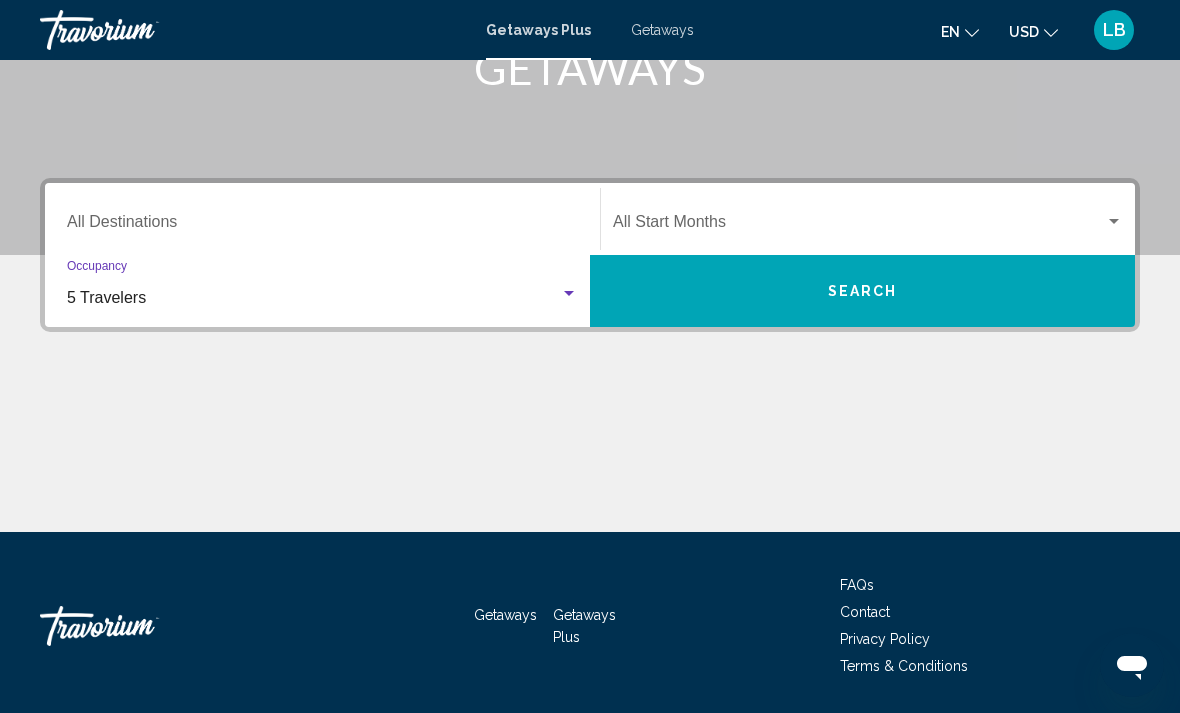 click at bounding box center [859, 226] 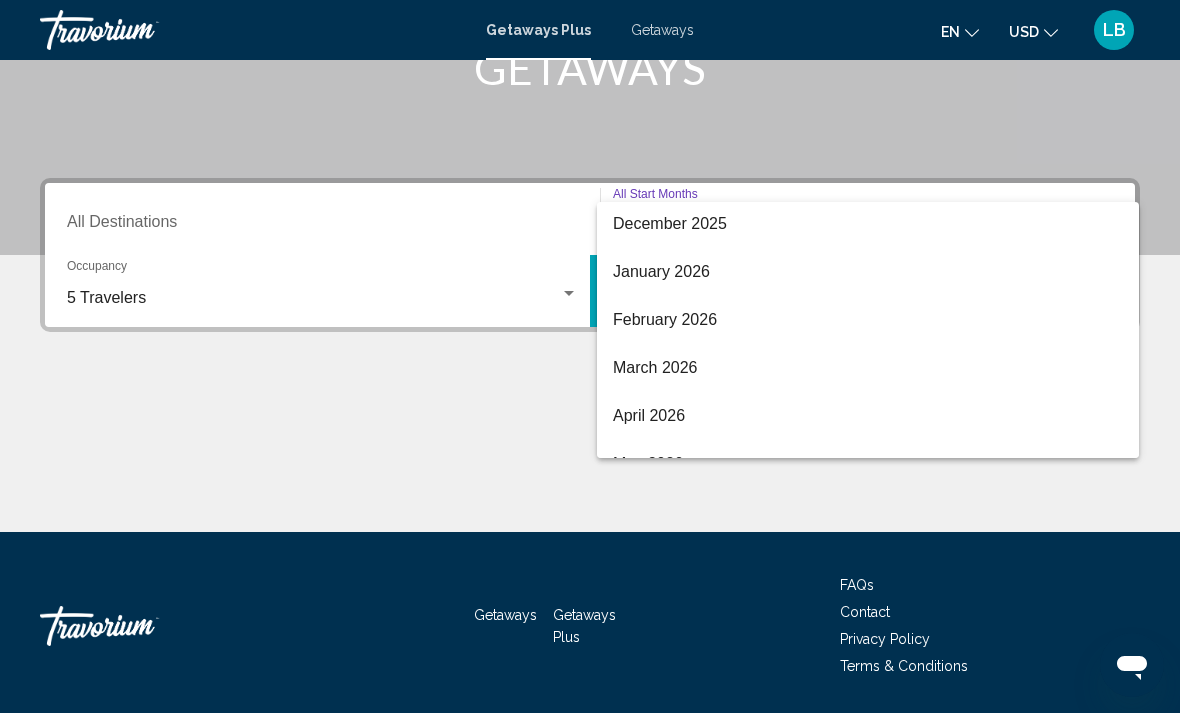 scroll, scrollTop: 243, scrollLeft: 0, axis: vertical 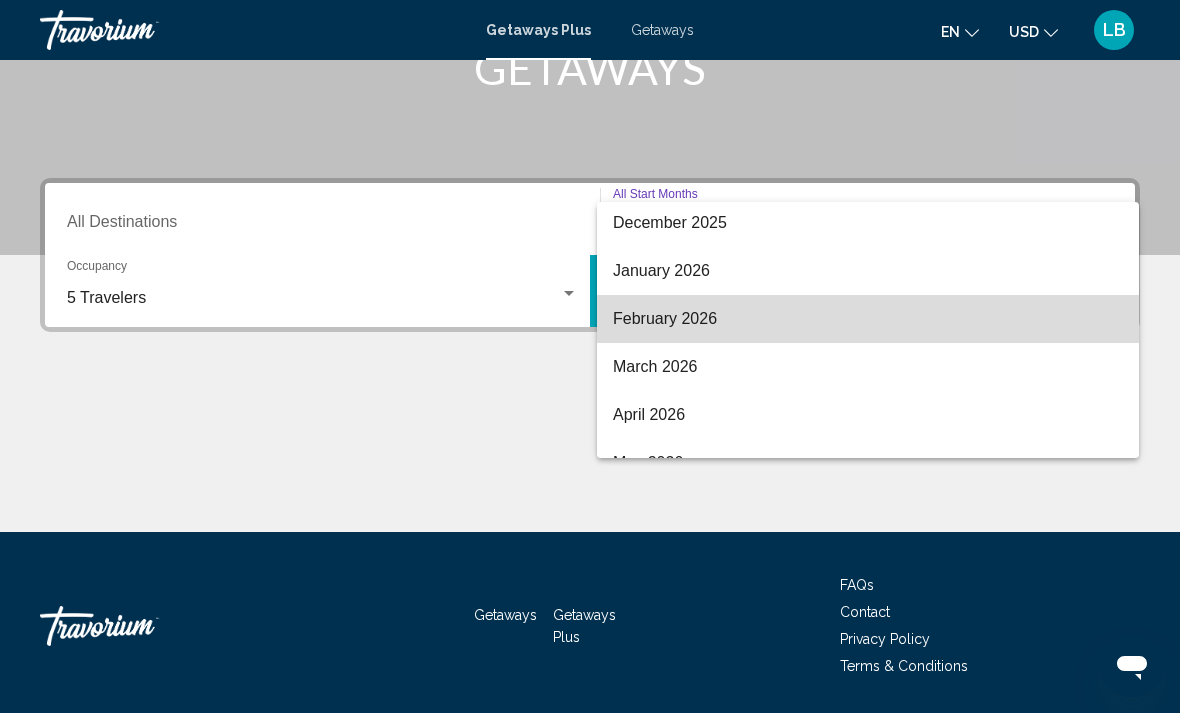 click on "February 2026" at bounding box center (868, 319) 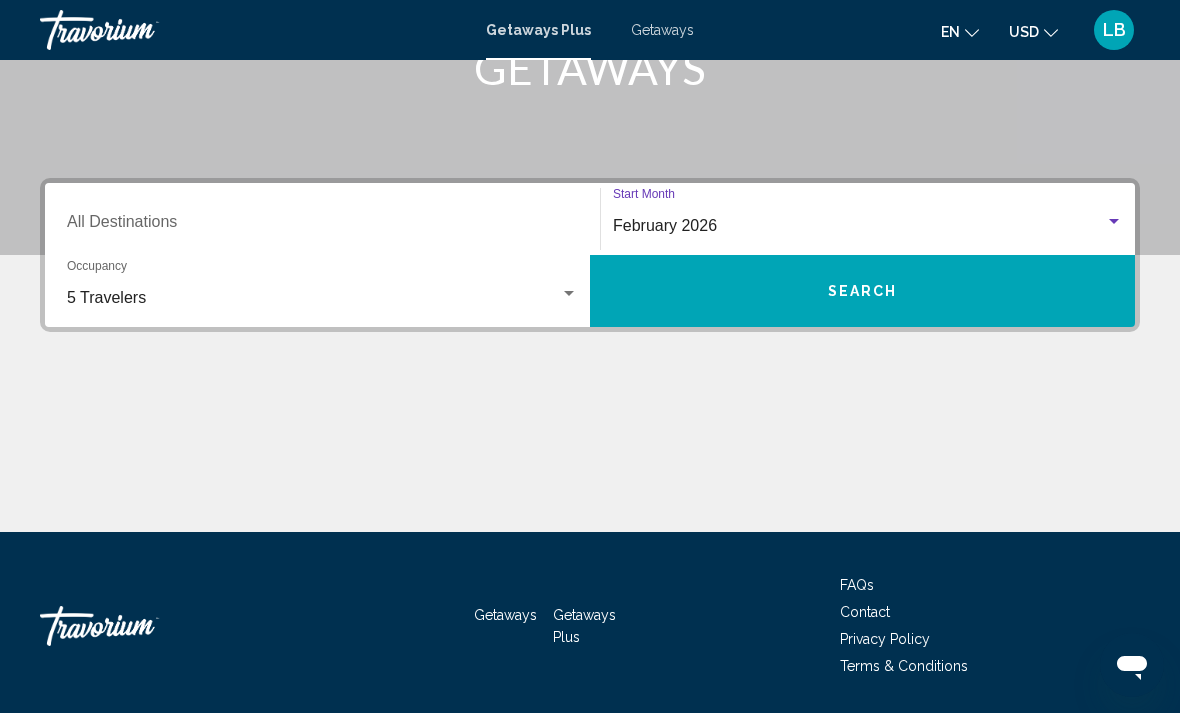 click on "Search" at bounding box center (862, 291) 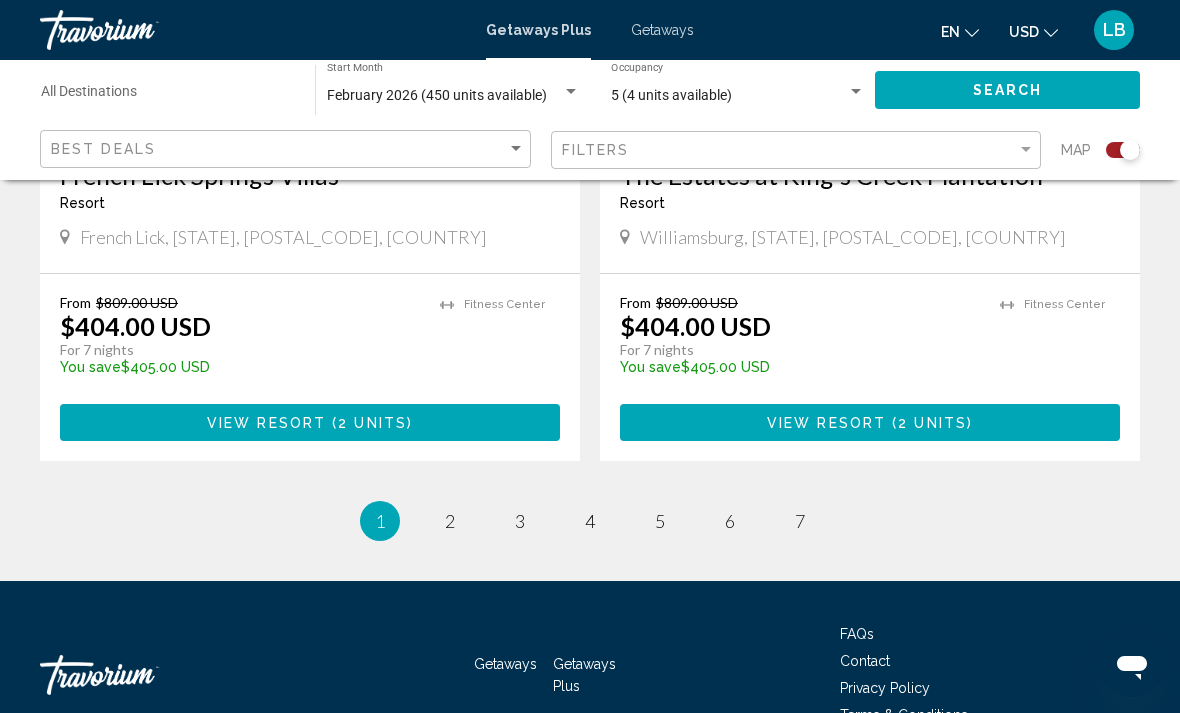 scroll, scrollTop: 4557, scrollLeft: 0, axis: vertical 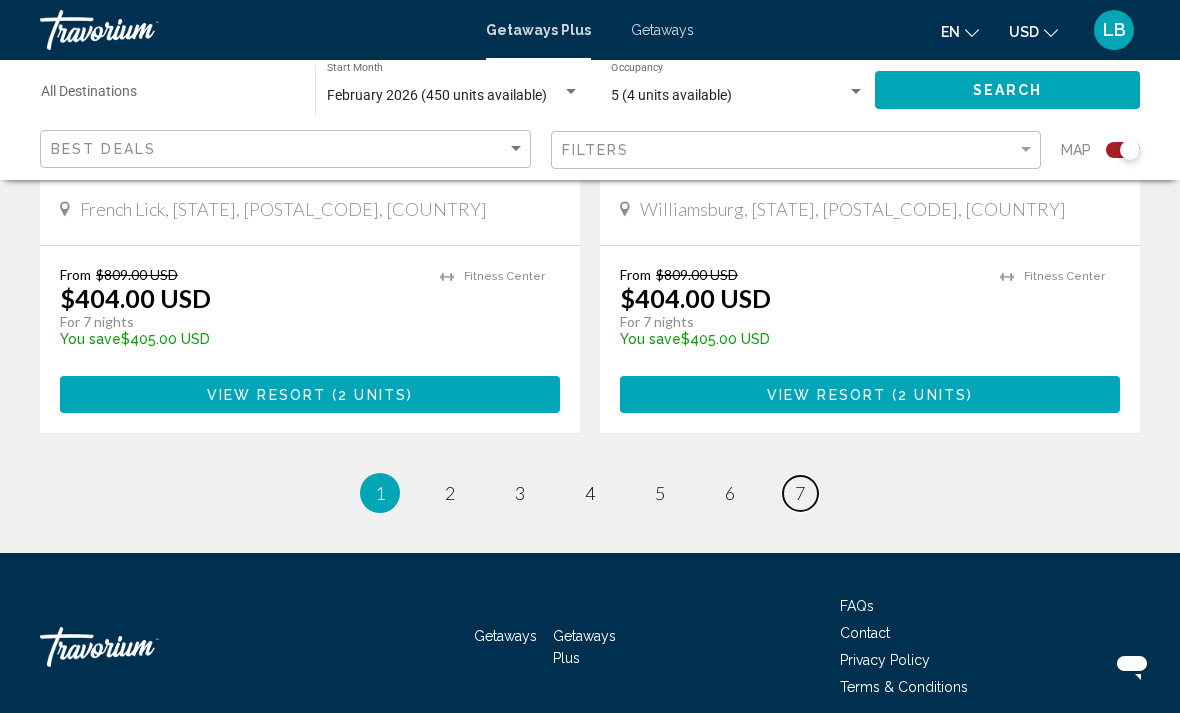 click on "7" at bounding box center (800, 493) 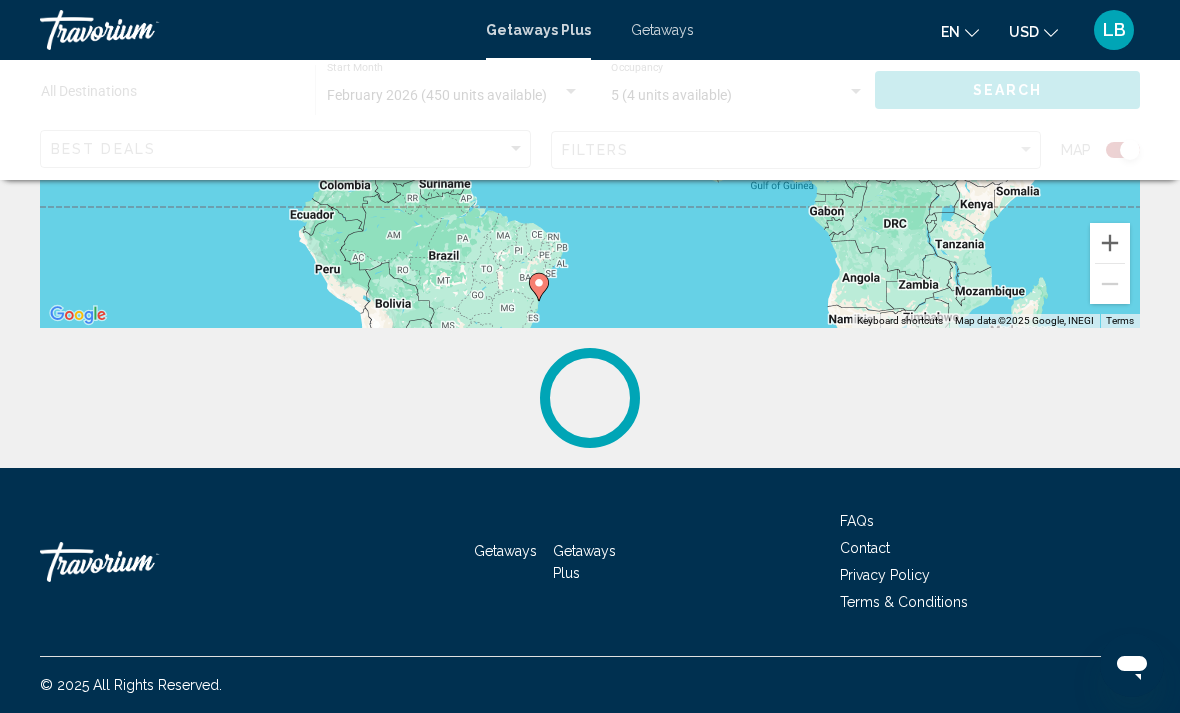 scroll, scrollTop: 0, scrollLeft: 0, axis: both 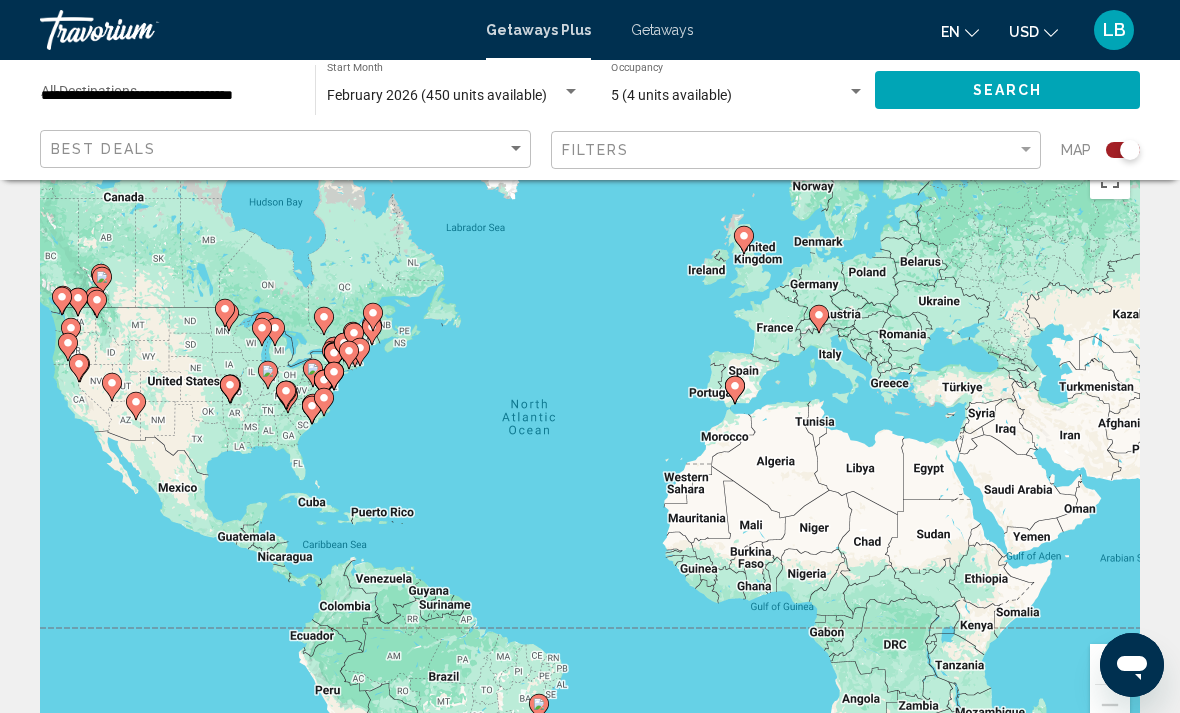 click 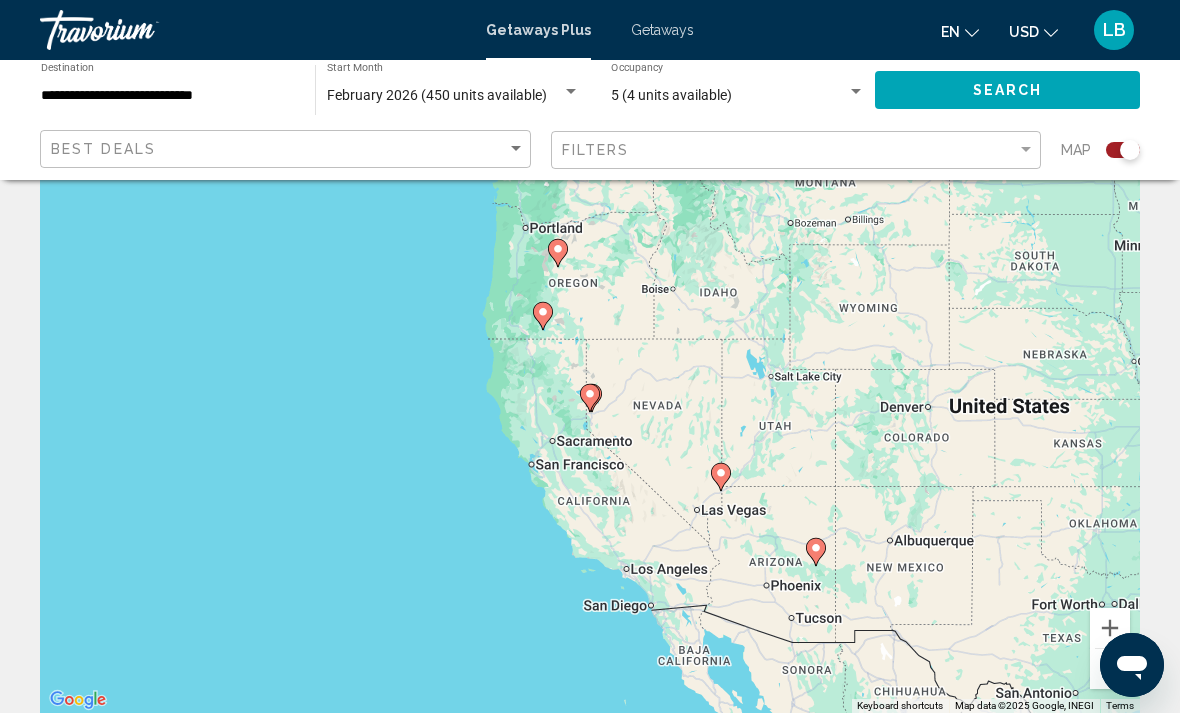 click 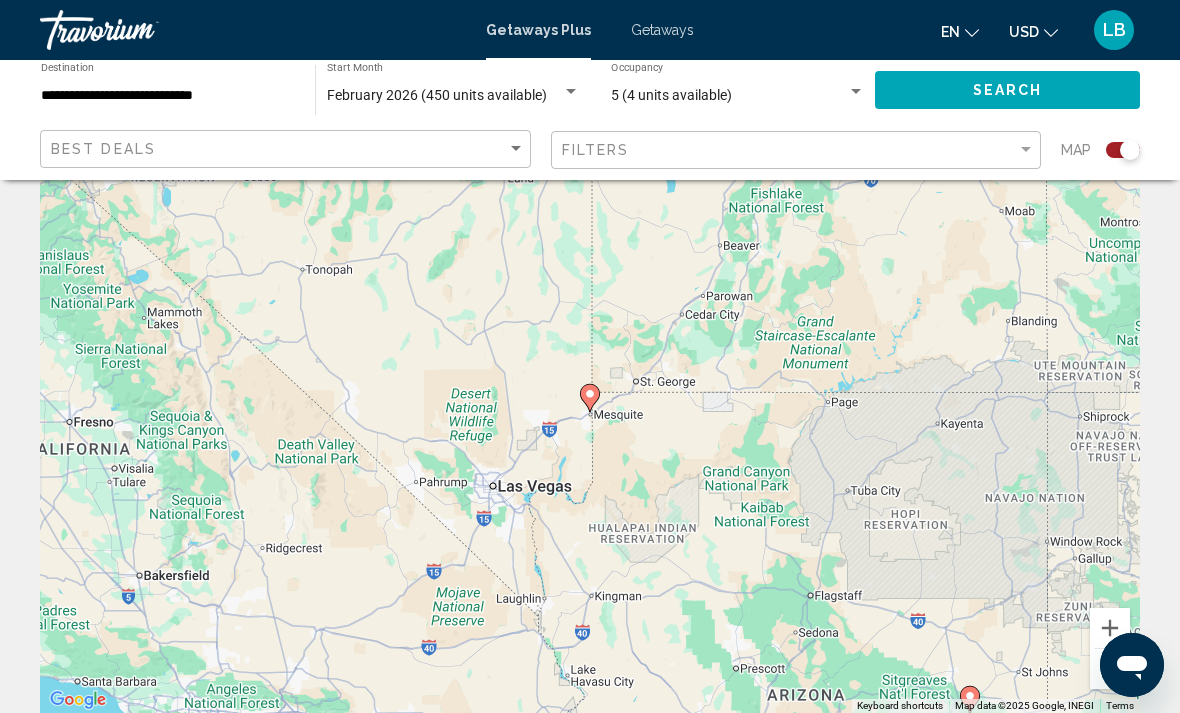 type on "**********" 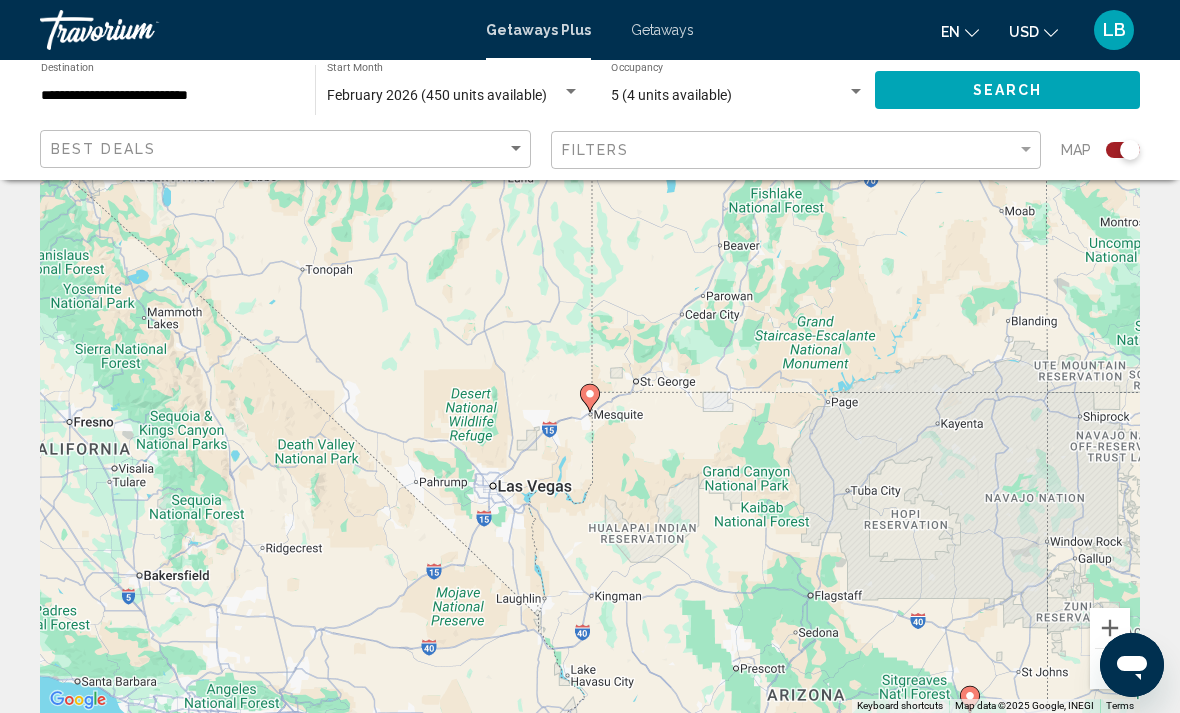 click 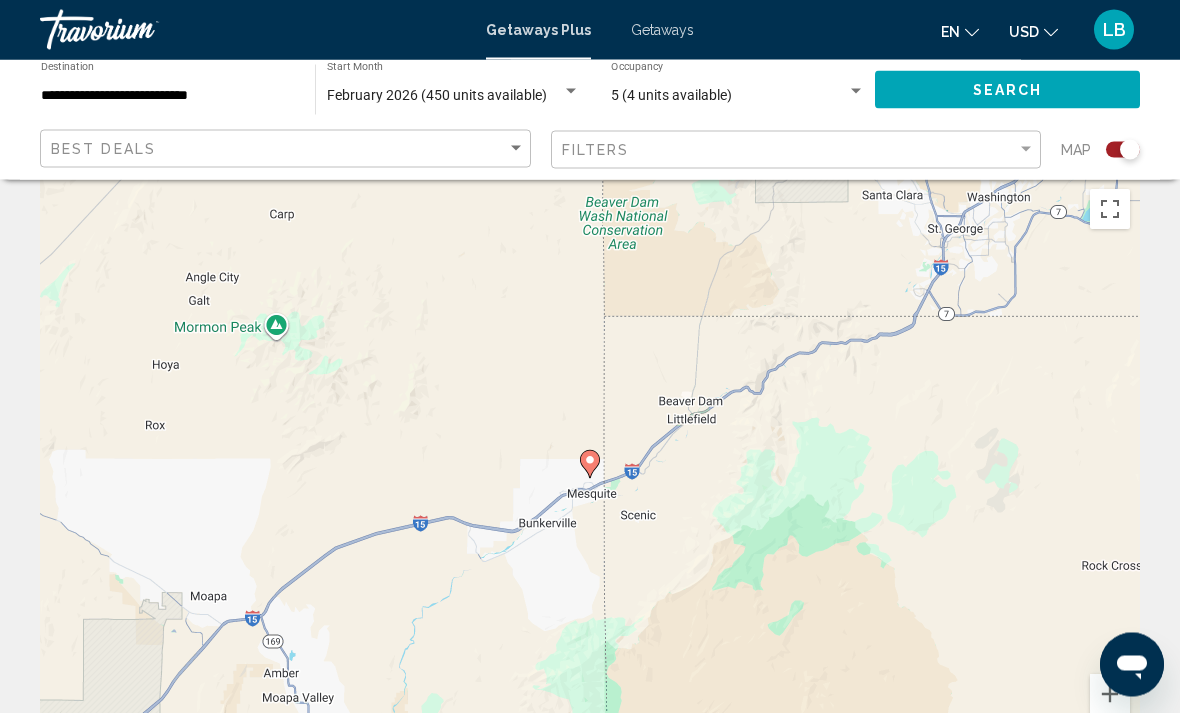 scroll, scrollTop: 2, scrollLeft: 0, axis: vertical 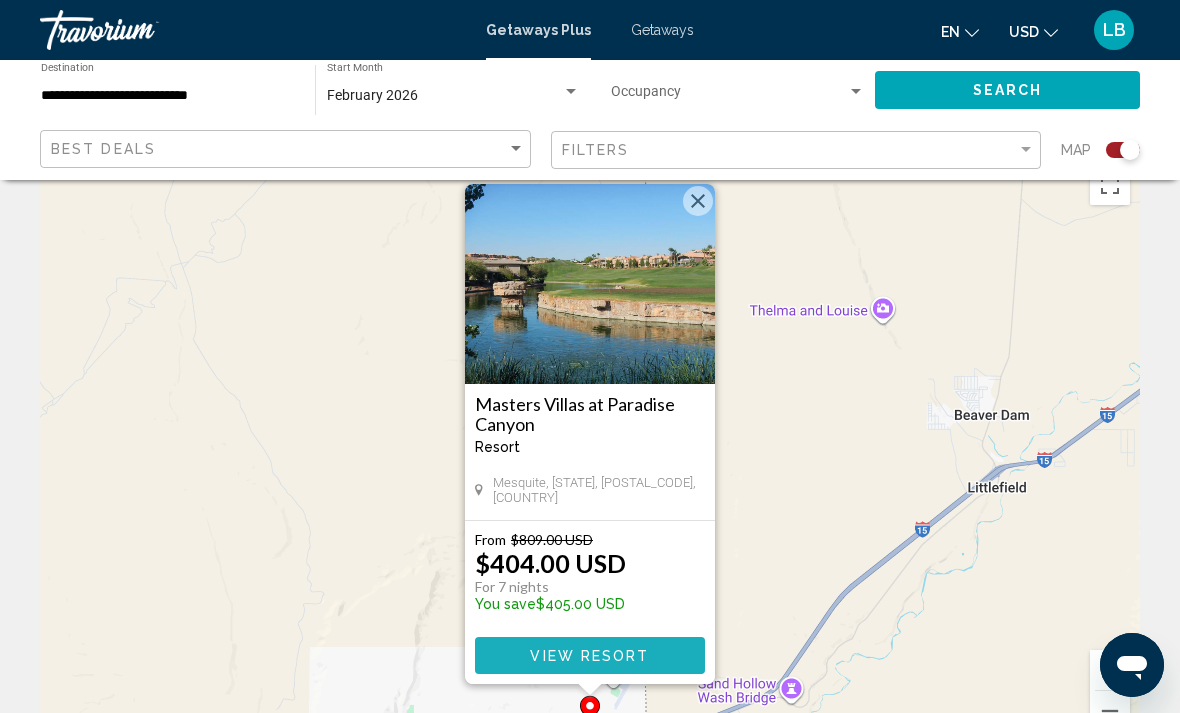 click on "View Resort" at bounding box center (589, 656) 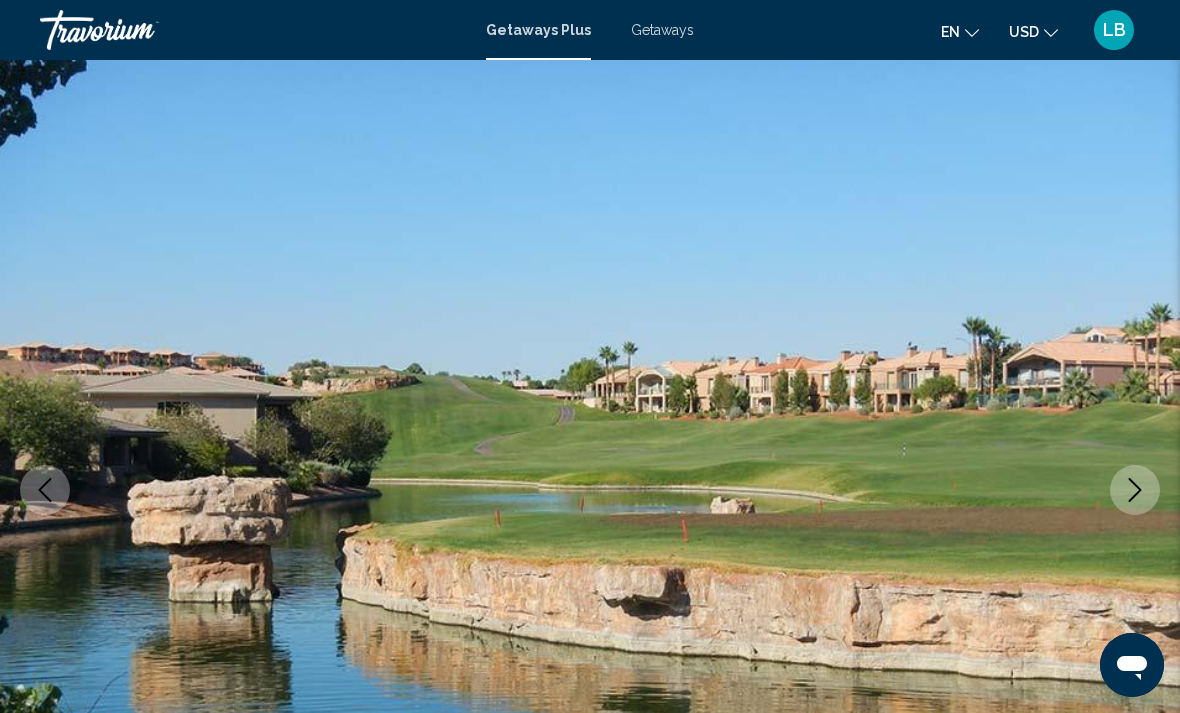 scroll, scrollTop: 0, scrollLeft: 0, axis: both 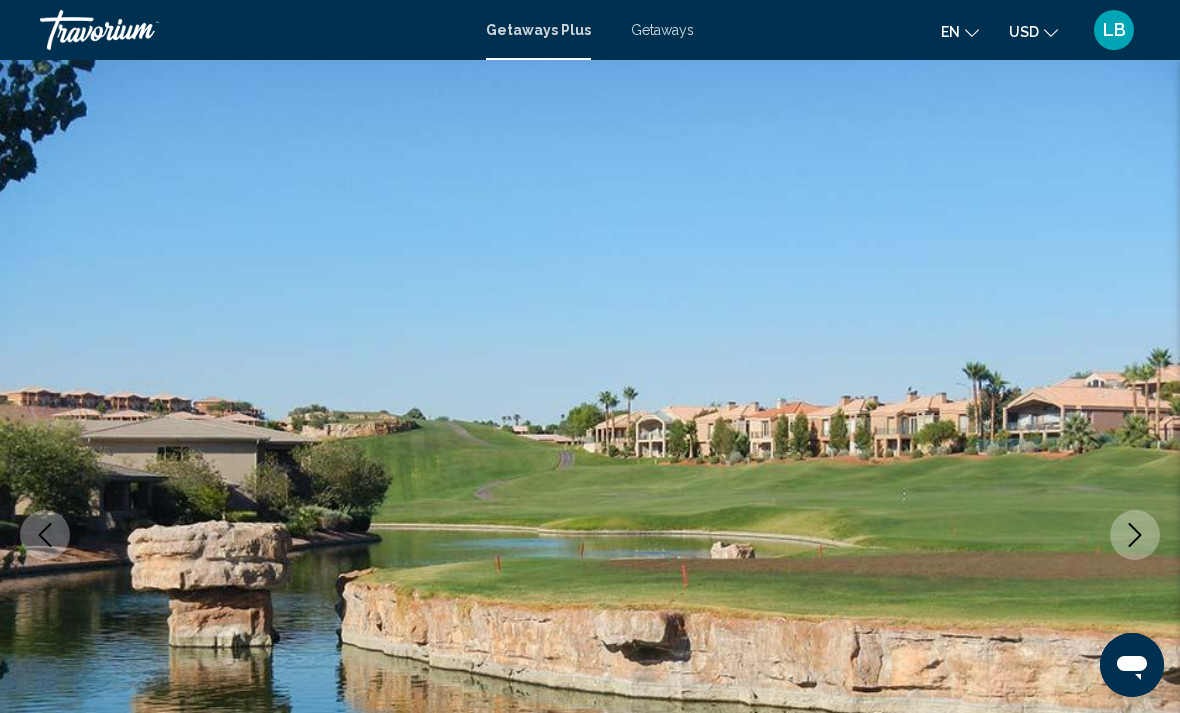click 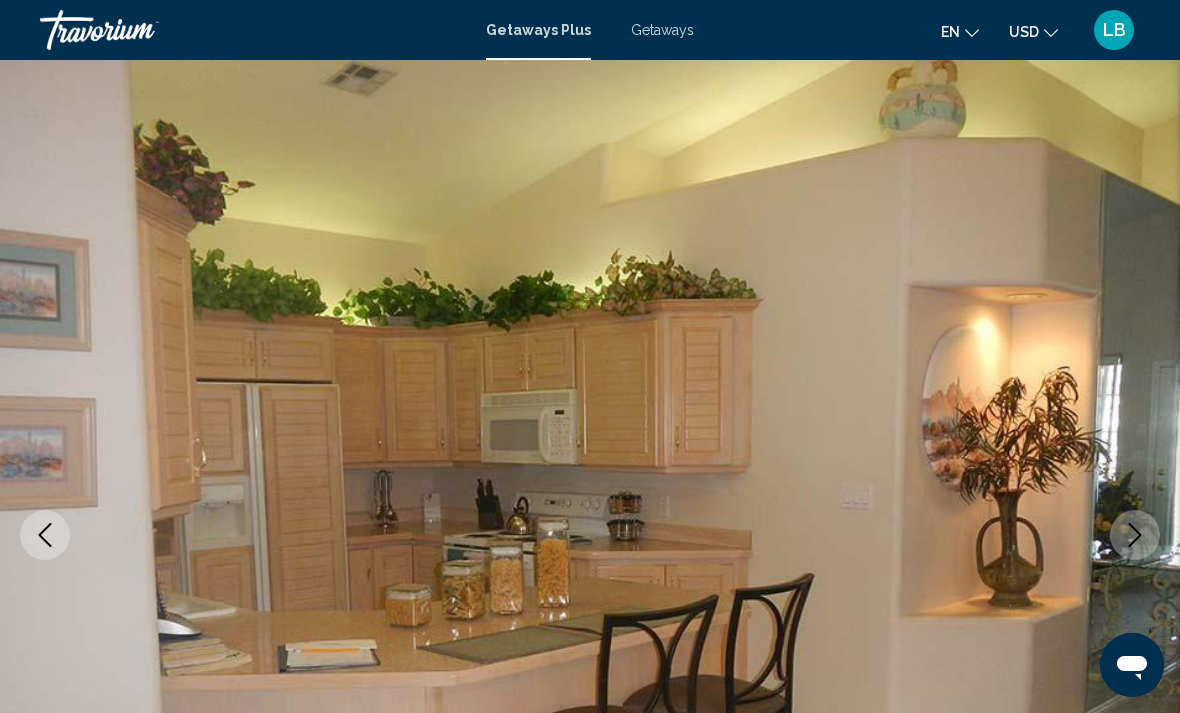 click at bounding box center (1135, 535) 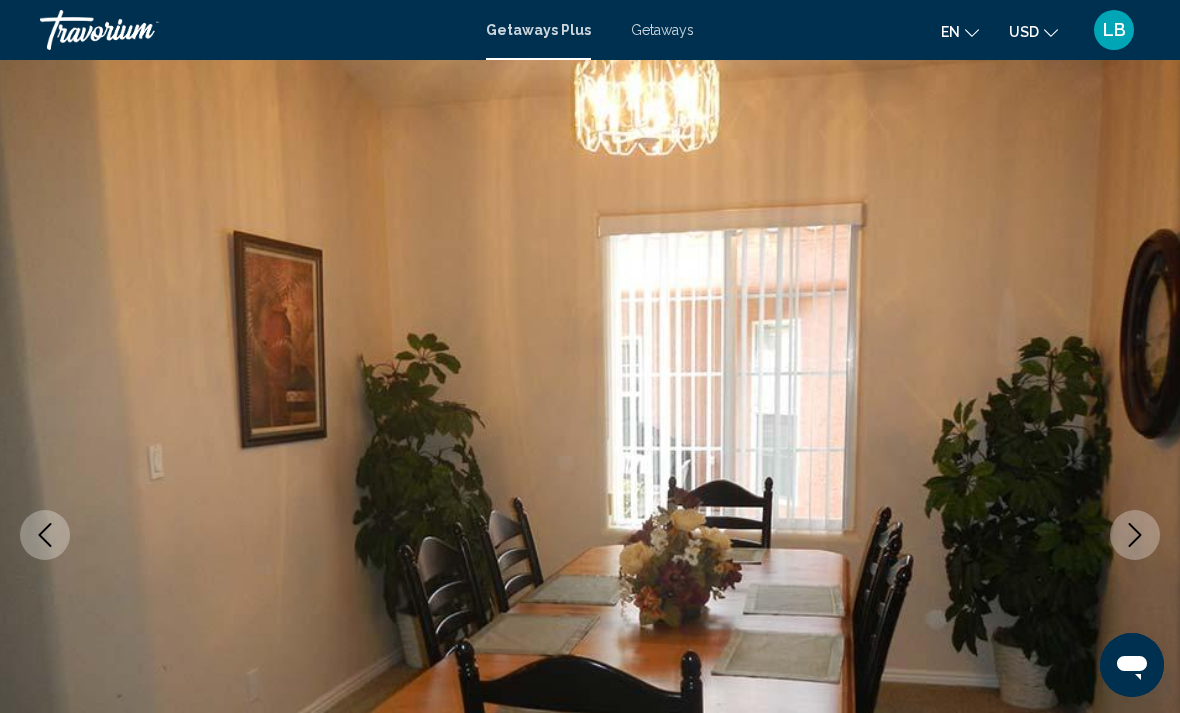 click at bounding box center [1135, 535] 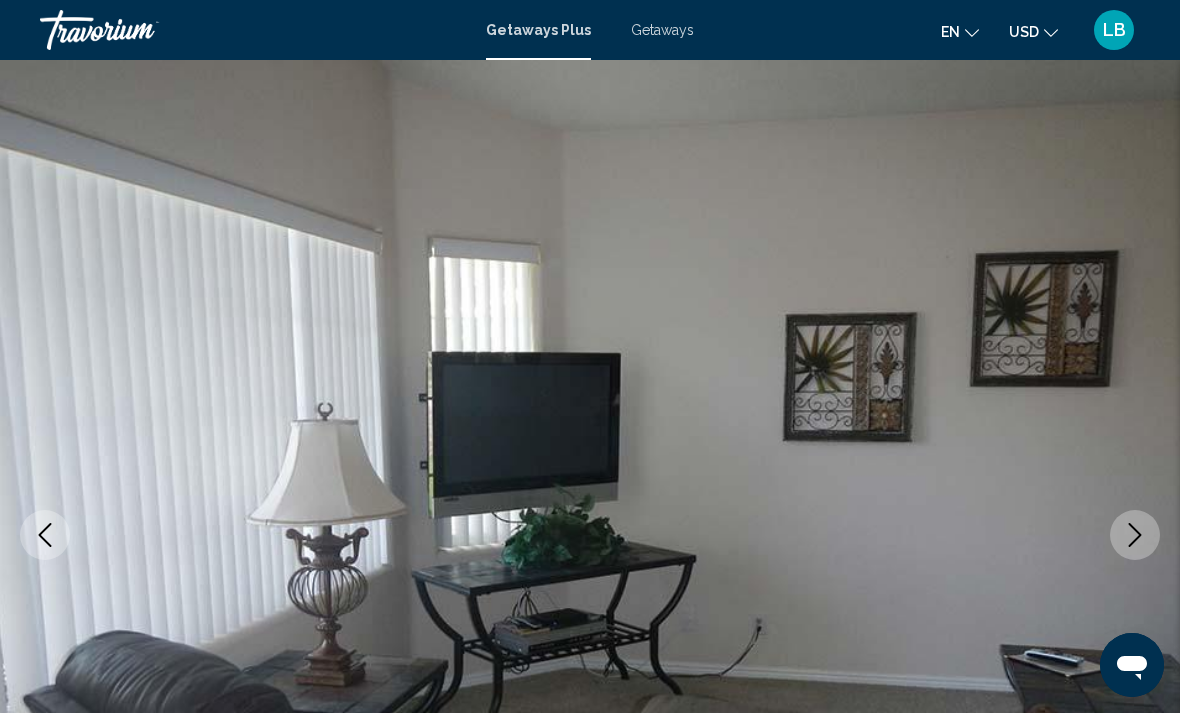 click at bounding box center [1135, 535] 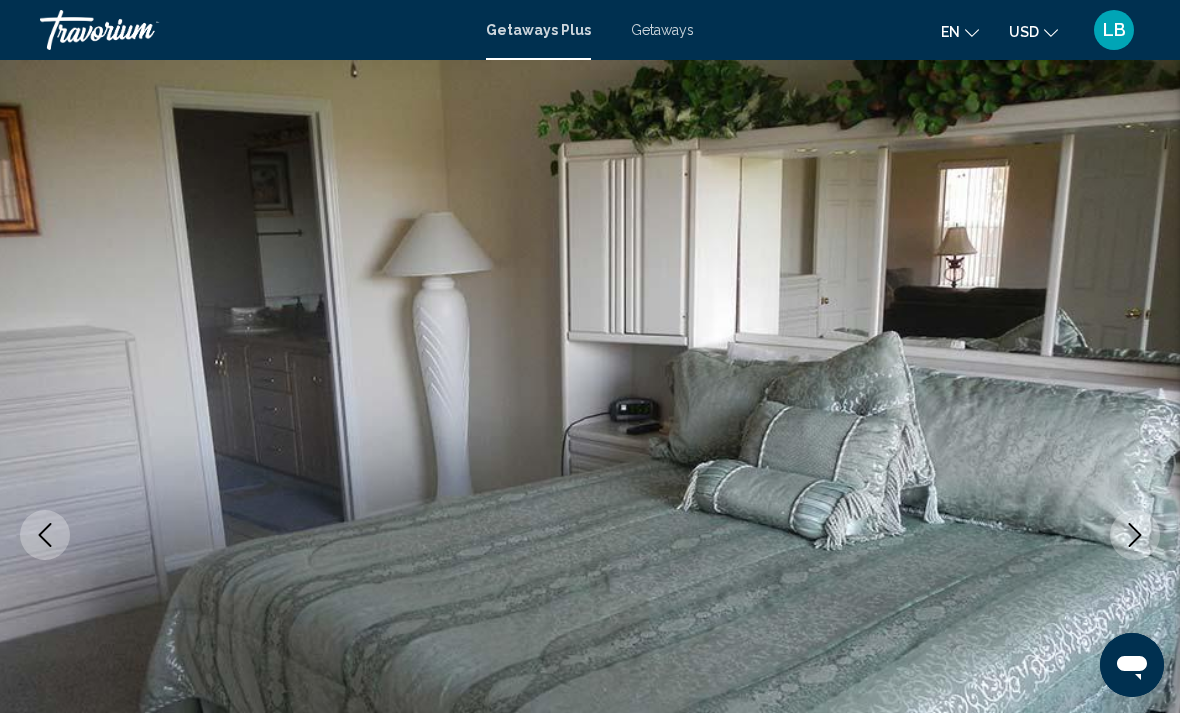 click 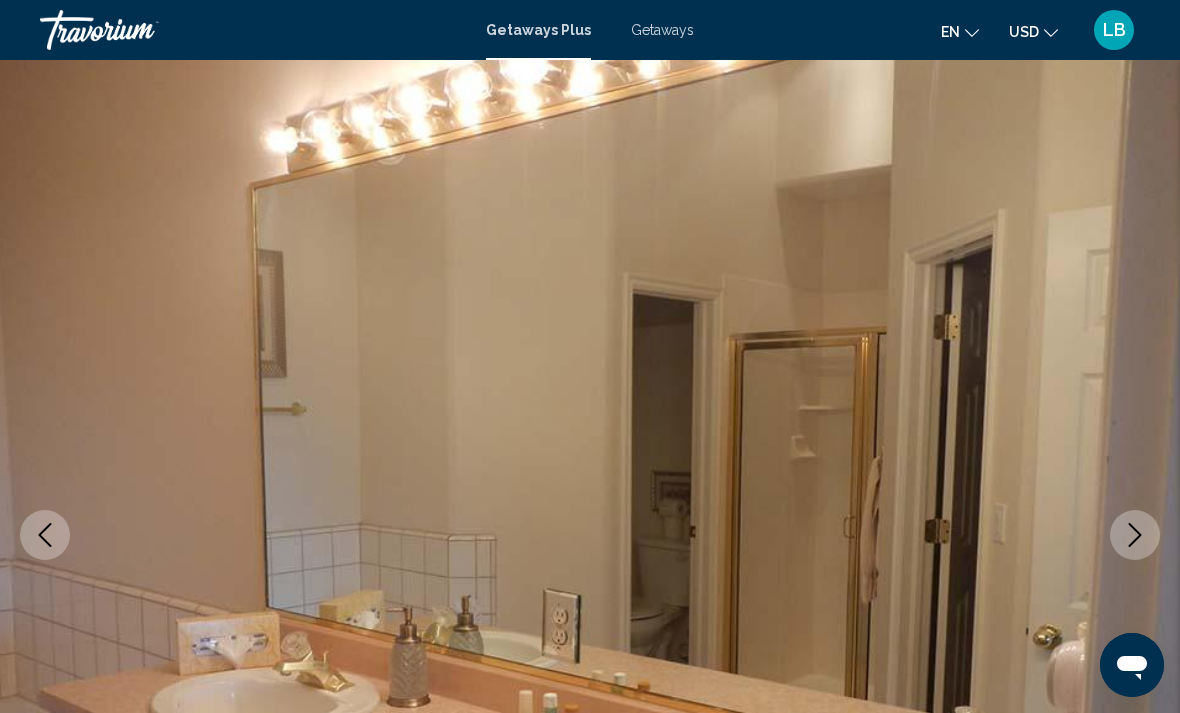 click at bounding box center [1135, 535] 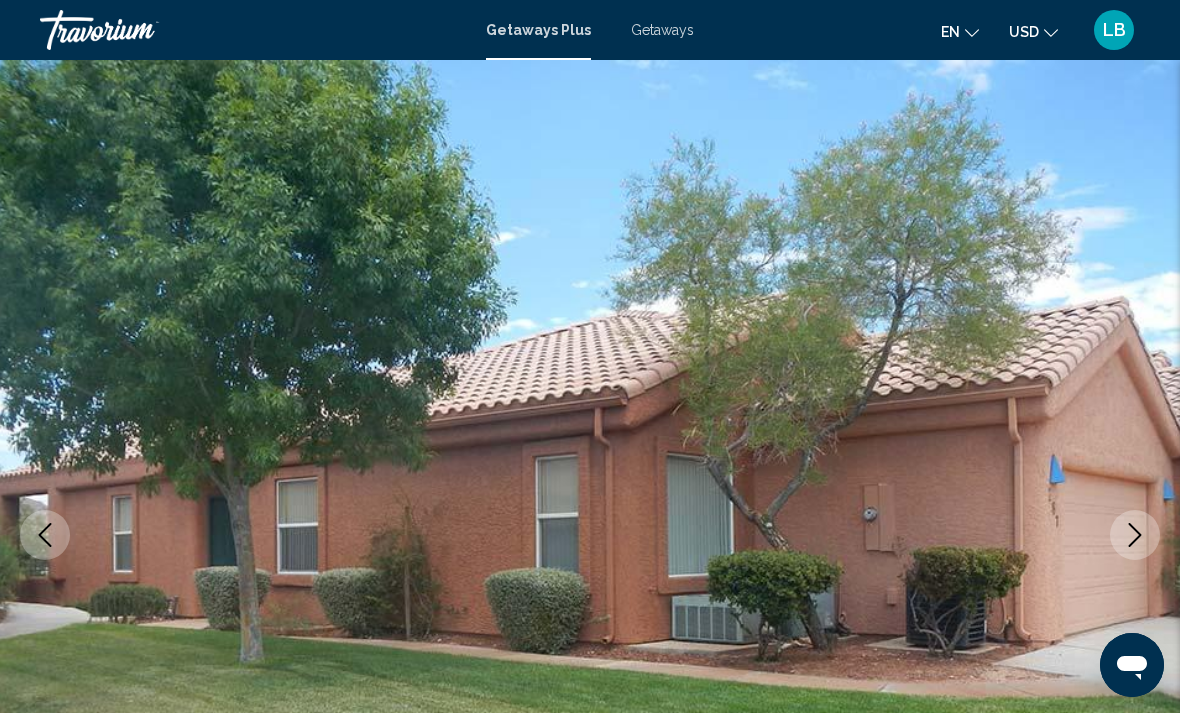 click 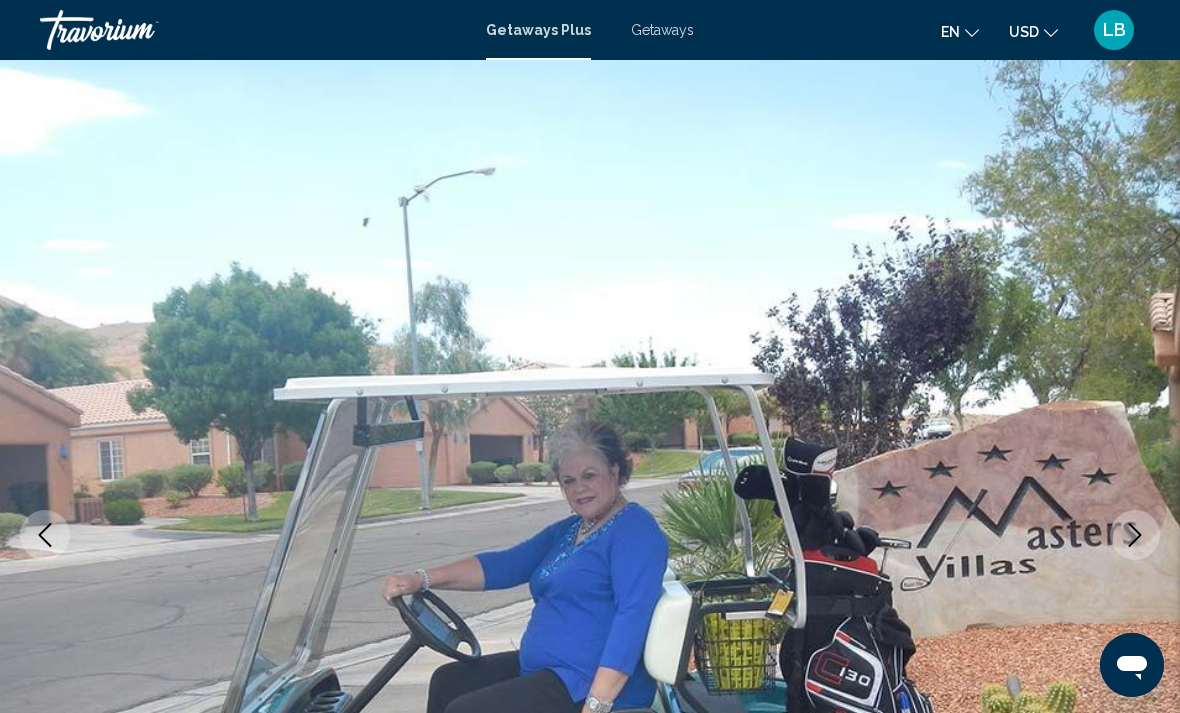click 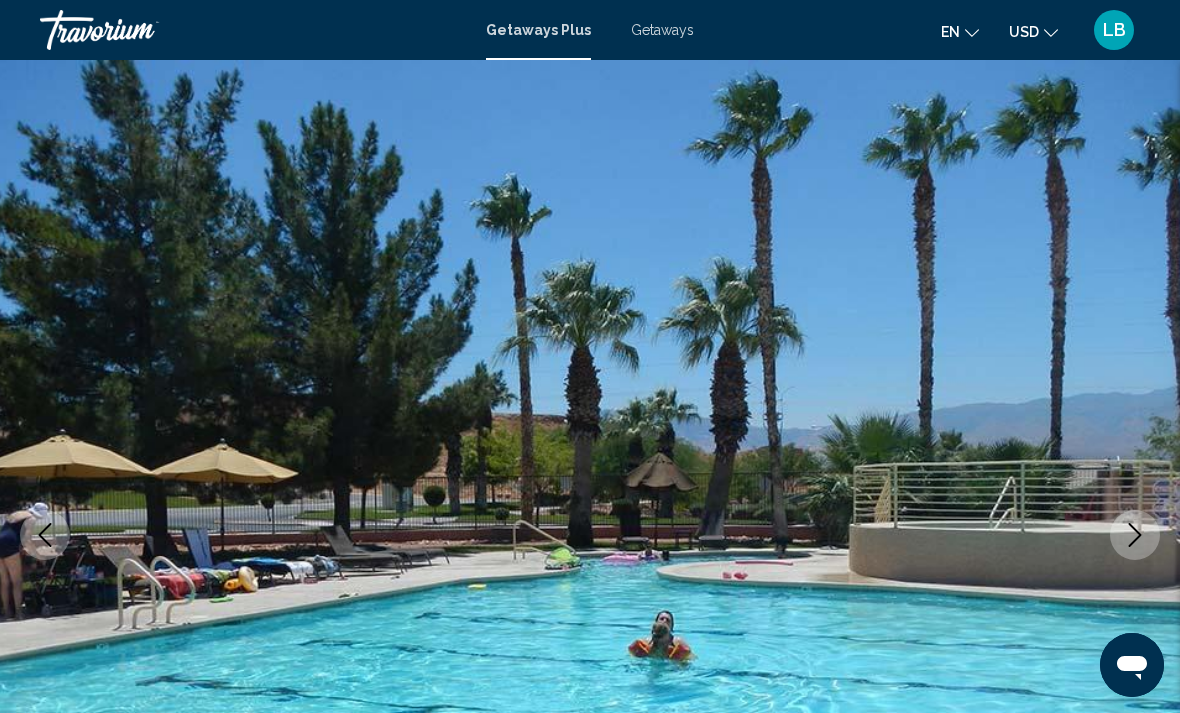 click at bounding box center [1135, 535] 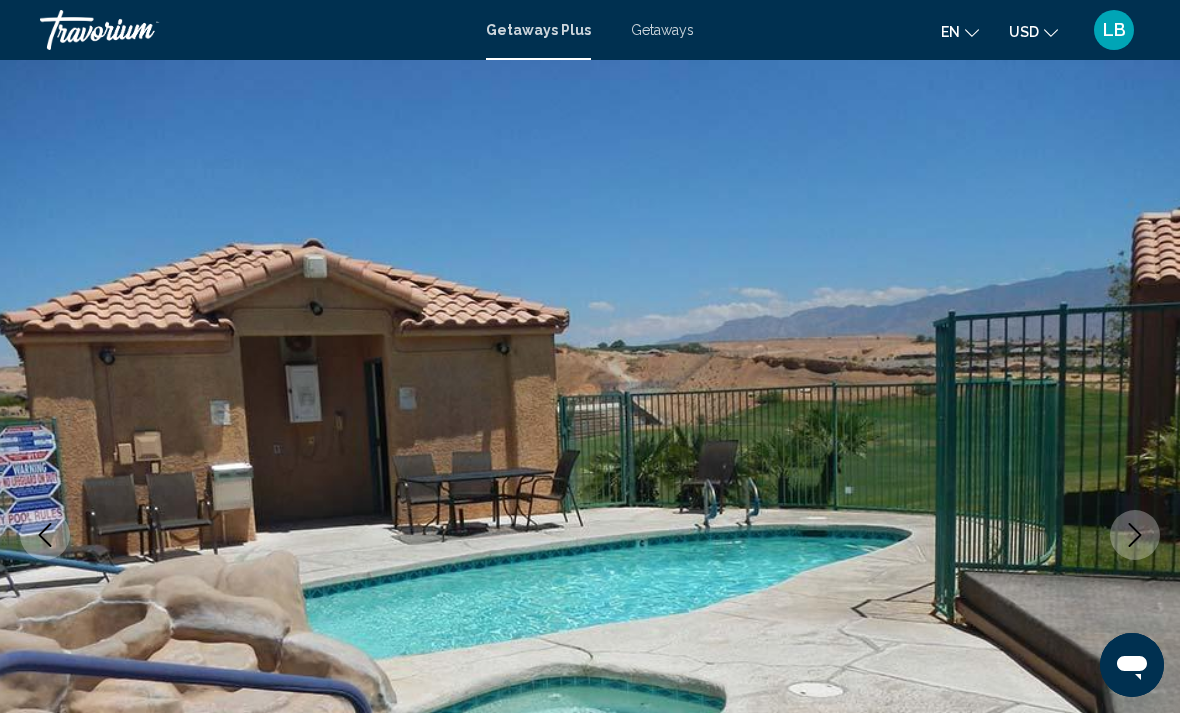 click at bounding box center [1135, 535] 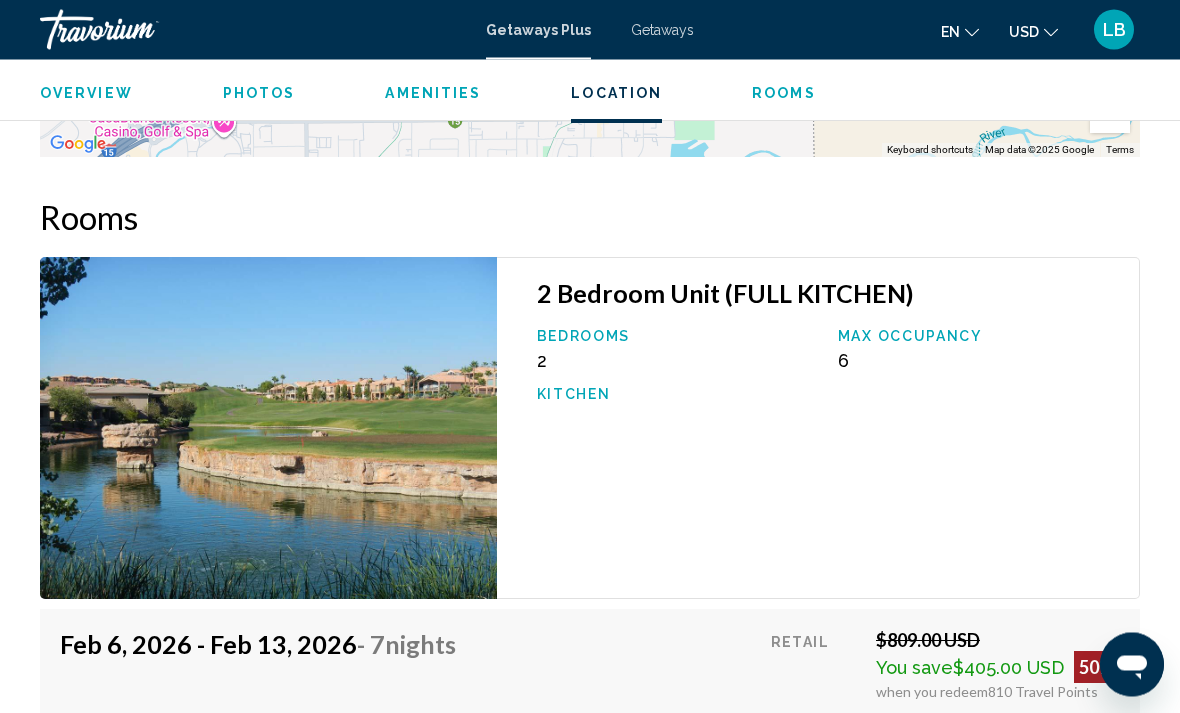 scroll, scrollTop: 3569, scrollLeft: 0, axis: vertical 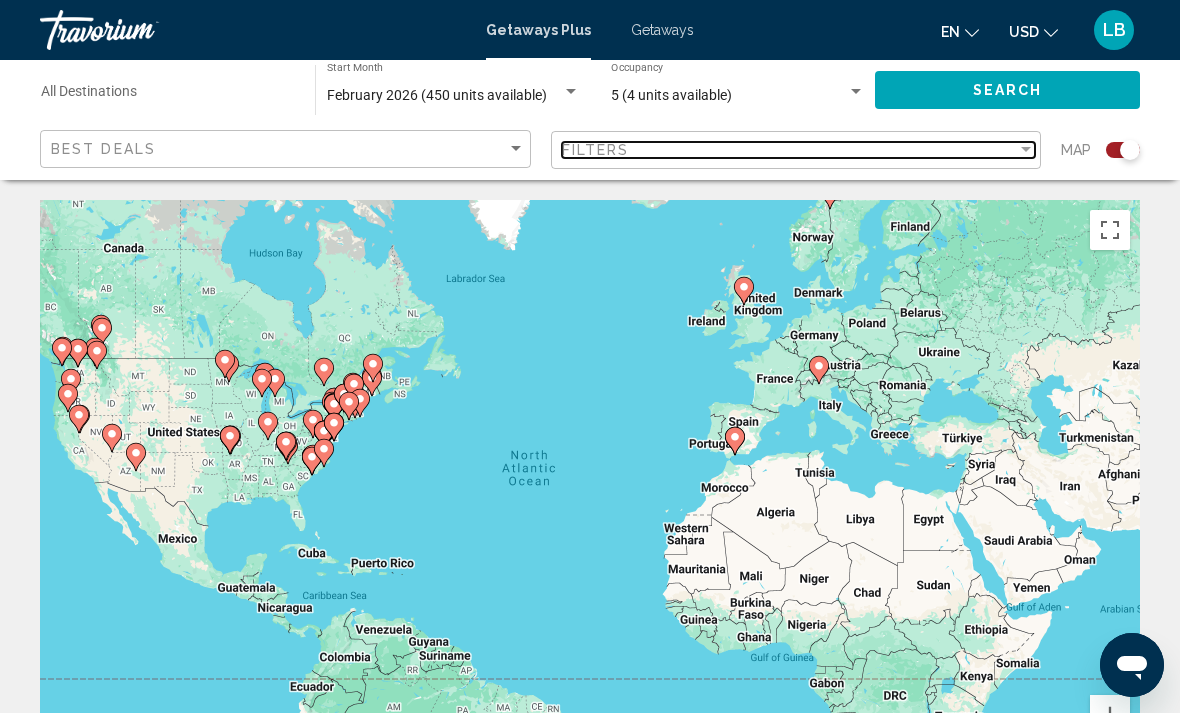 click on "Filters" at bounding box center (790, 150) 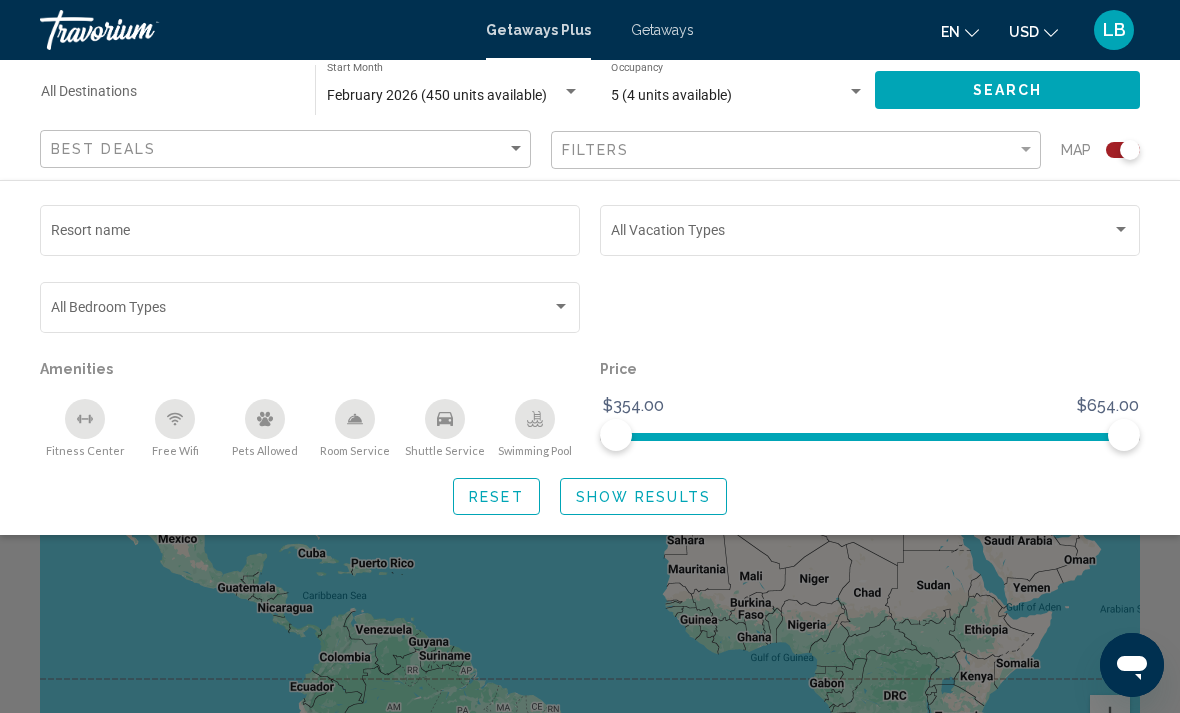 click at bounding box center [861, 234] 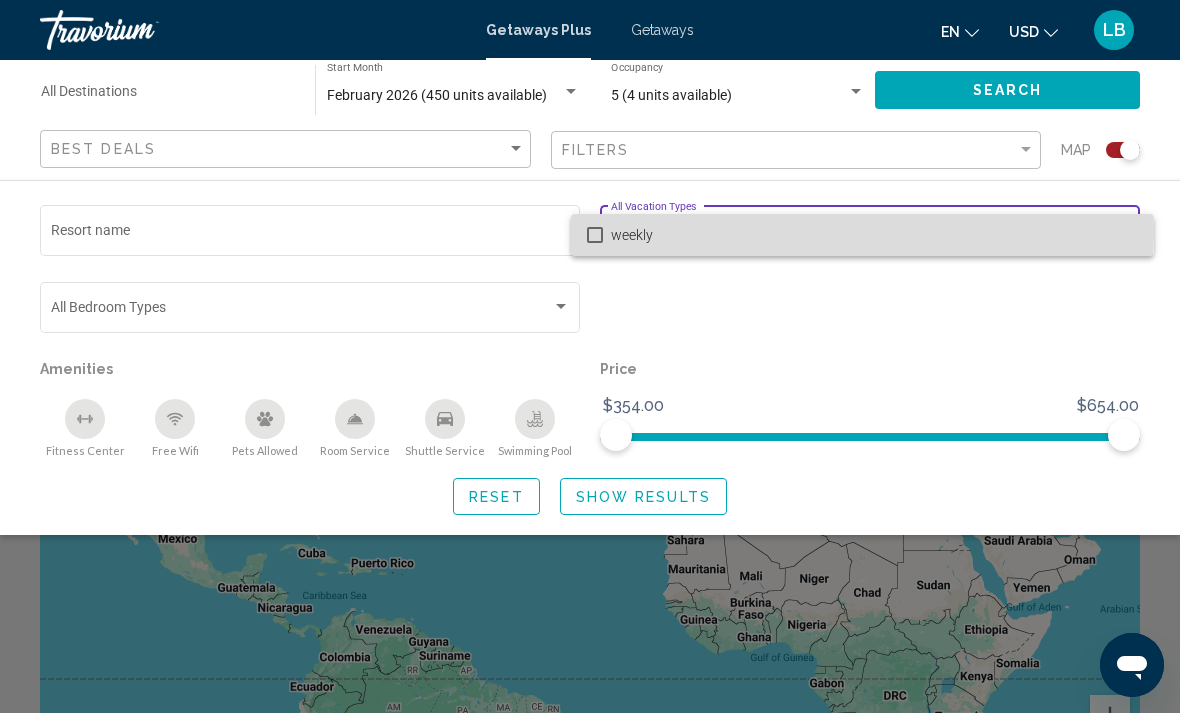 click at bounding box center [595, 235] 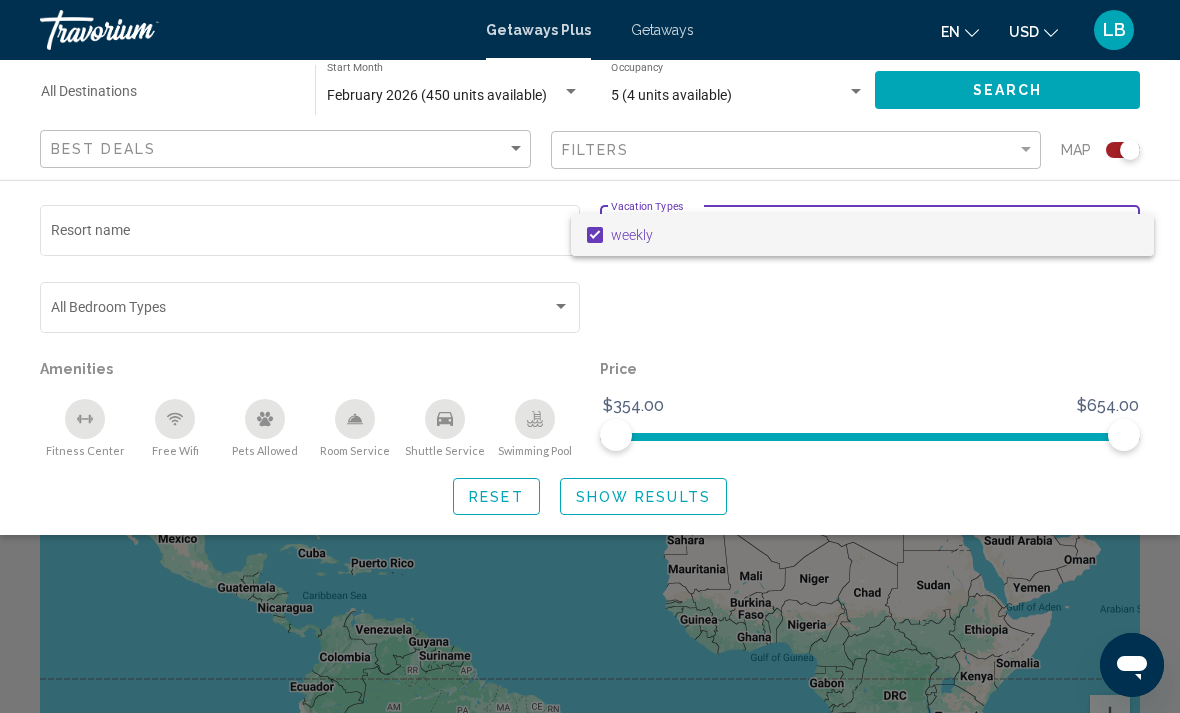 click at bounding box center [590, 356] 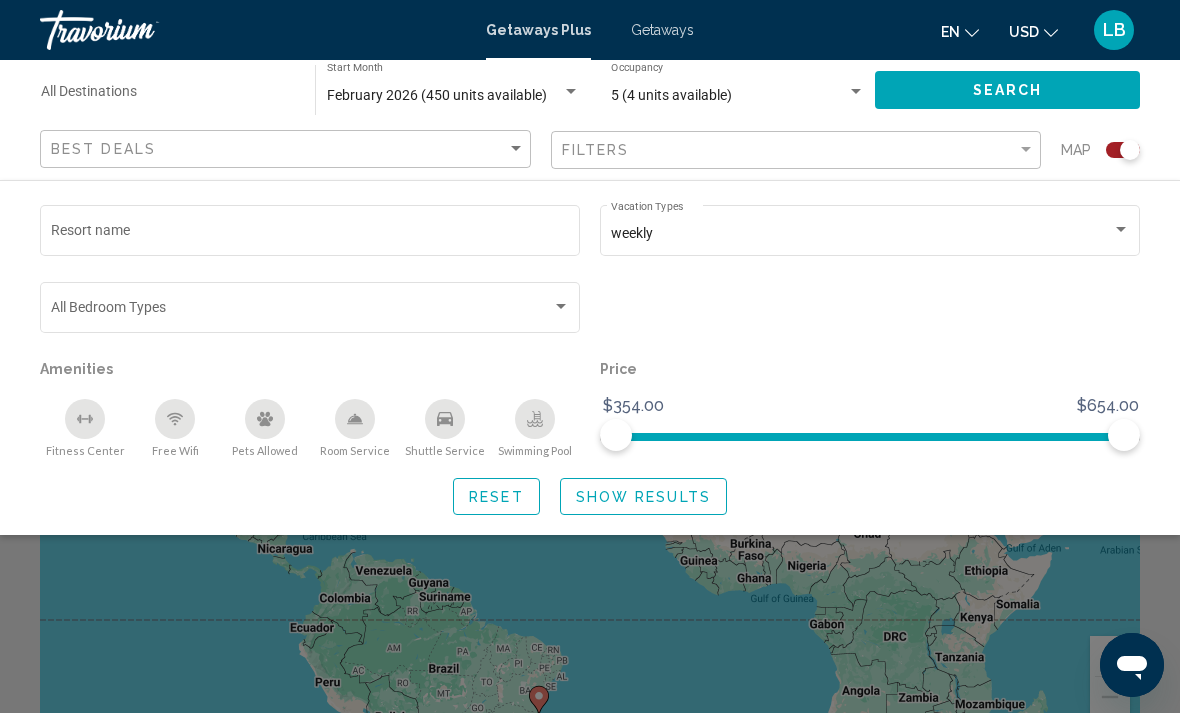 scroll, scrollTop: 0, scrollLeft: 0, axis: both 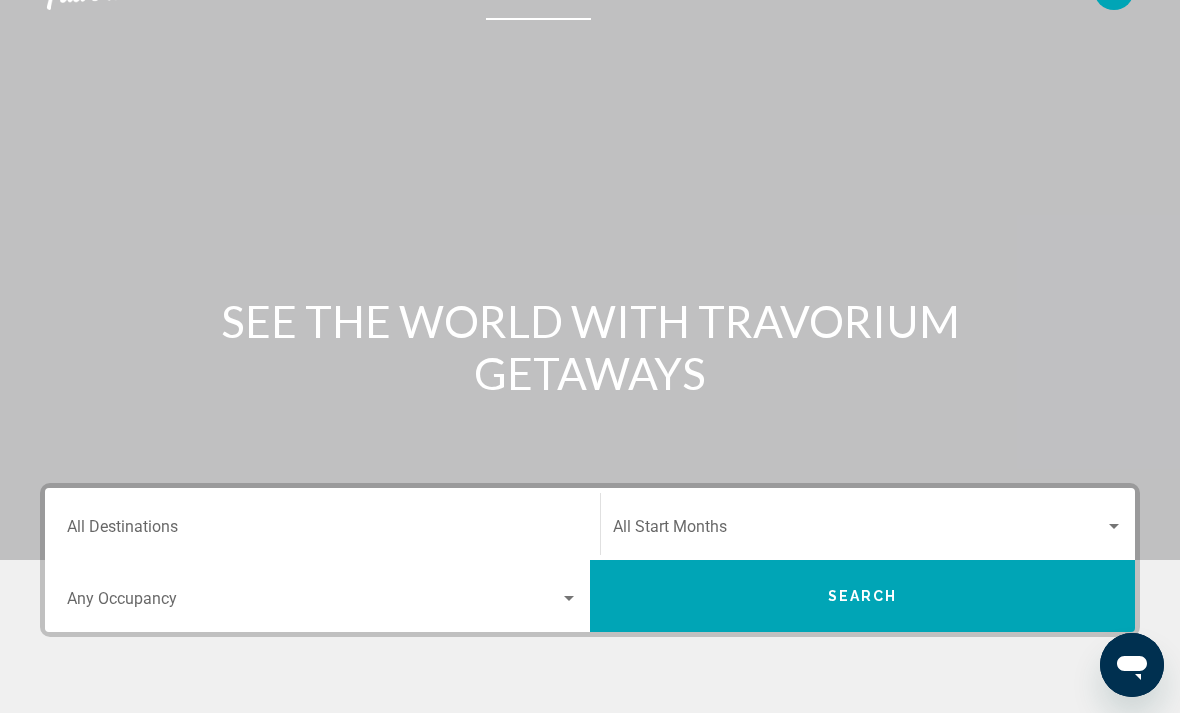 click at bounding box center (569, 599) 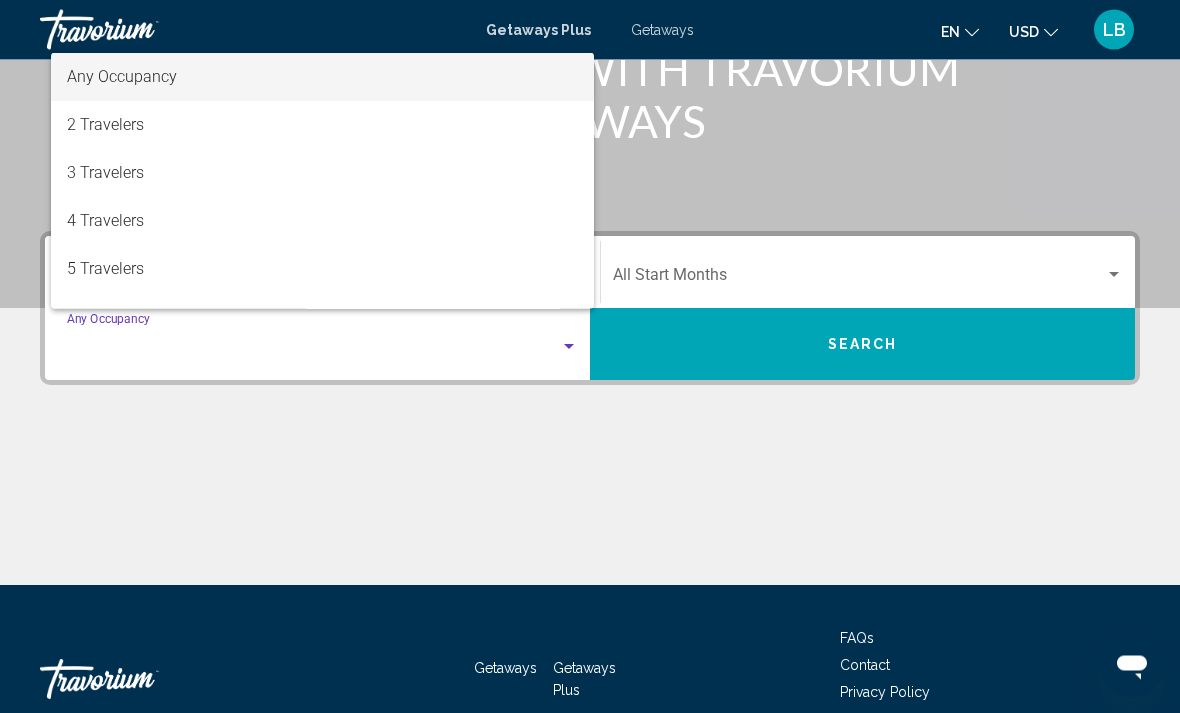 scroll, scrollTop: 345, scrollLeft: 0, axis: vertical 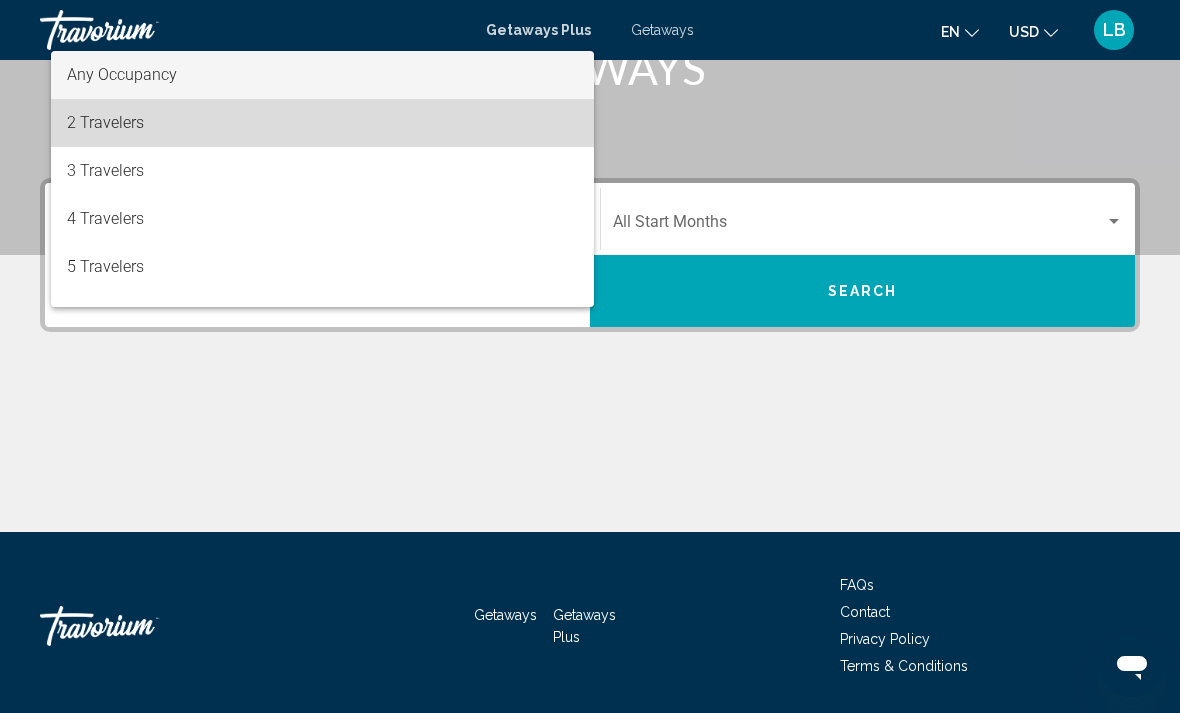 click on "2 Travelers" at bounding box center [322, 123] 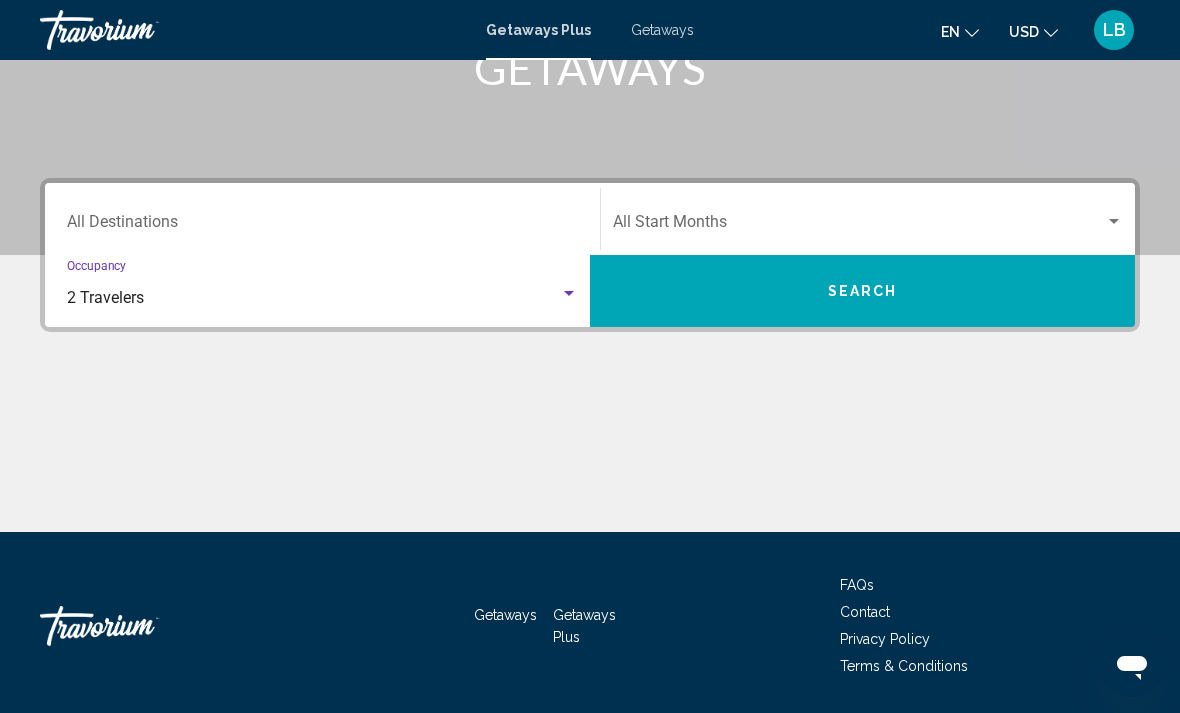 click at bounding box center [859, 226] 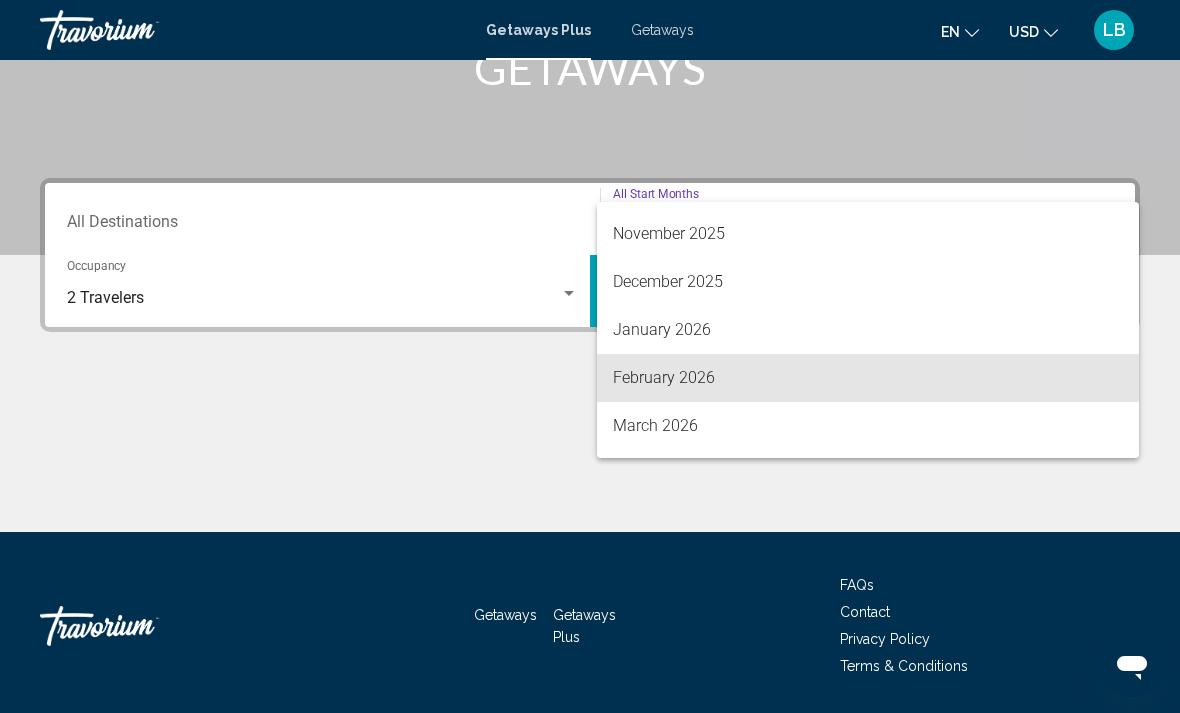 scroll, scrollTop: 185, scrollLeft: 0, axis: vertical 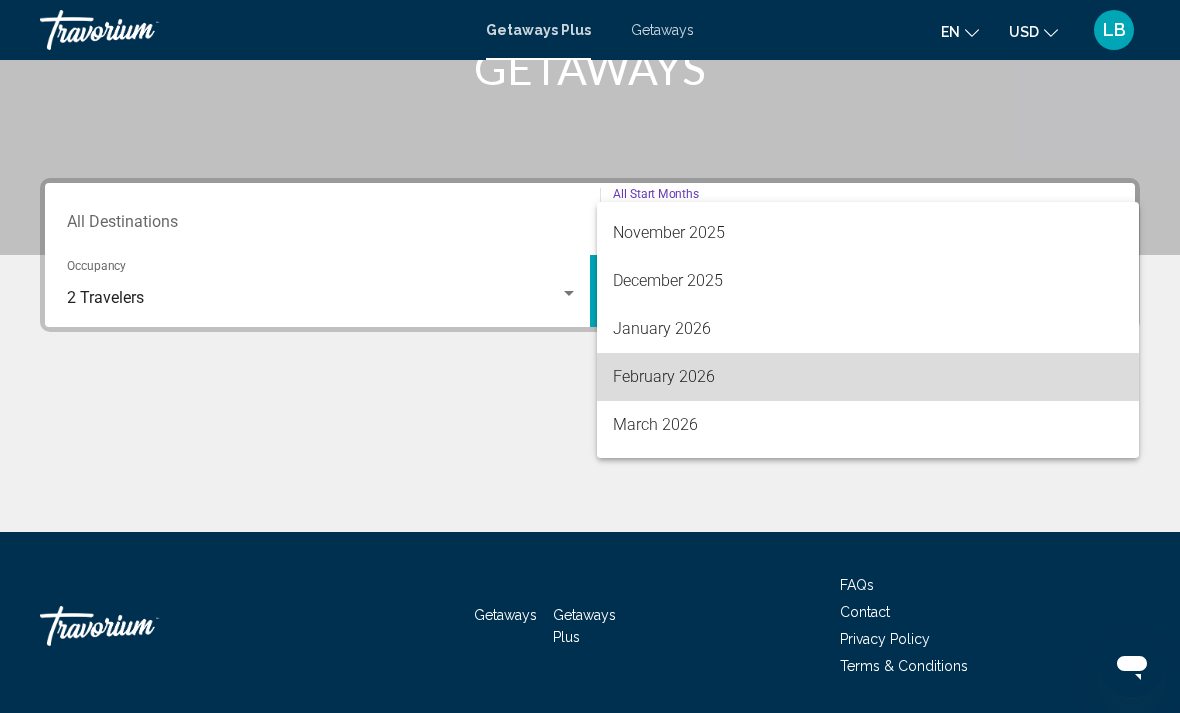click on "February 2026" at bounding box center [868, 377] 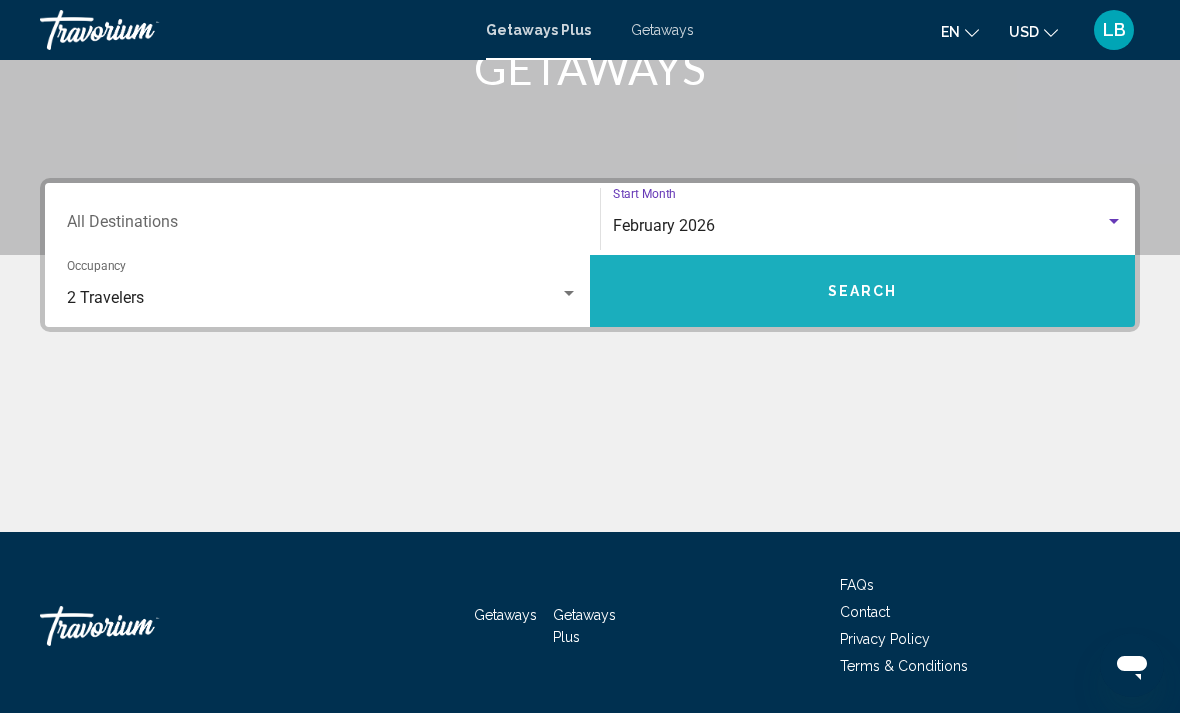 click on "Search" at bounding box center [863, 292] 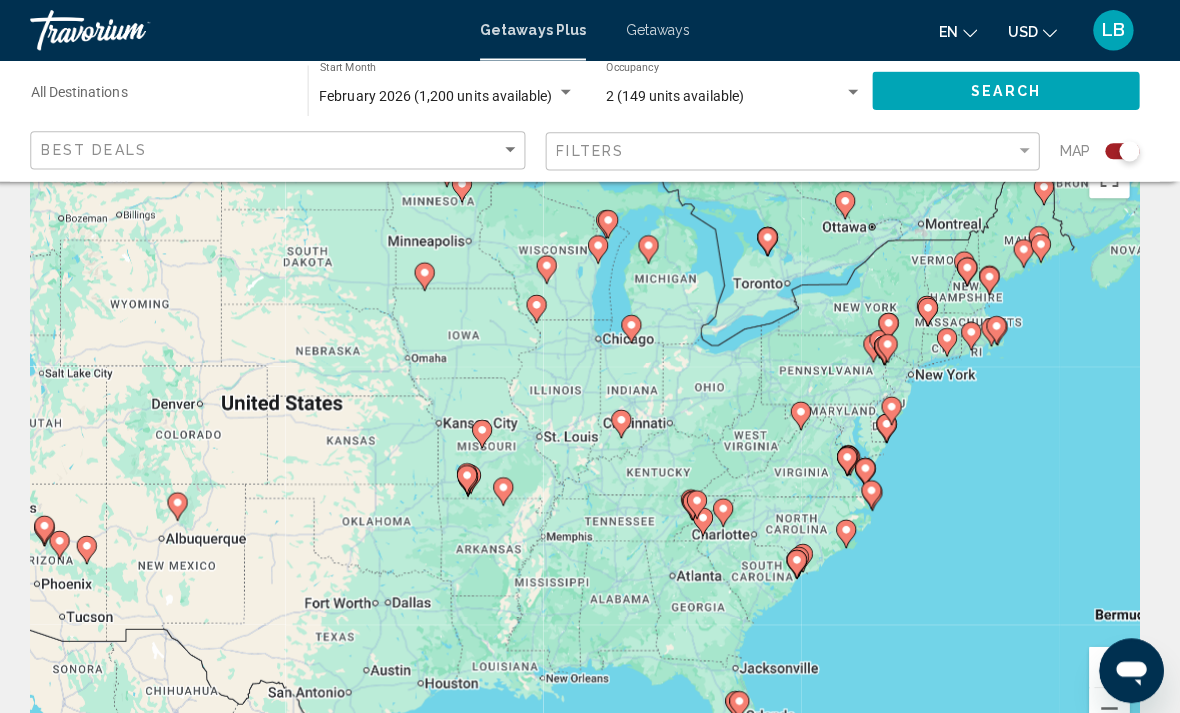 scroll, scrollTop: 52, scrollLeft: 0, axis: vertical 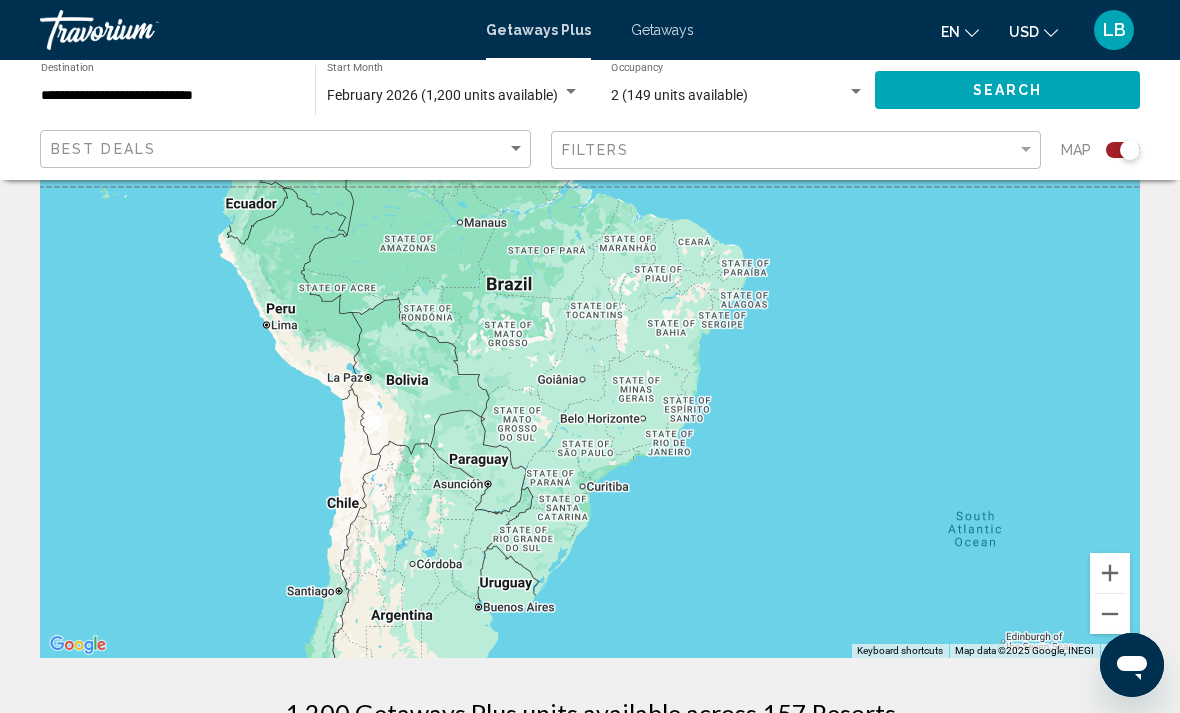 click on "To activate drag with keyboard, press Alt + Enter. Once in keyboard drag state, use the arrow keys to move the marker. To complete the drag, press the Enter key. To cancel, press Escape." at bounding box center [590, 358] 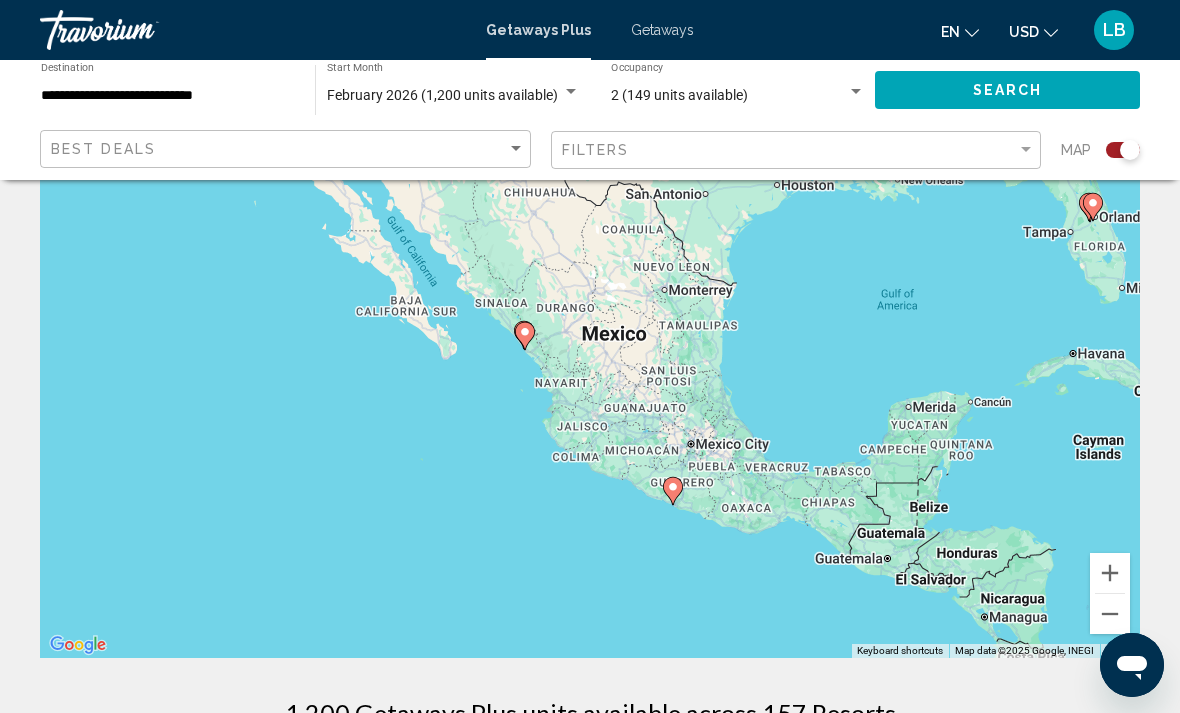 type on "**********" 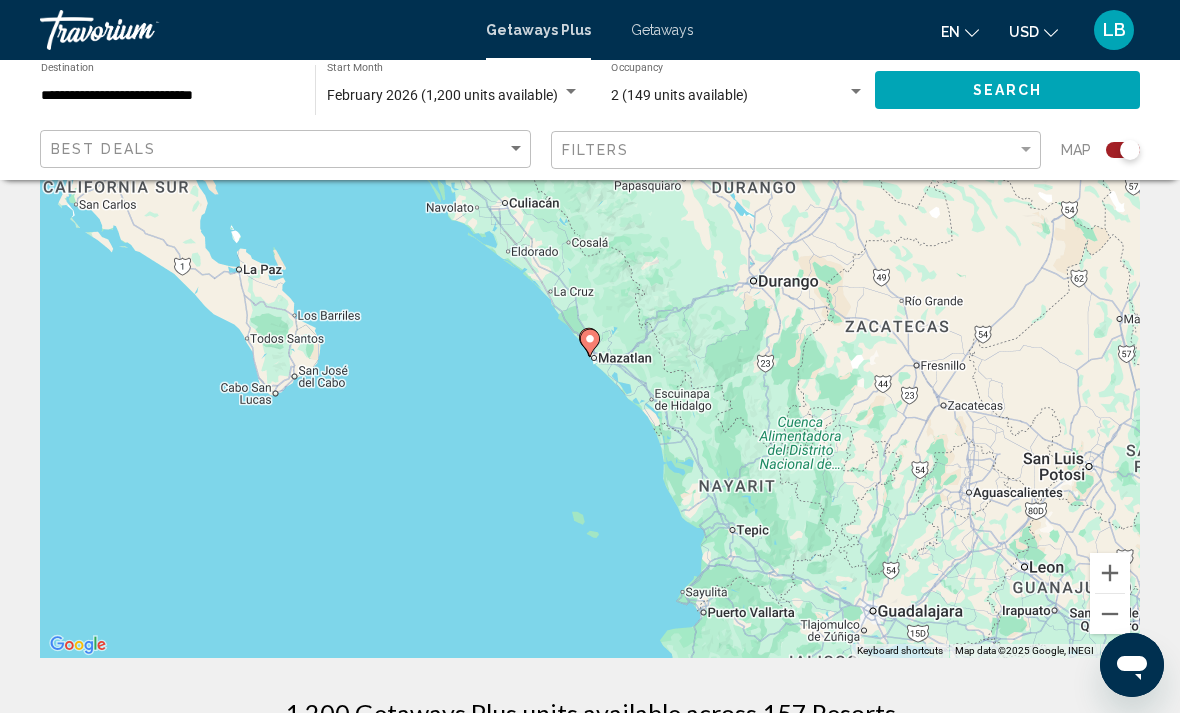 click 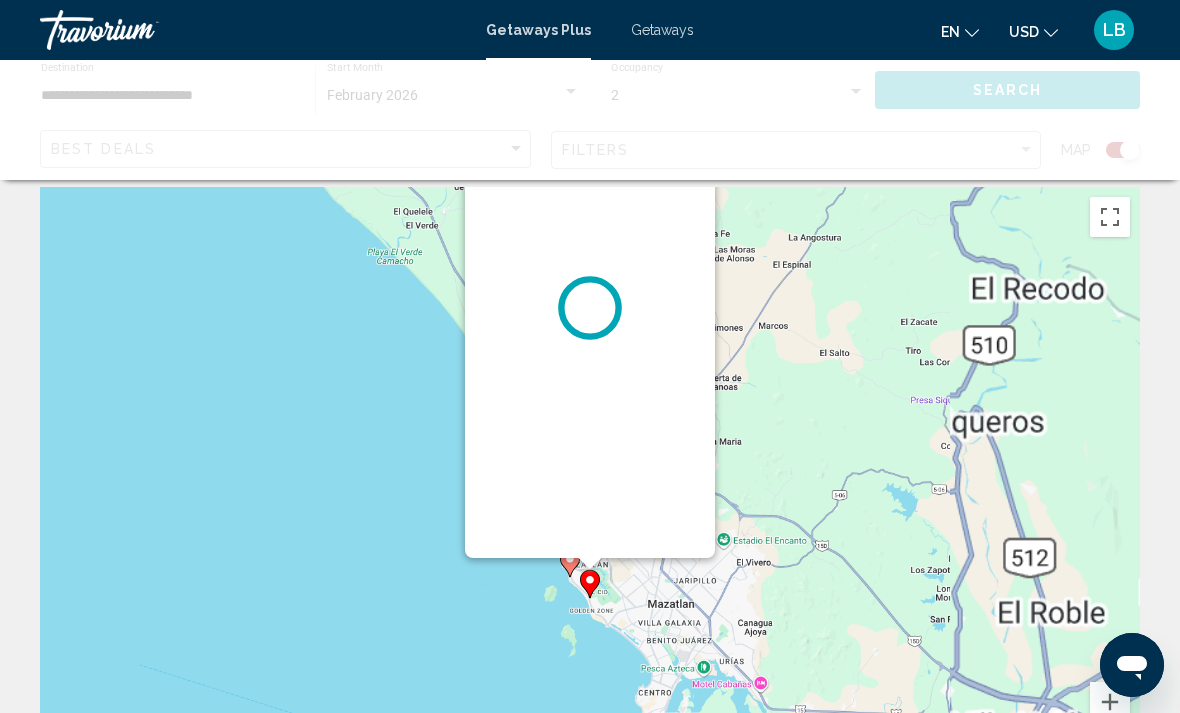 scroll, scrollTop: 0, scrollLeft: 0, axis: both 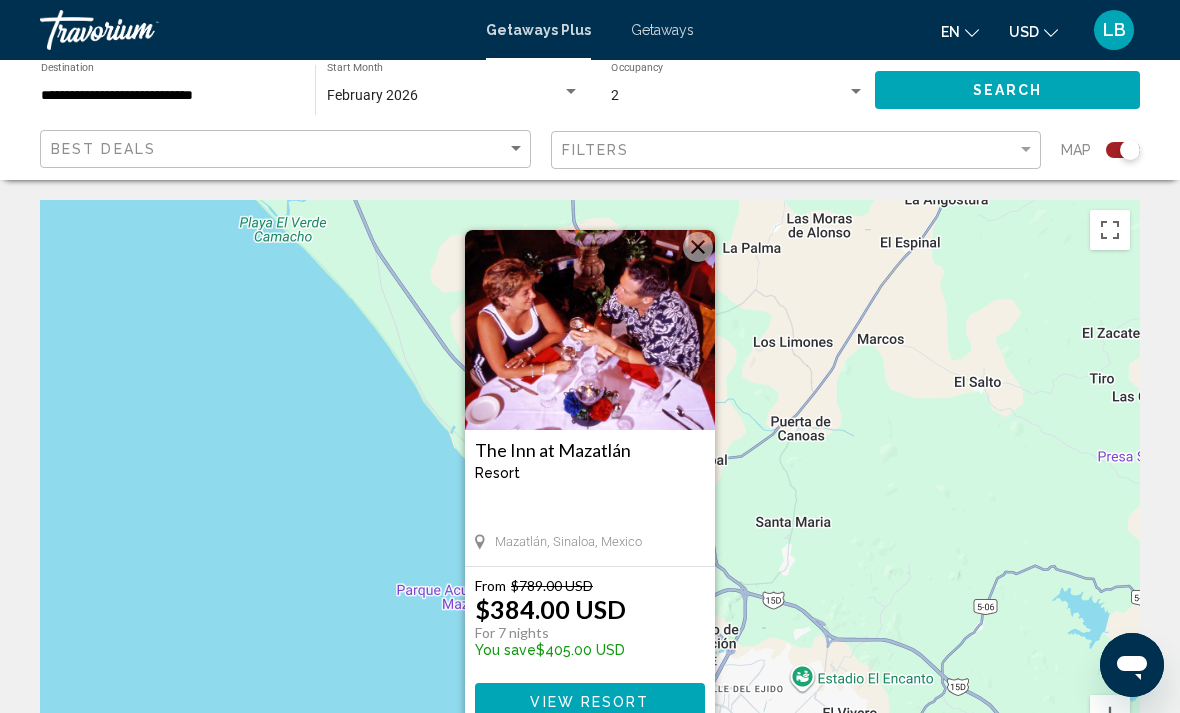 click on "View Resort" at bounding box center [589, 702] 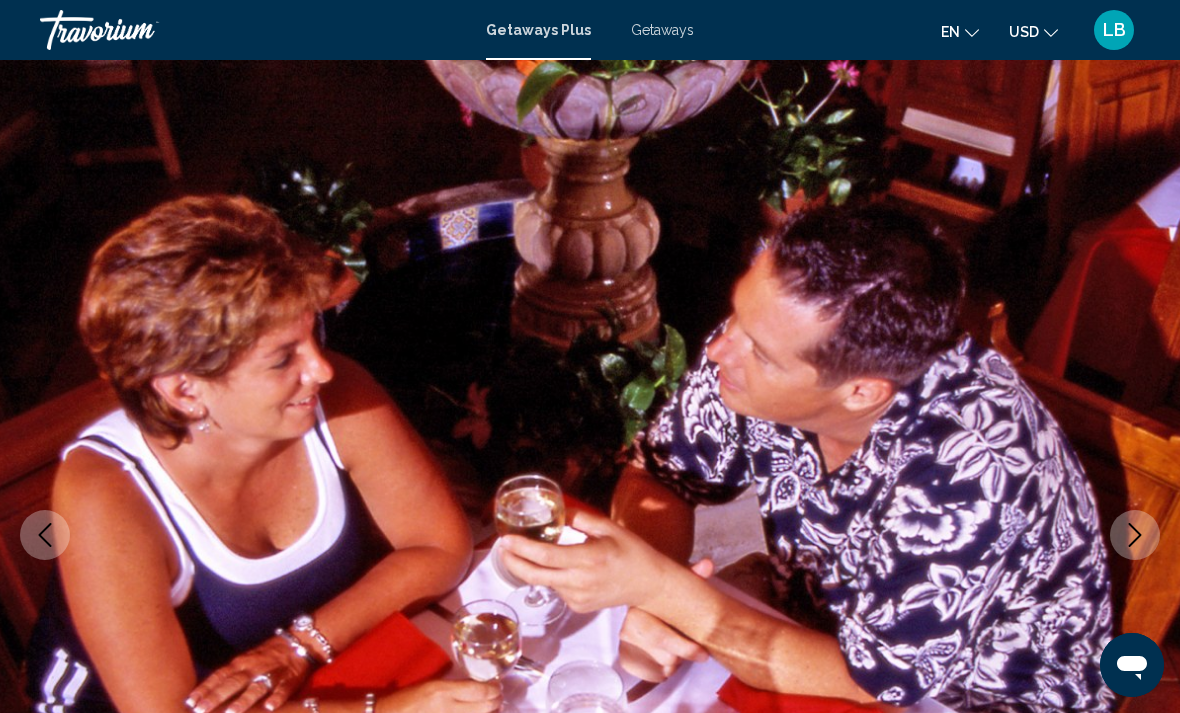 click at bounding box center [1135, 535] 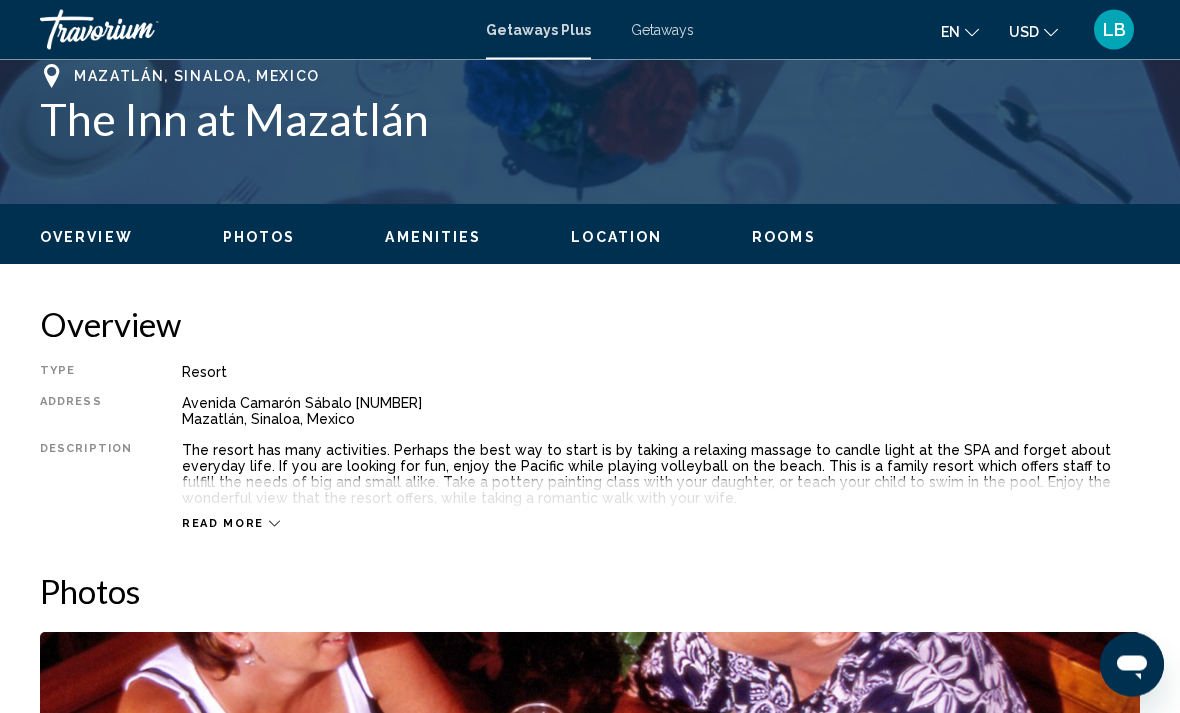 scroll, scrollTop: 736, scrollLeft: 0, axis: vertical 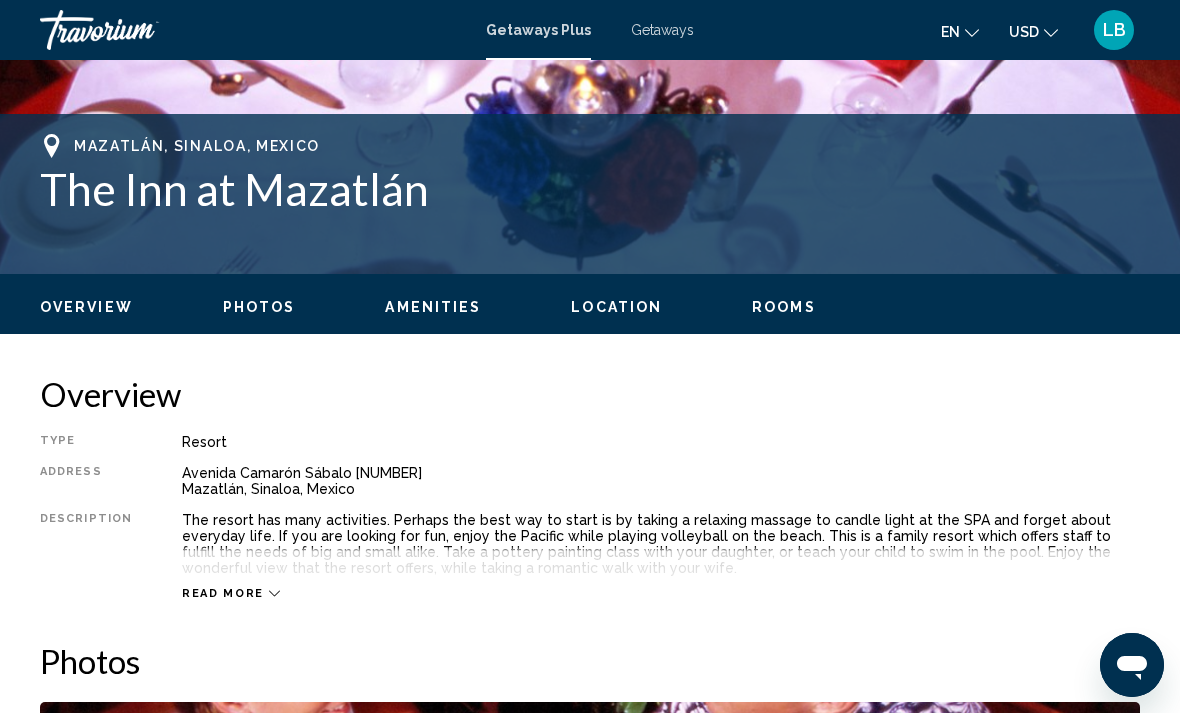 click on "Photos" at bounding box center [259, 307] 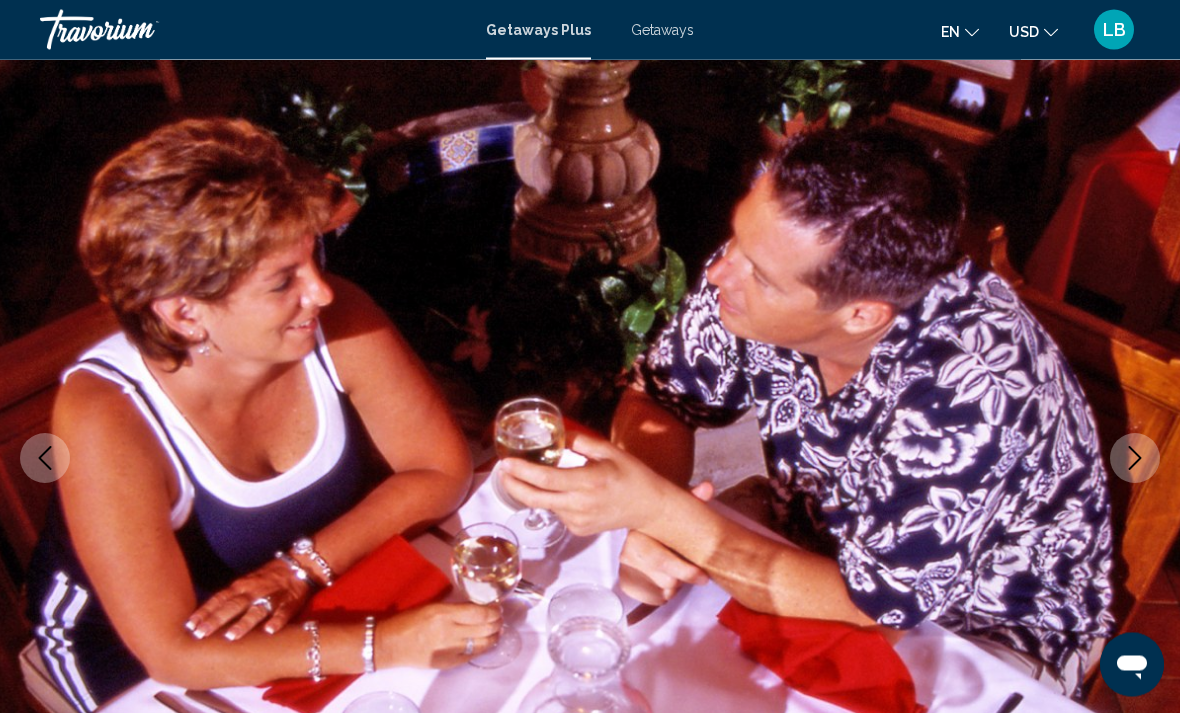 scroll, scrollTop: 0, scrollLeft: 0, axis: both 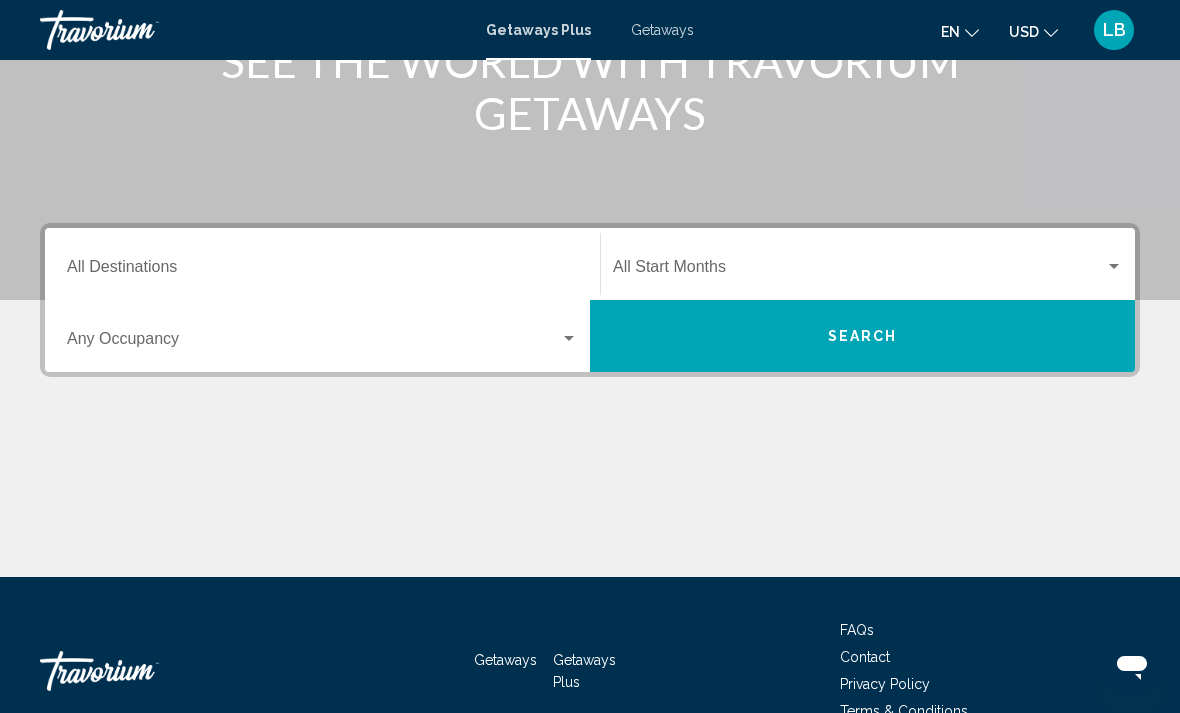 click on "Destination All Destinations" at bounding box center [322, 271] 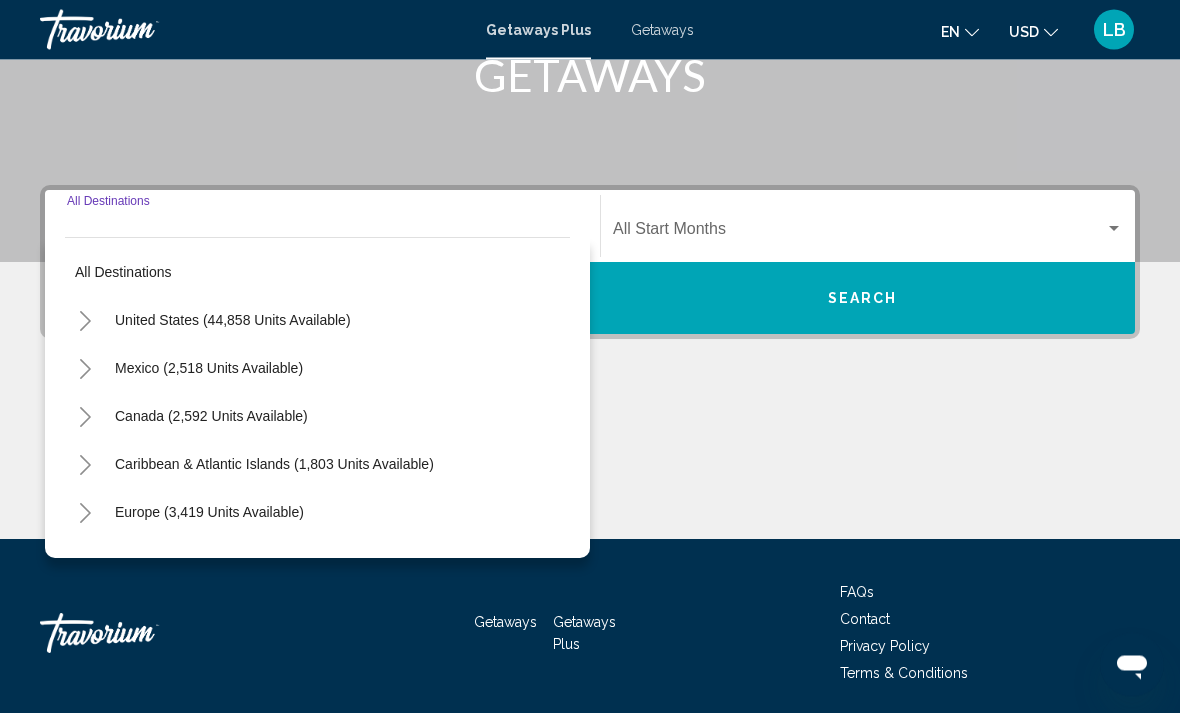 scroll, scrollTop: 345, scrollLeft: 0, axis: vertical 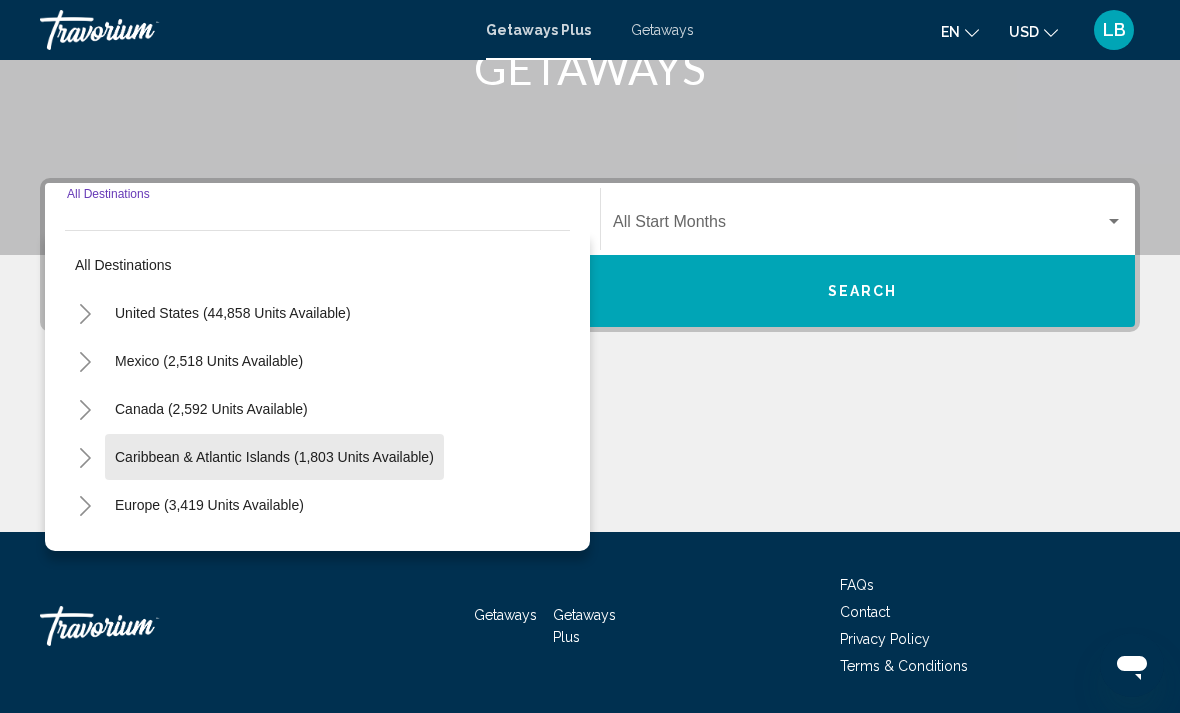 click on "Caribbean & Atlantic Islands (1,803 units available)" at bounding box center [209, 505] 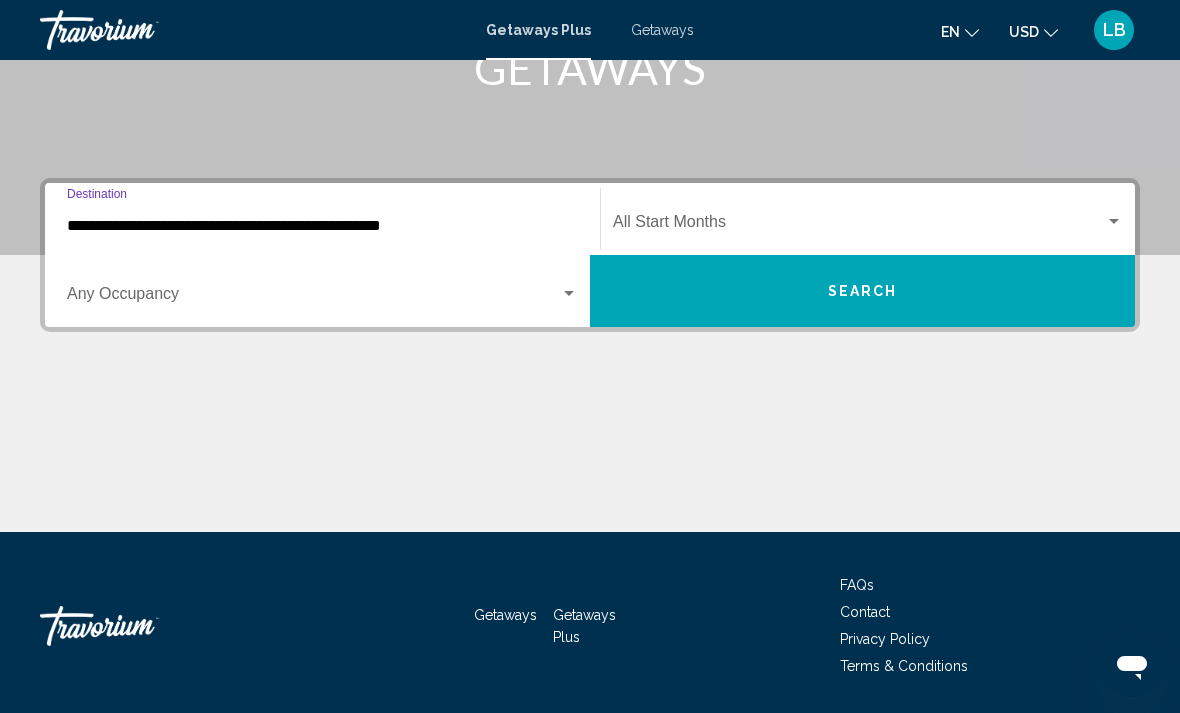 click at bounding box center (313, 298) 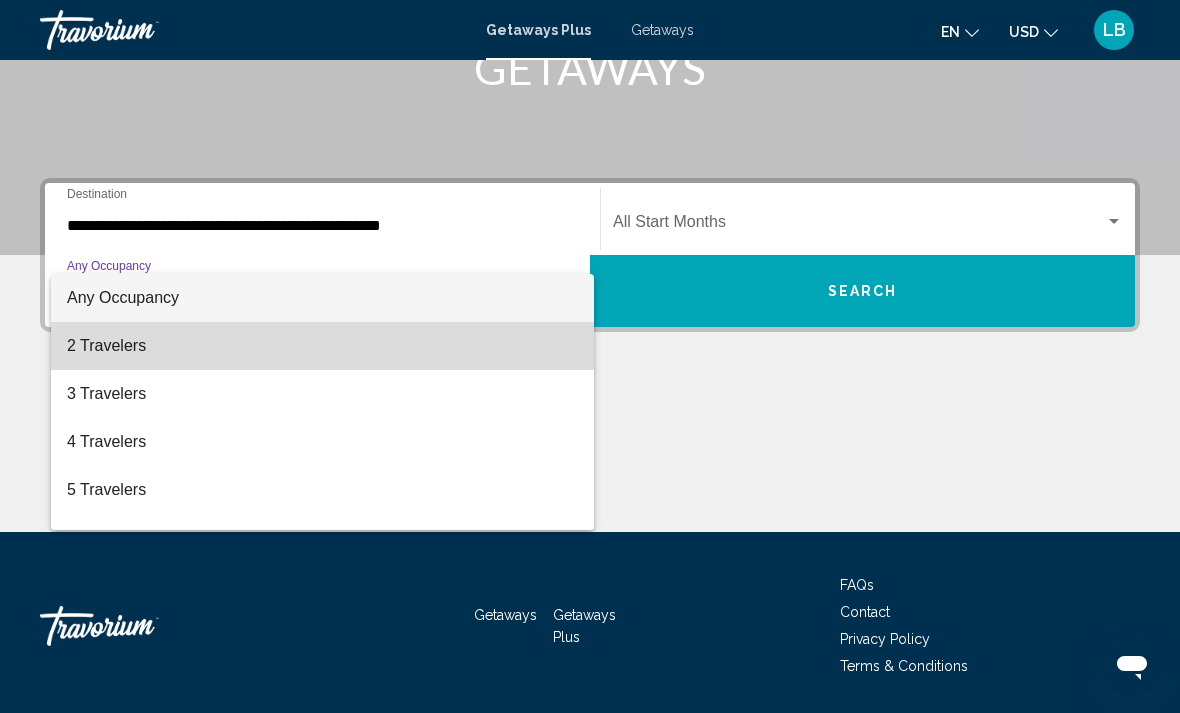click on "2 Travelers" at bounding box center (322, 346) 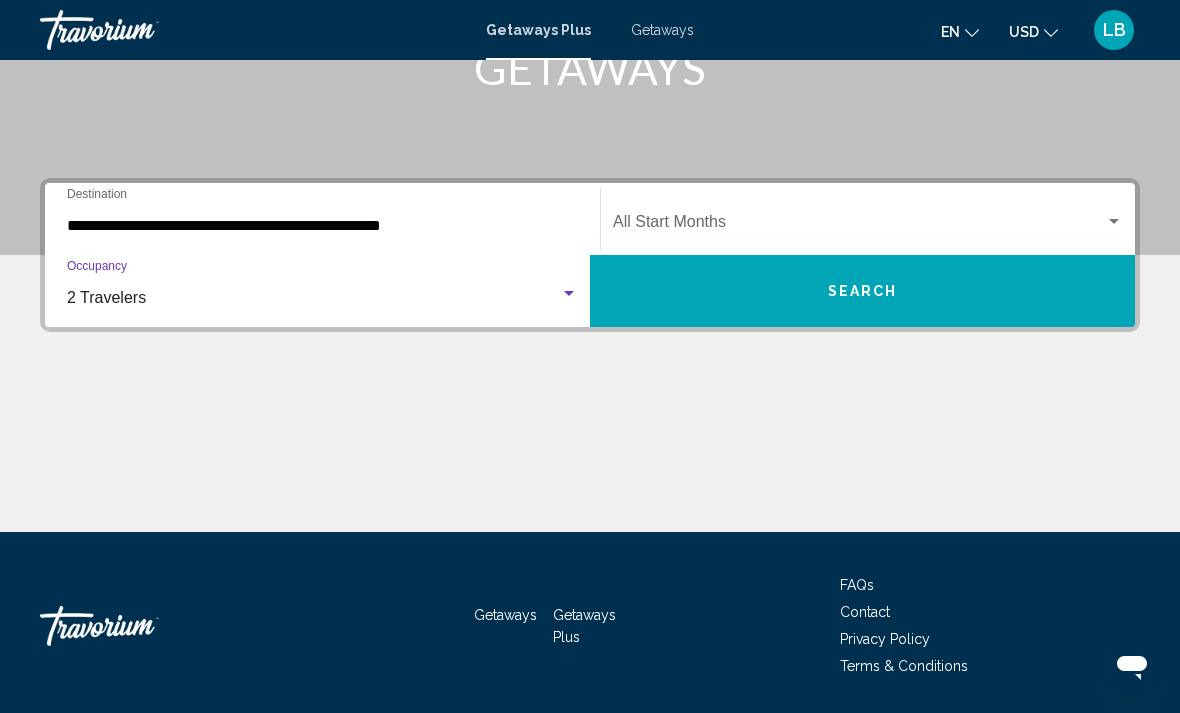 click at bounding box center (859, 226) 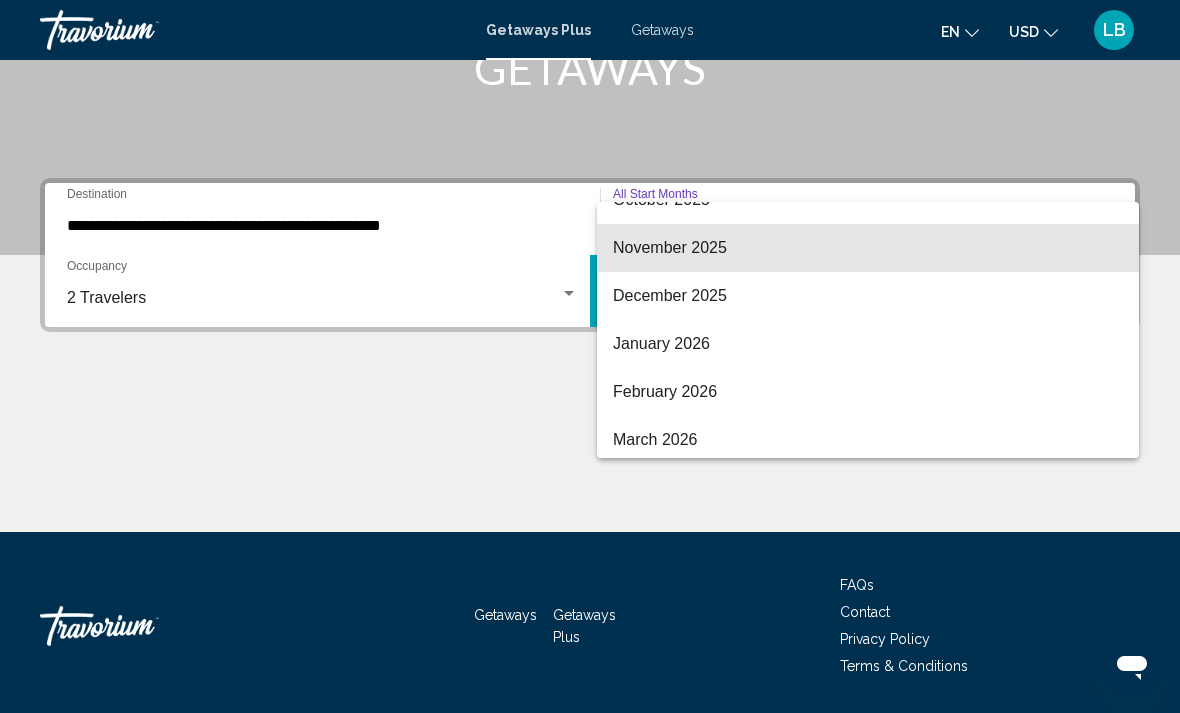 scroll, scrollTop: 180, scrollLeft: 0, axis: vertical 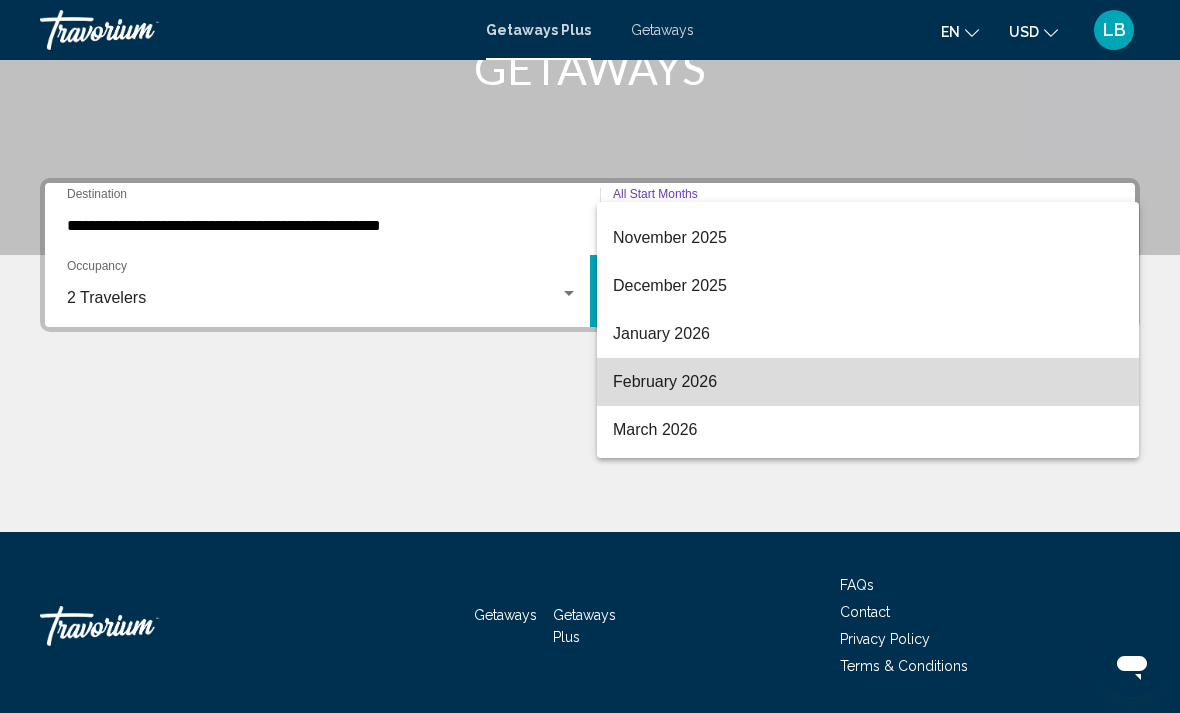 click on "February 2026" at bounding box center [868, 382] 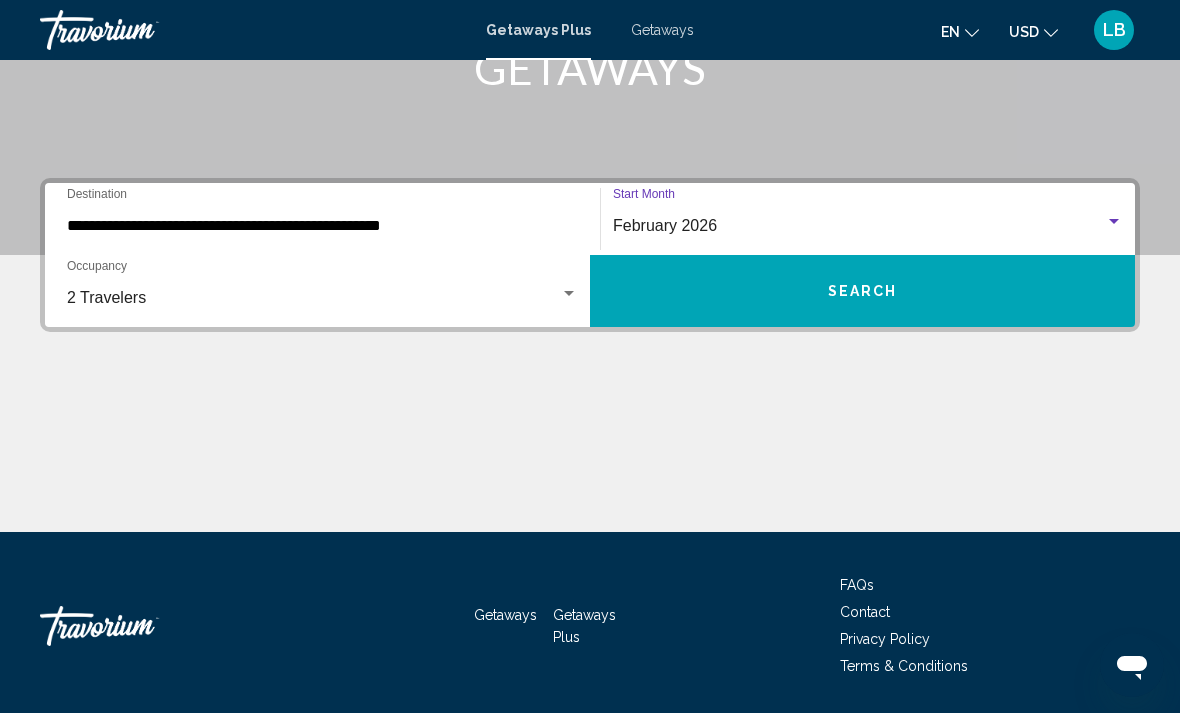 click on "Search" at bounding box center [862, 291] 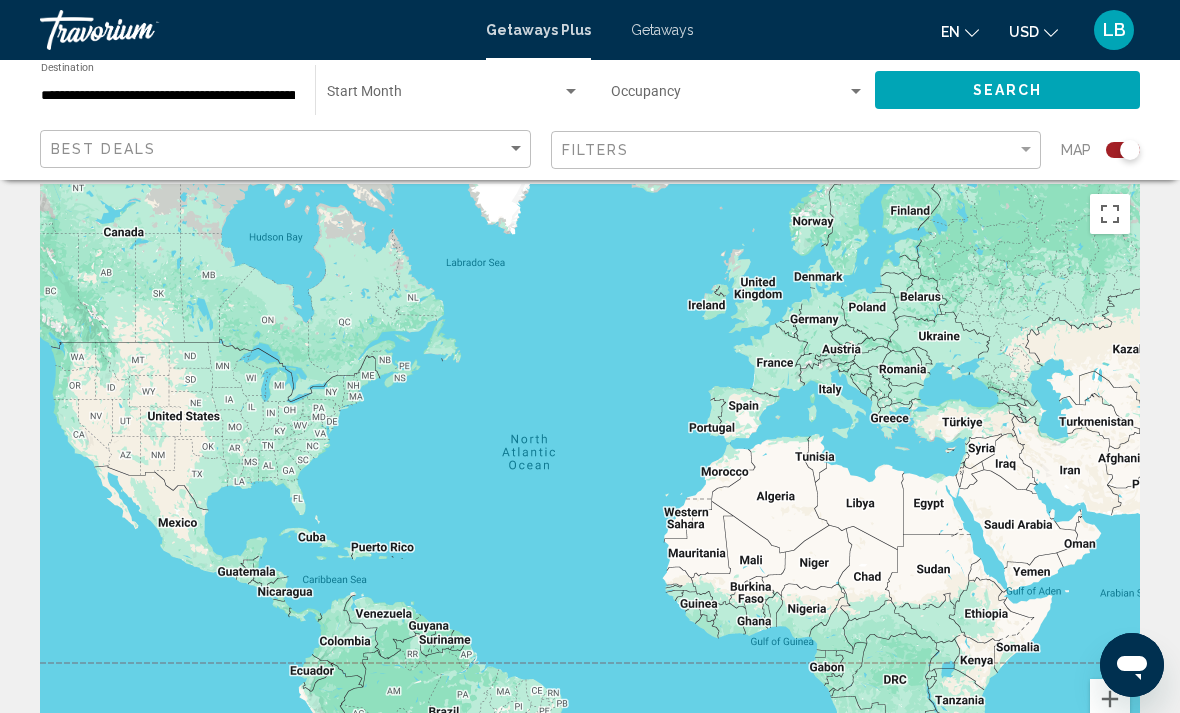scroll, scrollTop: 0, scrollLeft: 0, axis: both 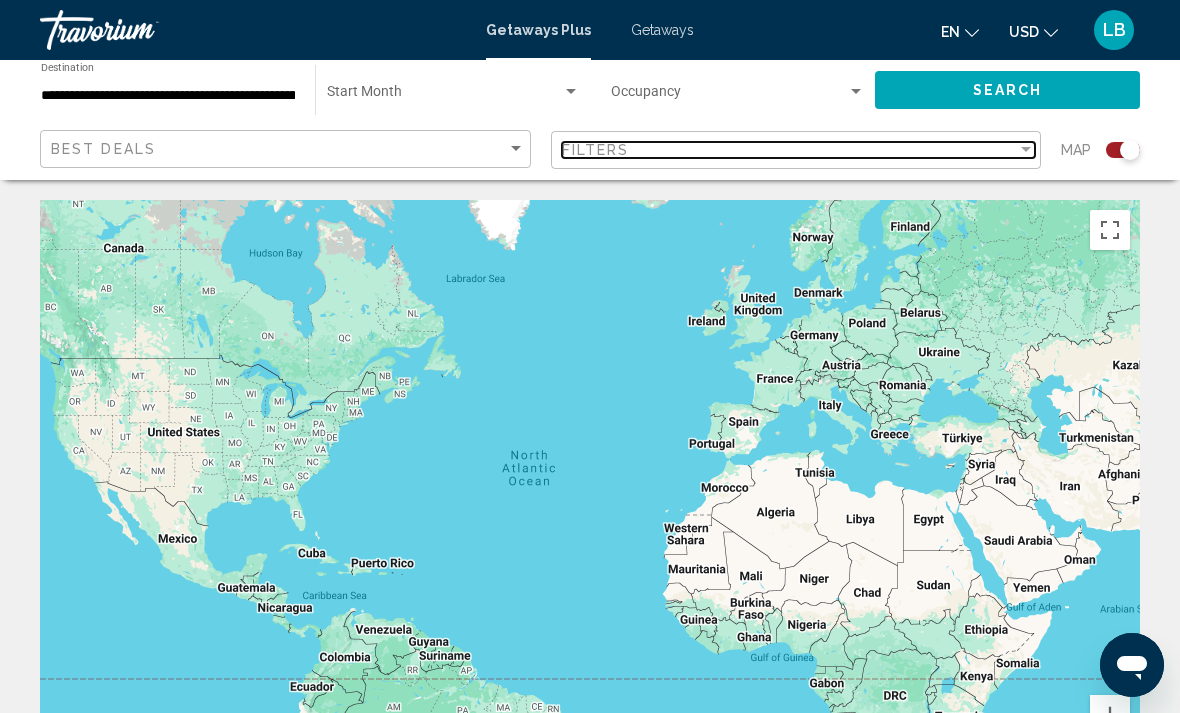 click on "Filters" at bounding box center (790, 150) 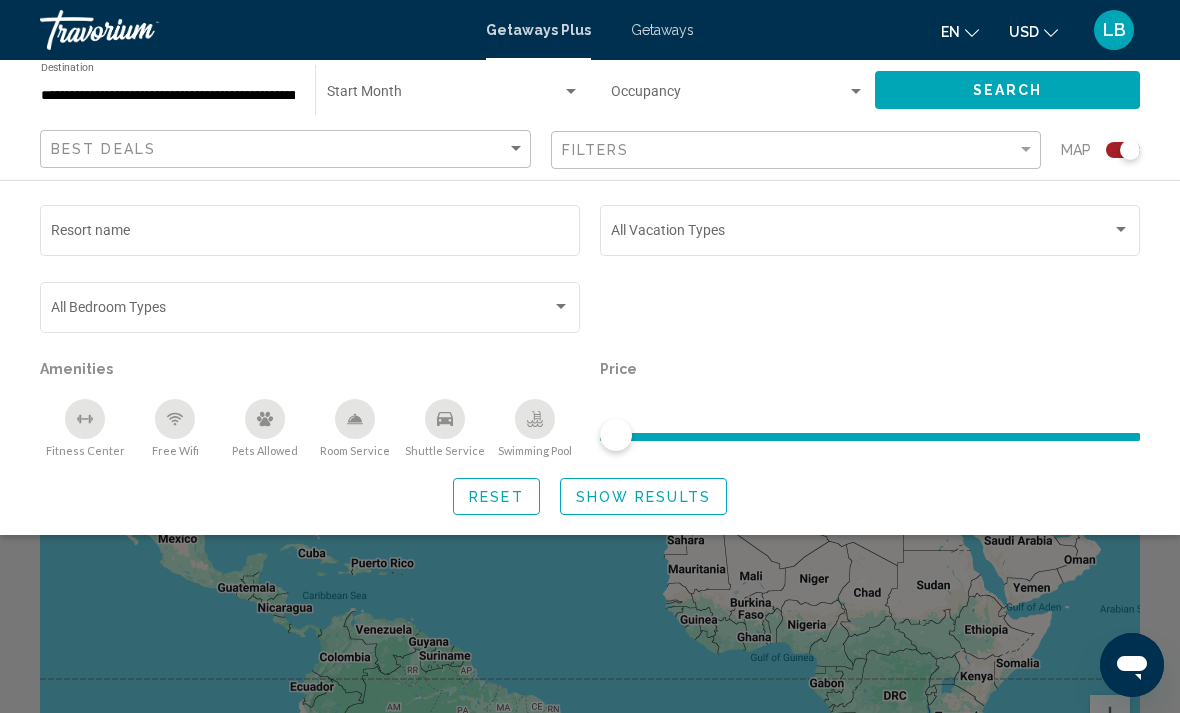 click at bounding box center [140, 30] 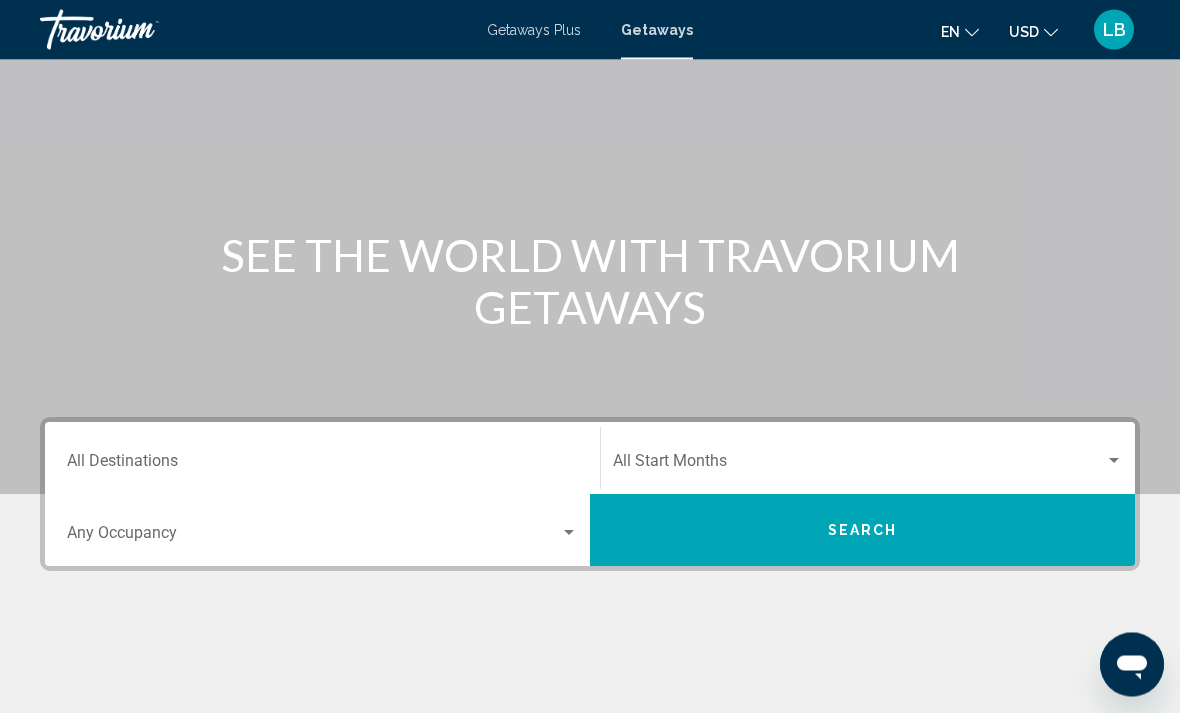 scroll, scrollTop: 108, scrollLeft: 0, axis: vertical 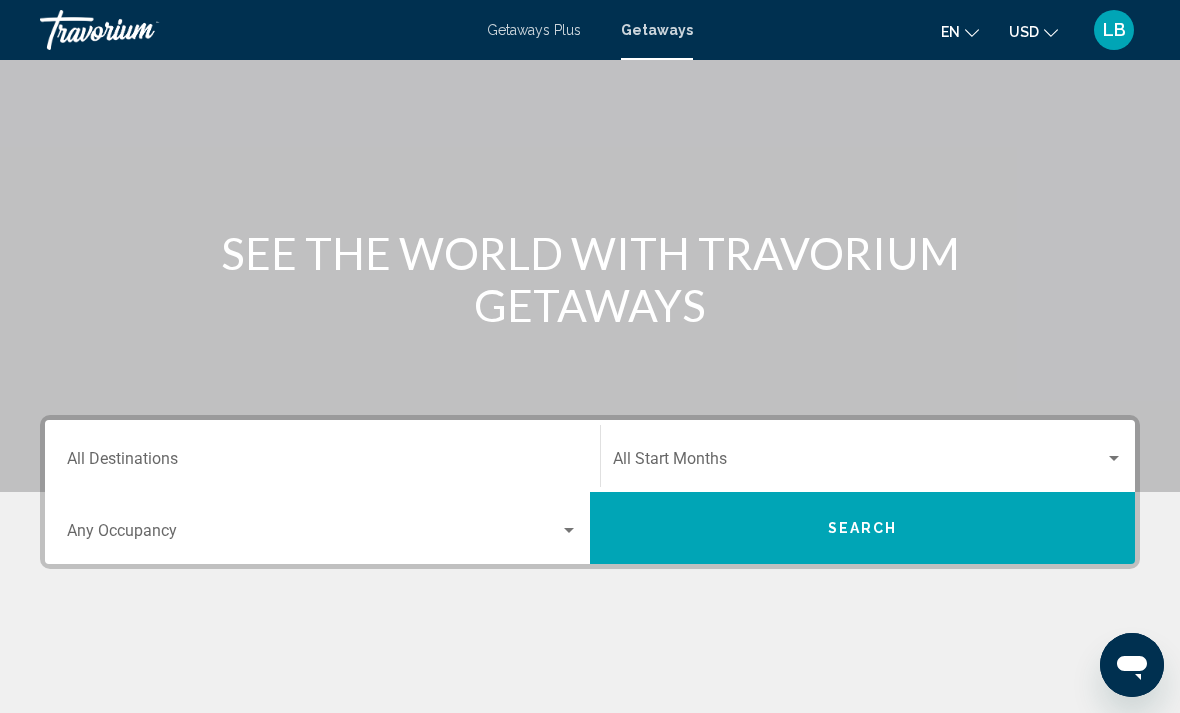 click on "Destination All Destinations" at bounding box center (322, 463) 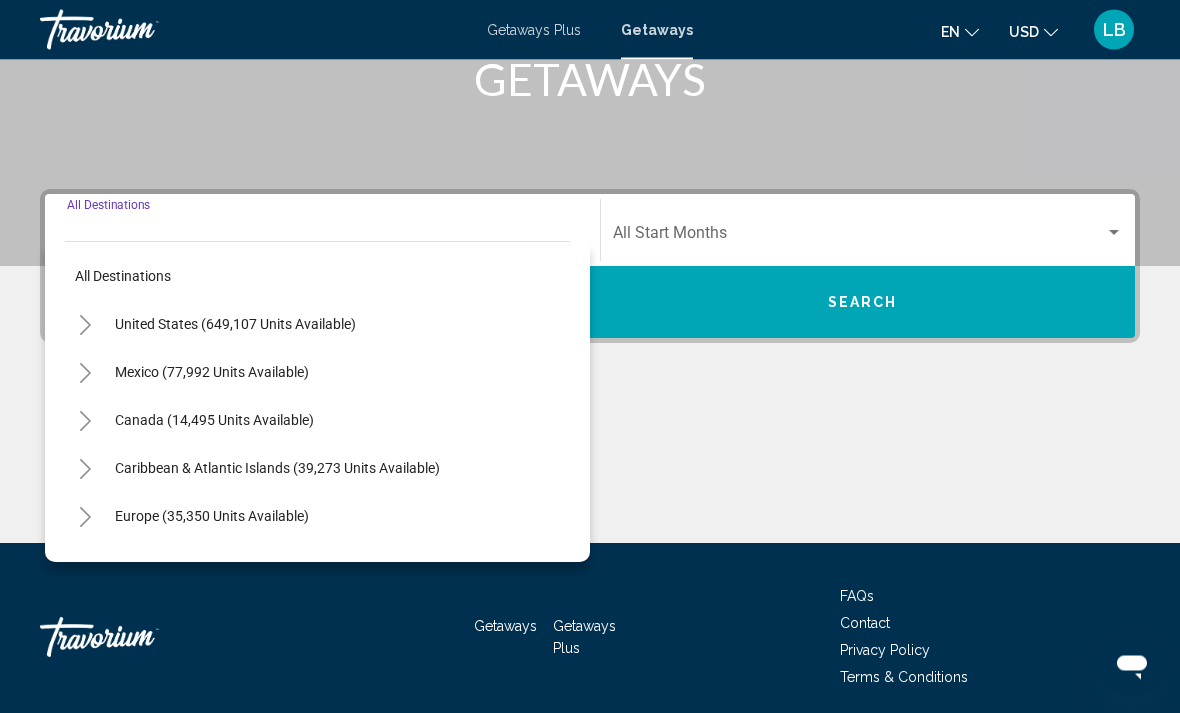 scroll, scrollTop: 345, scrollLeft: 0, axis: vertical 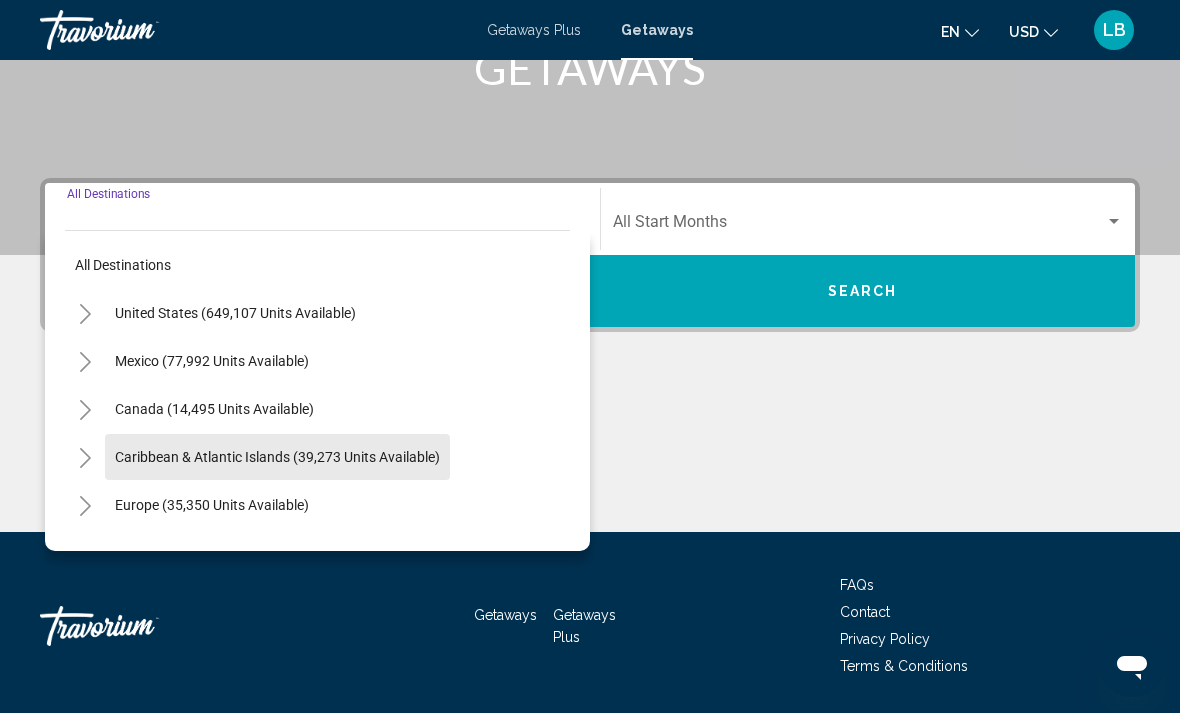 click on "Caribbean & Atlantic Islands (39,273 units available)" at bounding box center (212, 505) 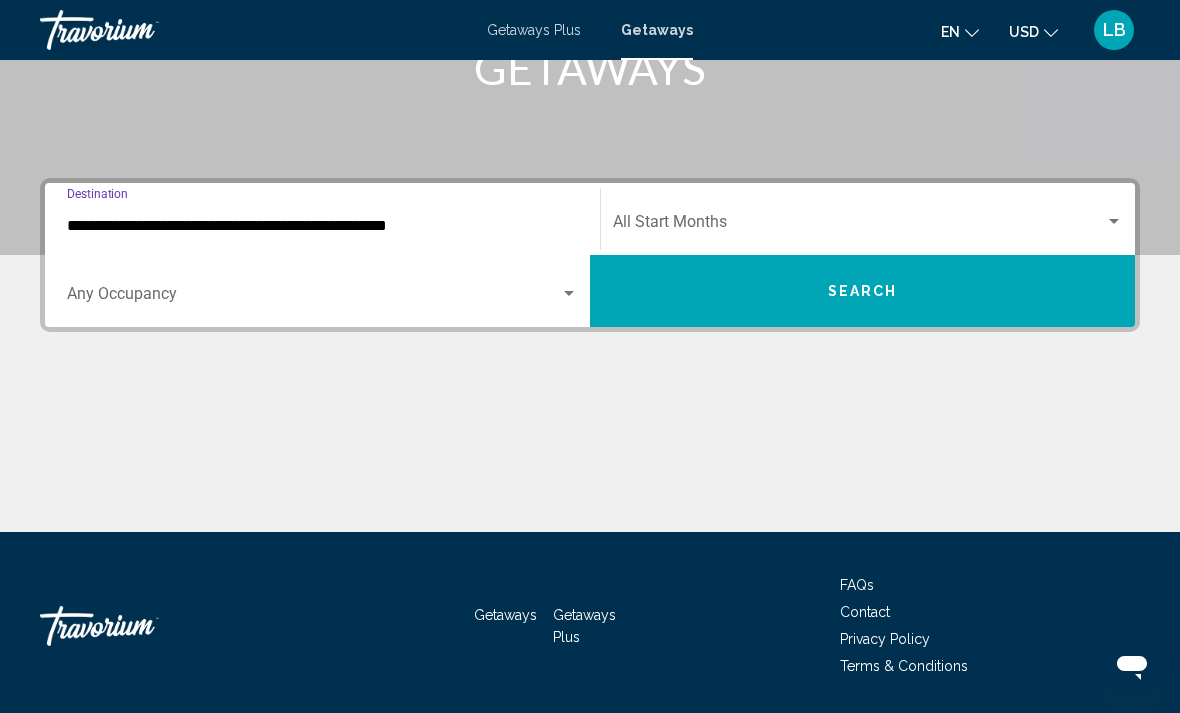 click at bounding box center (569, 294) 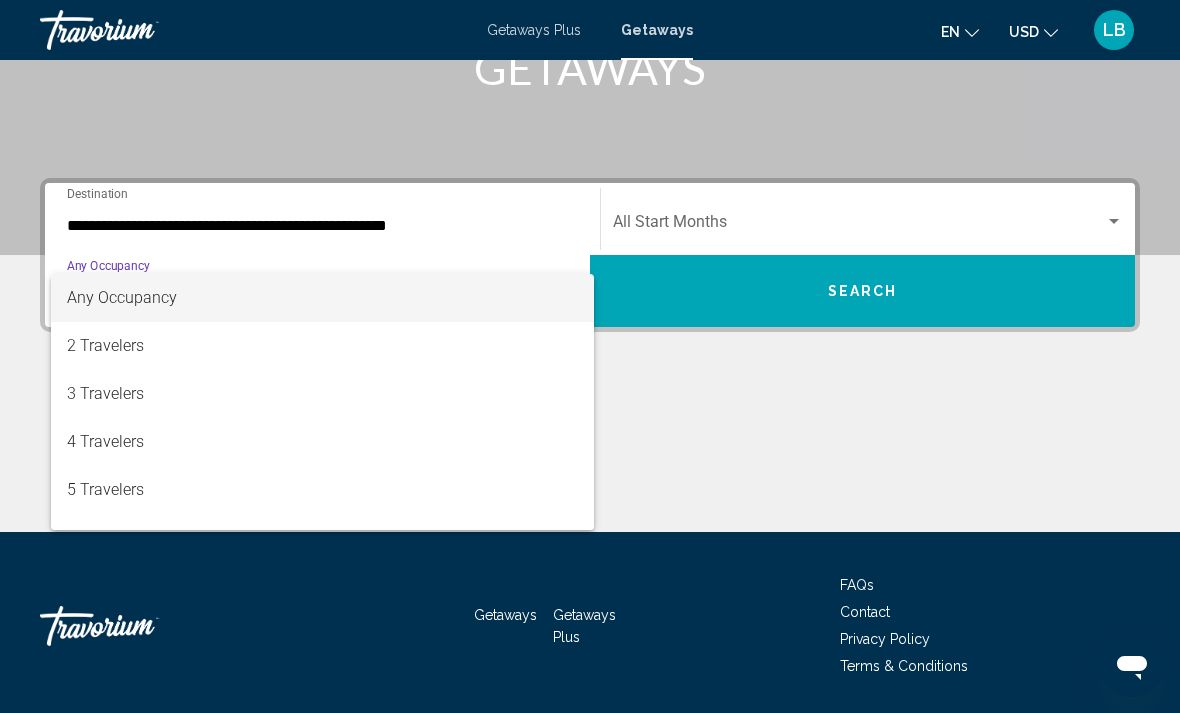 click at bounding box center (590, 356) 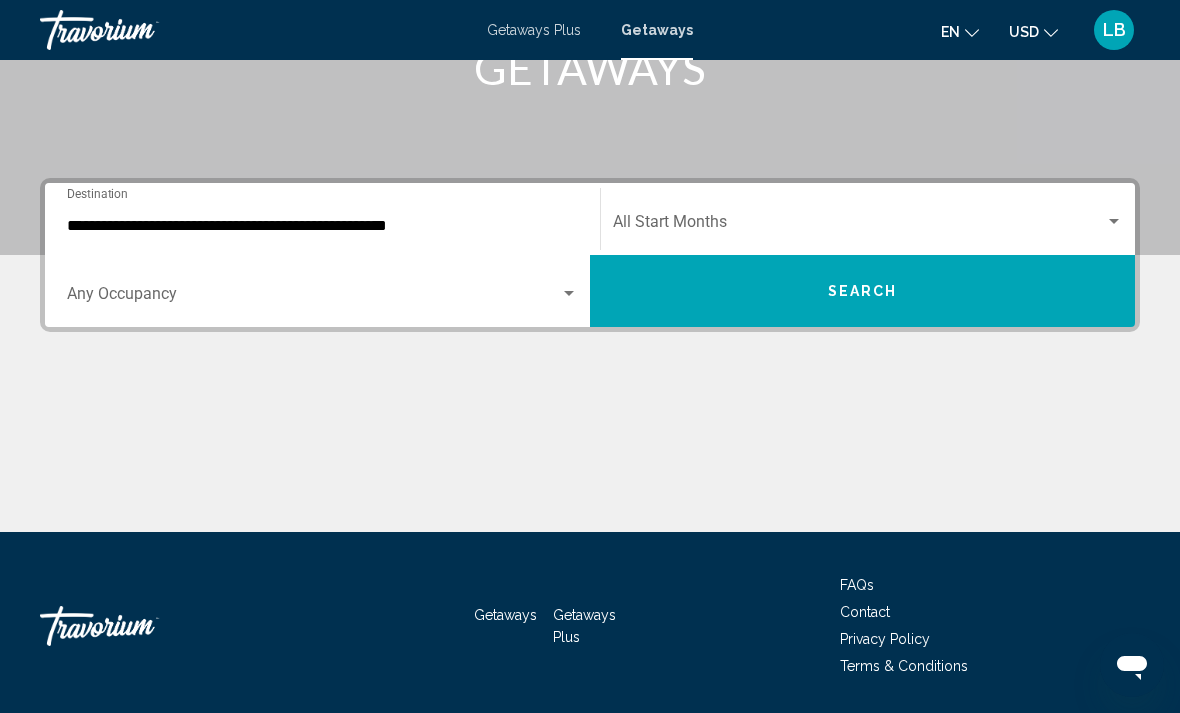 click at bounding box center (1114, 222) 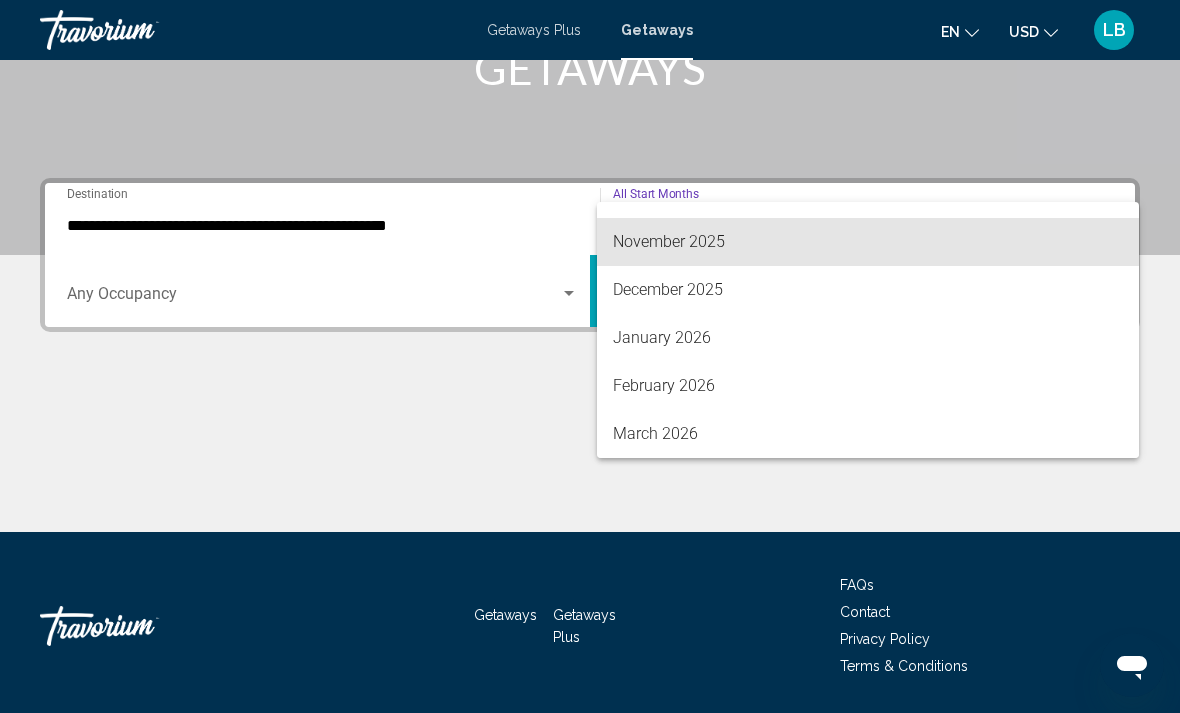 scroll, scrollTop: 182, scrollLeft: 0, axis: vertical 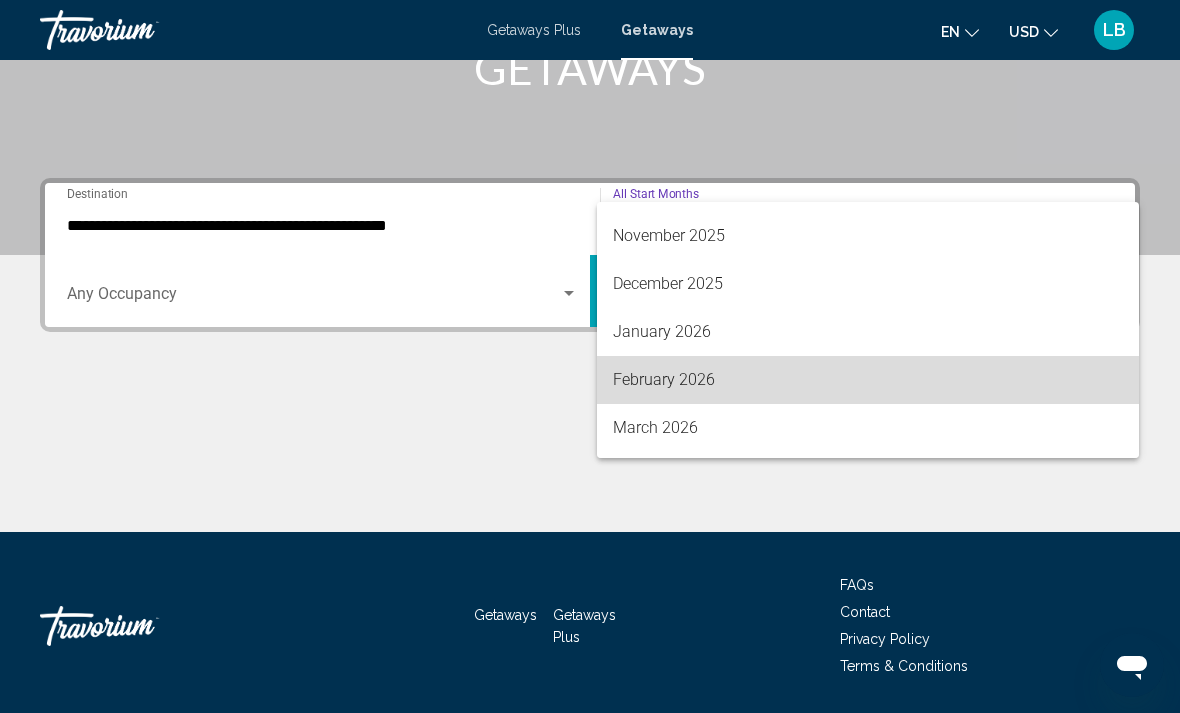 click on "February 2026" at bounding box center [868, 380] 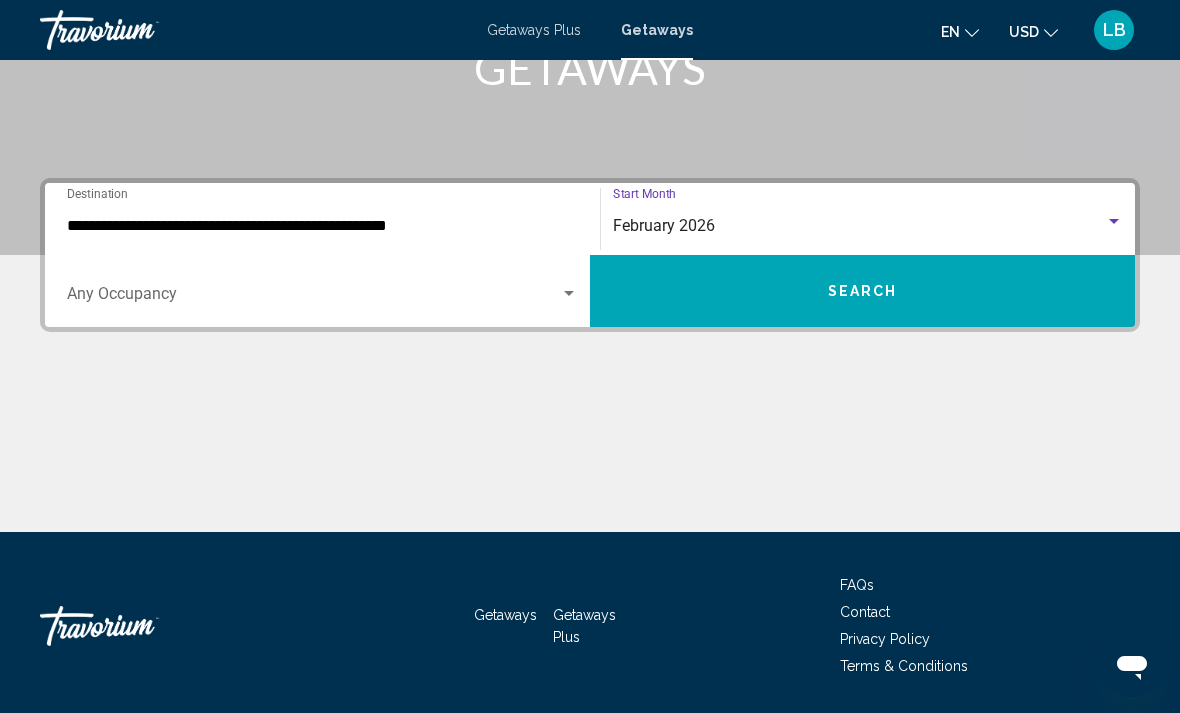 click at bounding box center [313, 298] 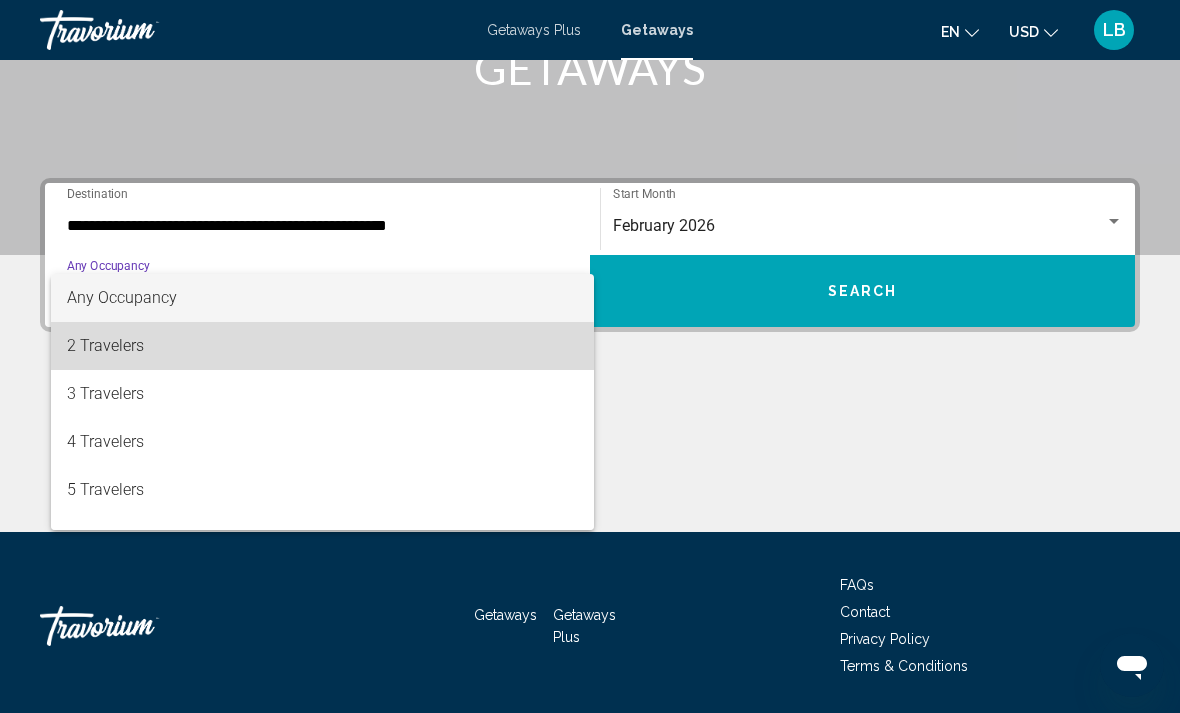 click on "2 Travelers" at bounding box center (322, 346) 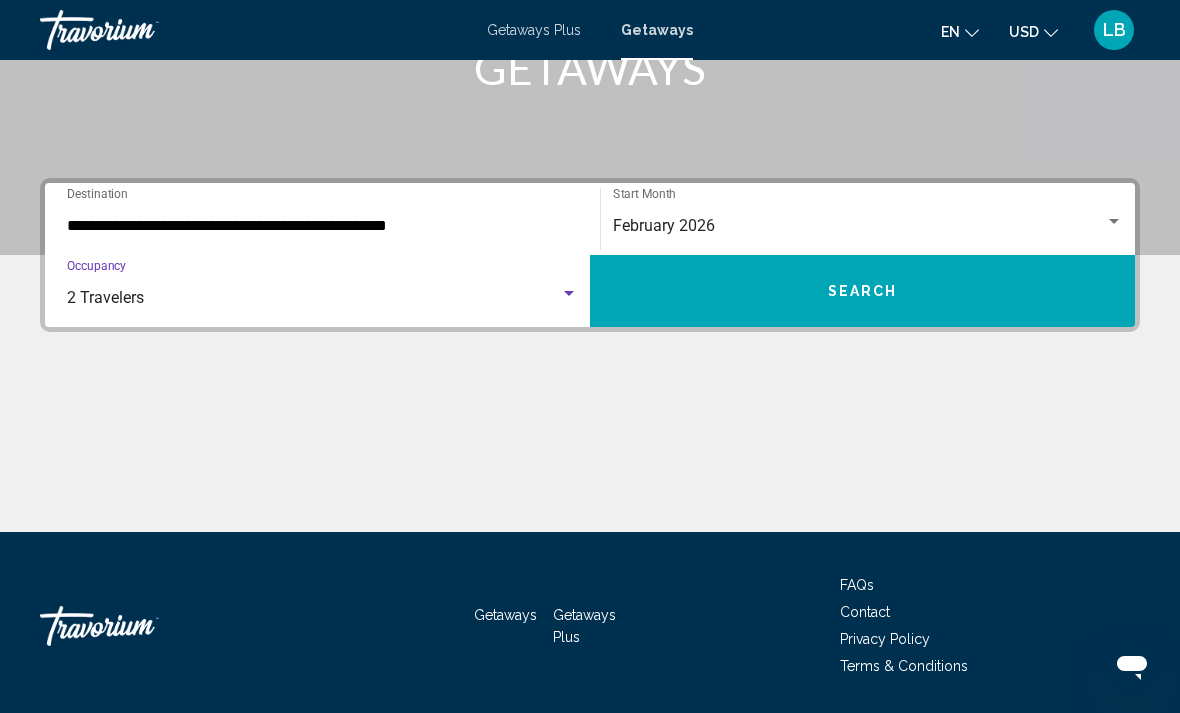 click on "Search" at bounding box center [862, 291] 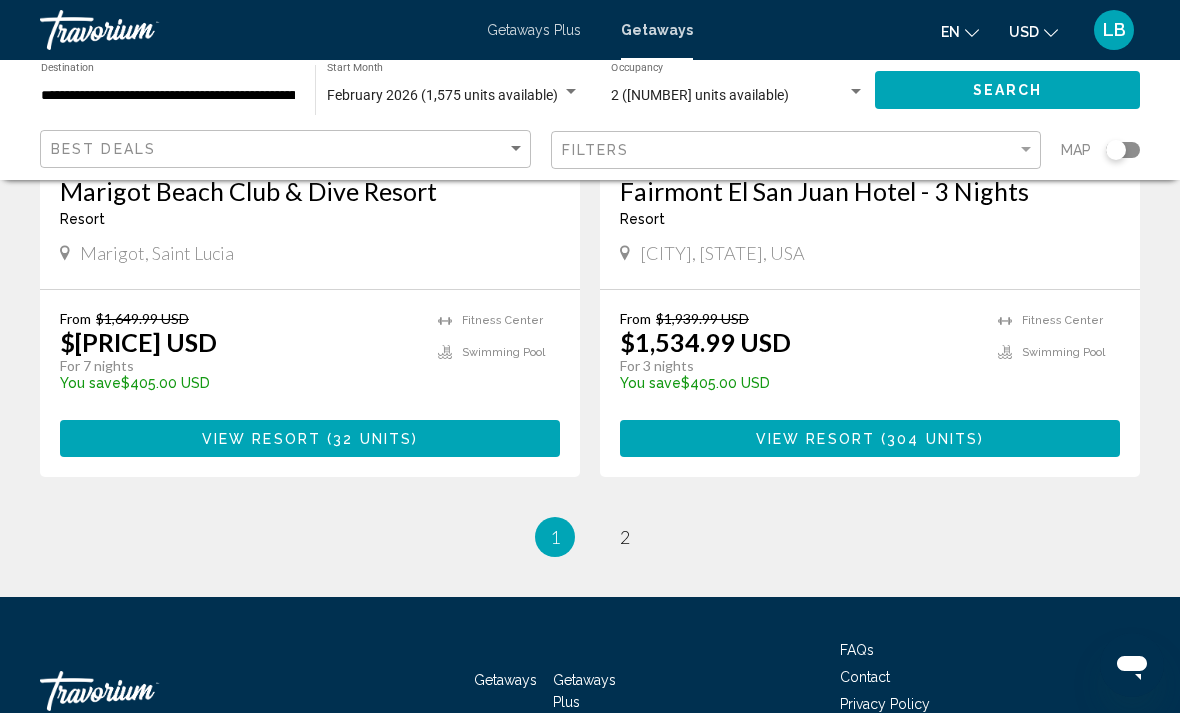 scroll, scrollTop: 3842, scrollLeft: 0, axis: vertical 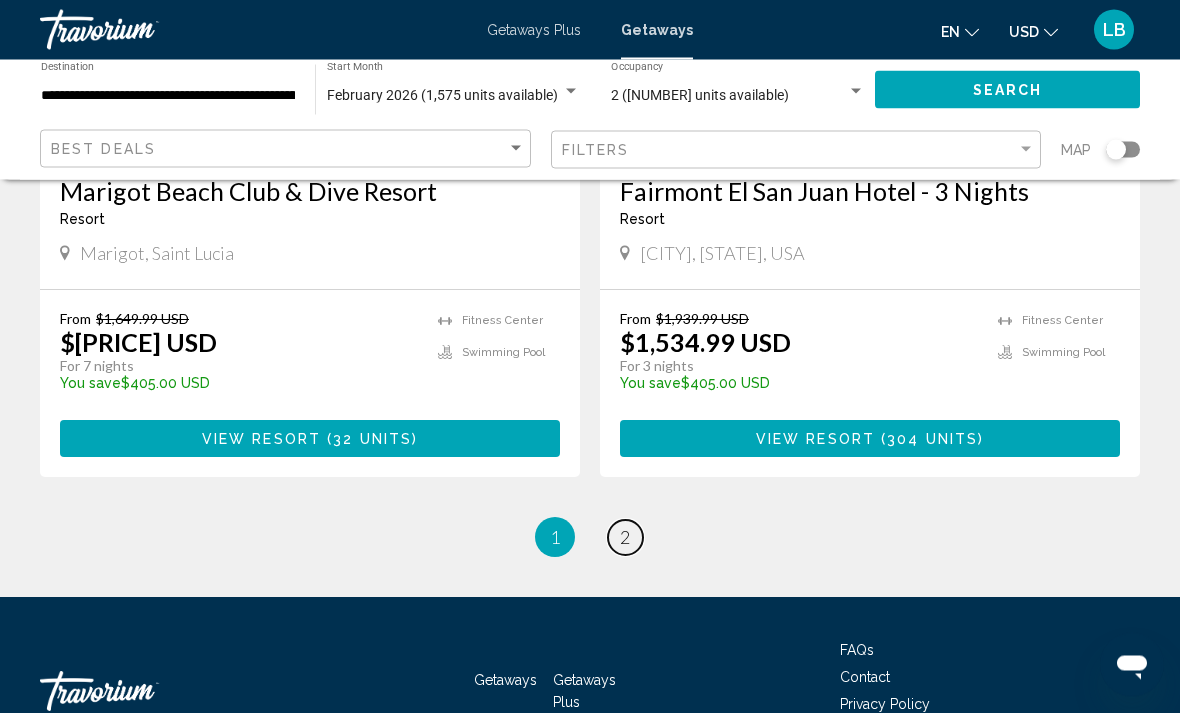 click on "2" at bounding box center [625, 538] 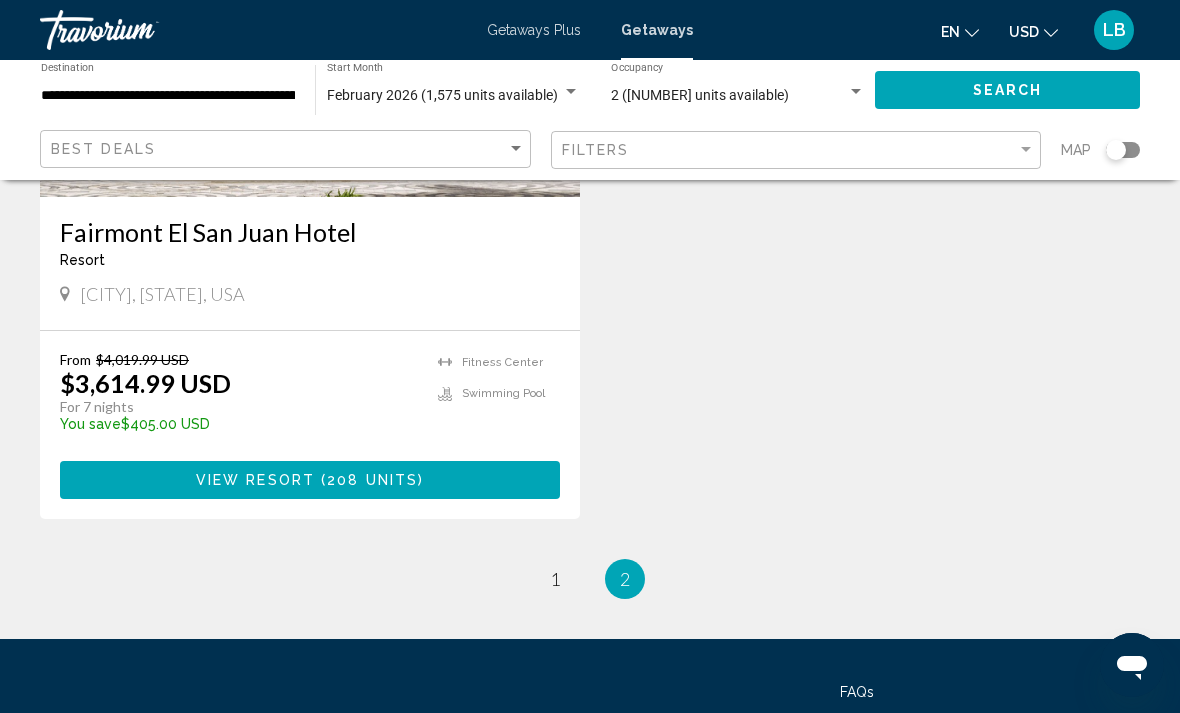 scroll, scrollTop: 1182, scrollLeft: 0, axis: vertical 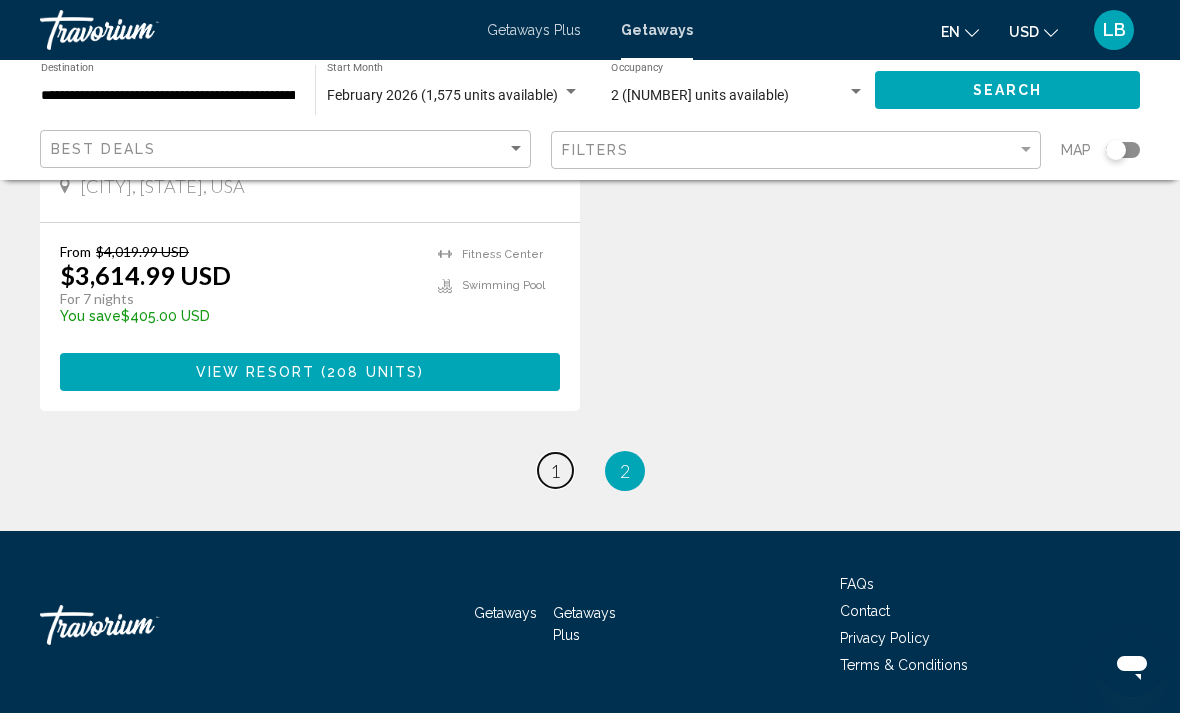 click on "1" at bounding box center (555, 471) 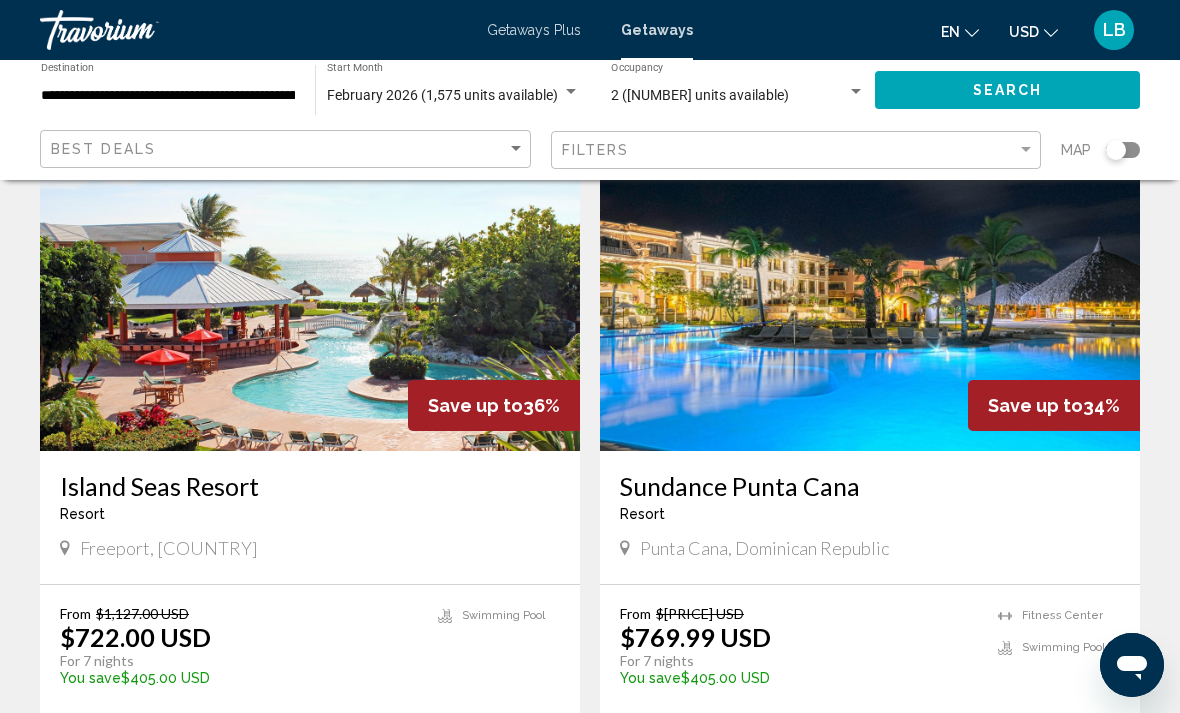 scroll, scrollTop: 2183, scrollLeft: 0, axis: vertical 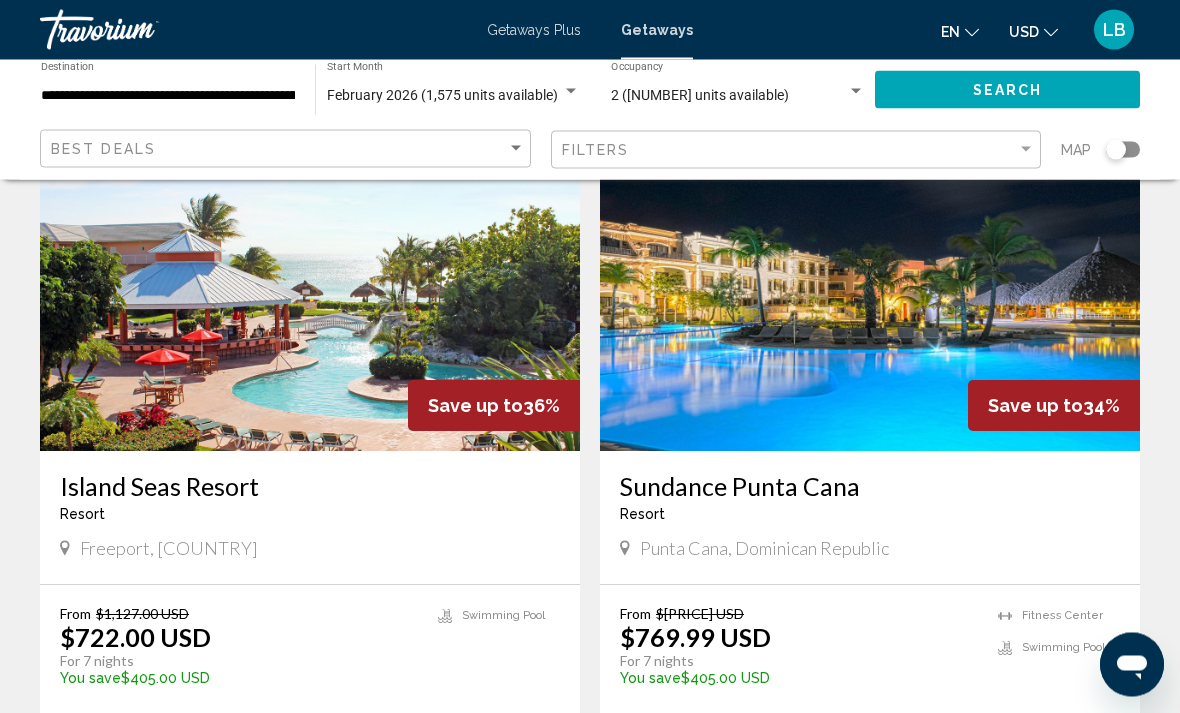 click at bounding box center (870, 292) 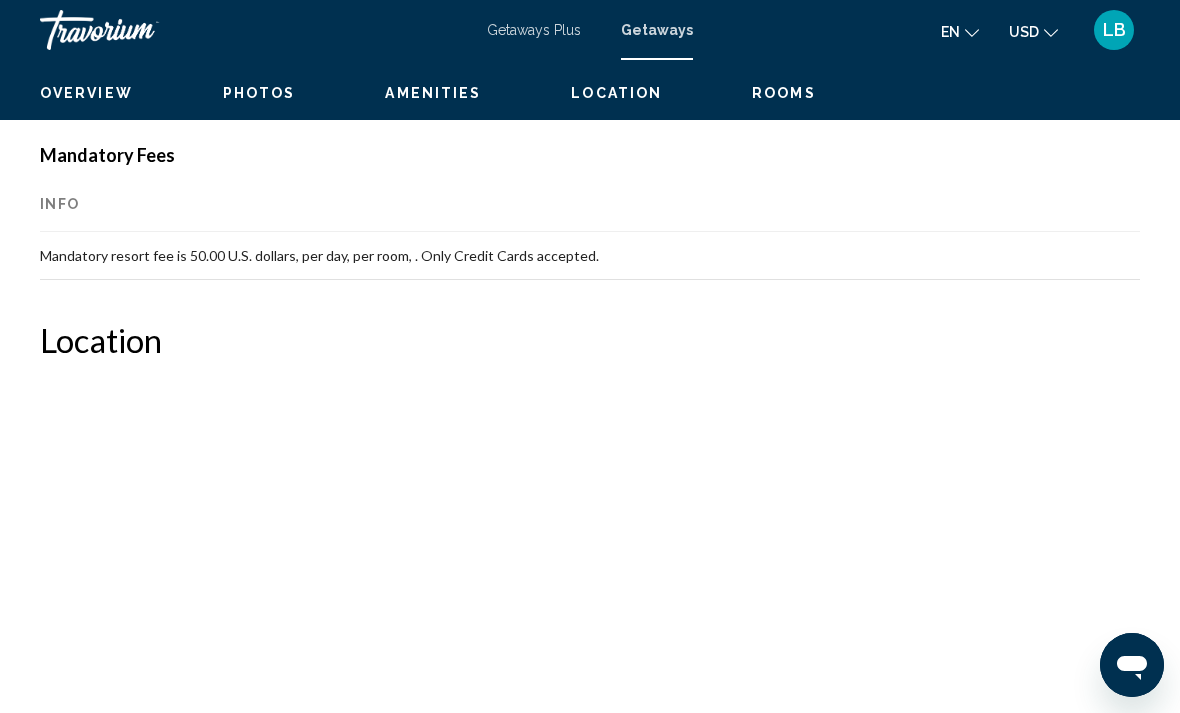 scroll, scrollTop: 0, scrollLeft: 0, axis: both 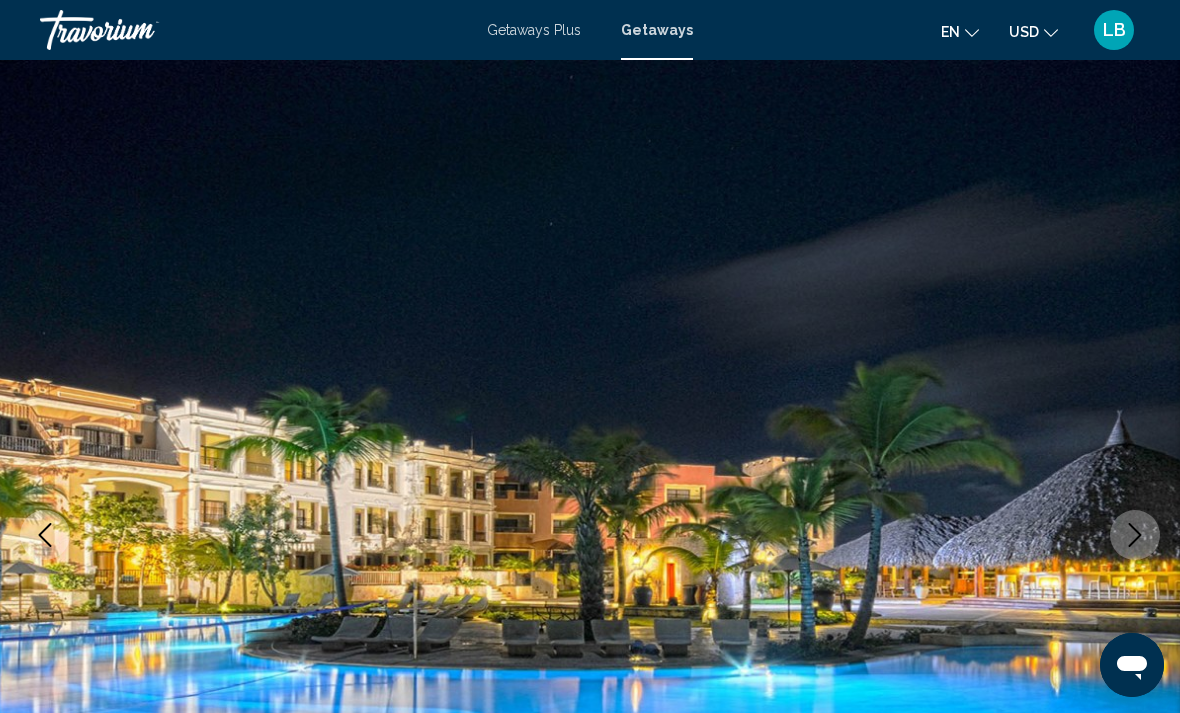 click 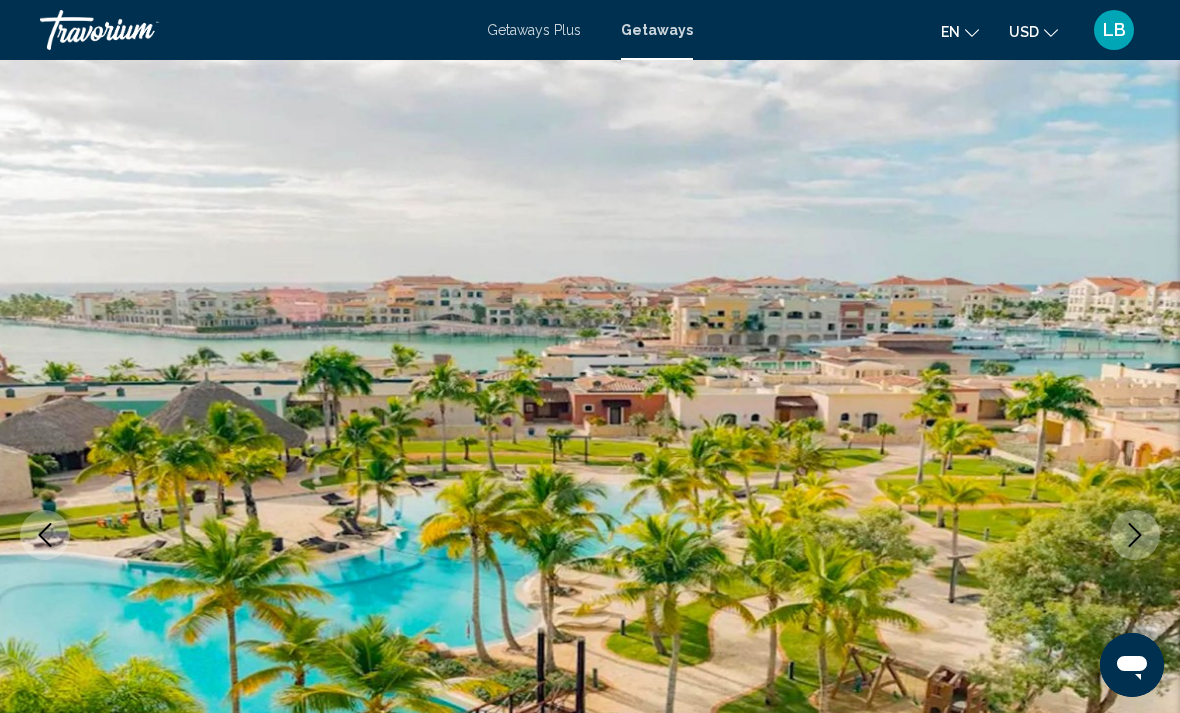 click 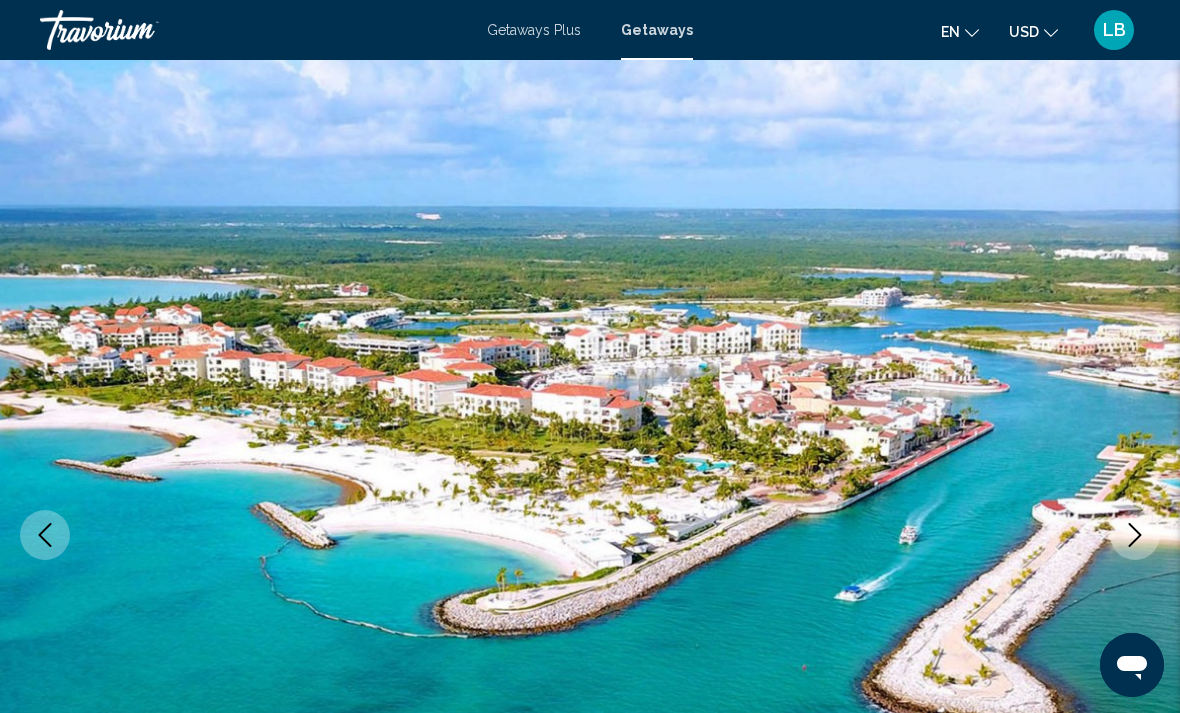 click 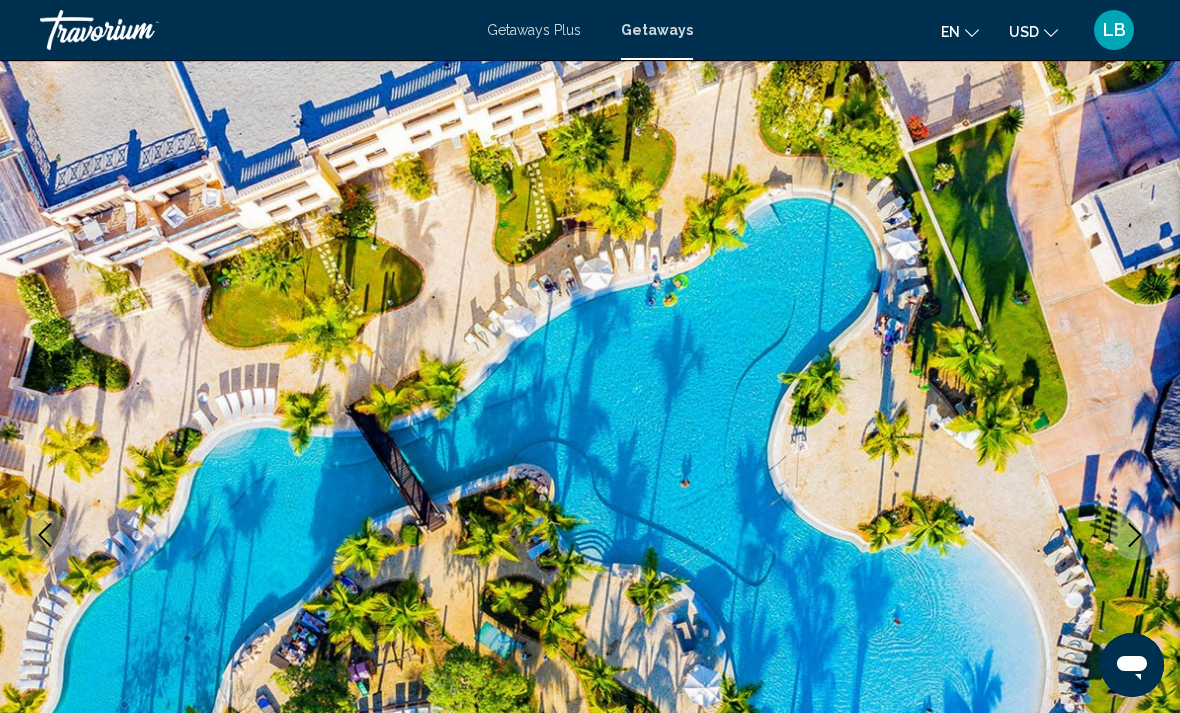click at bounding box center (1135, 535) 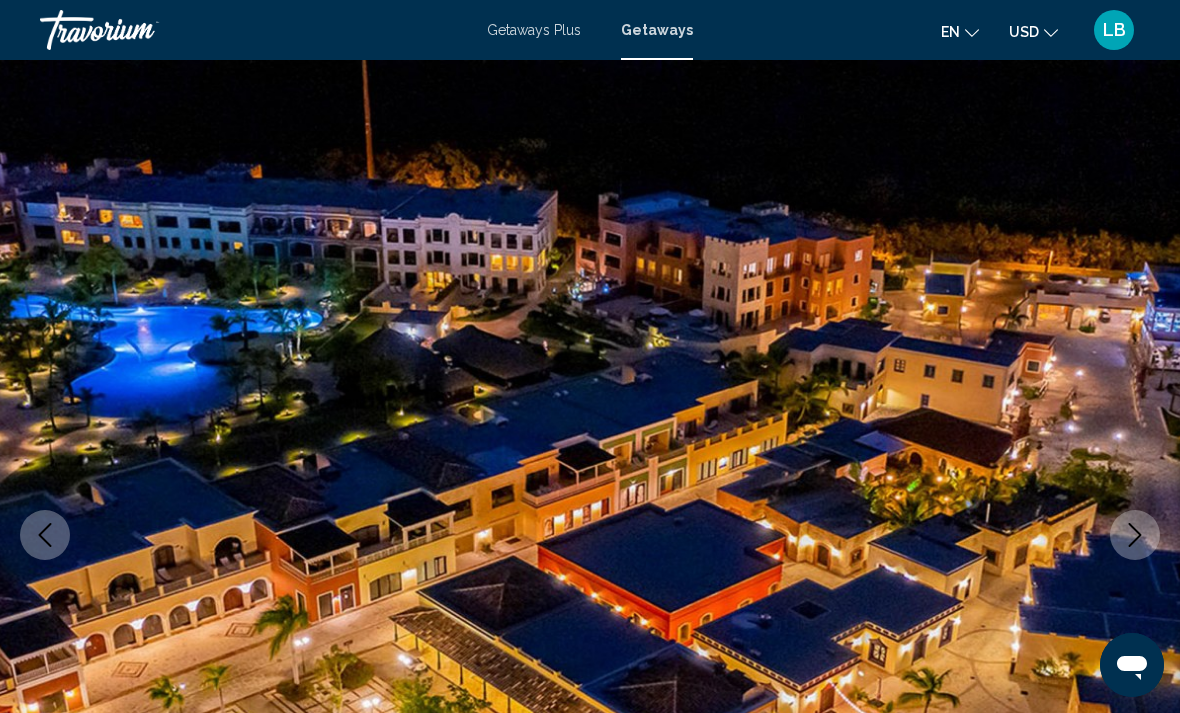 click at bounding box center (1135, 535) 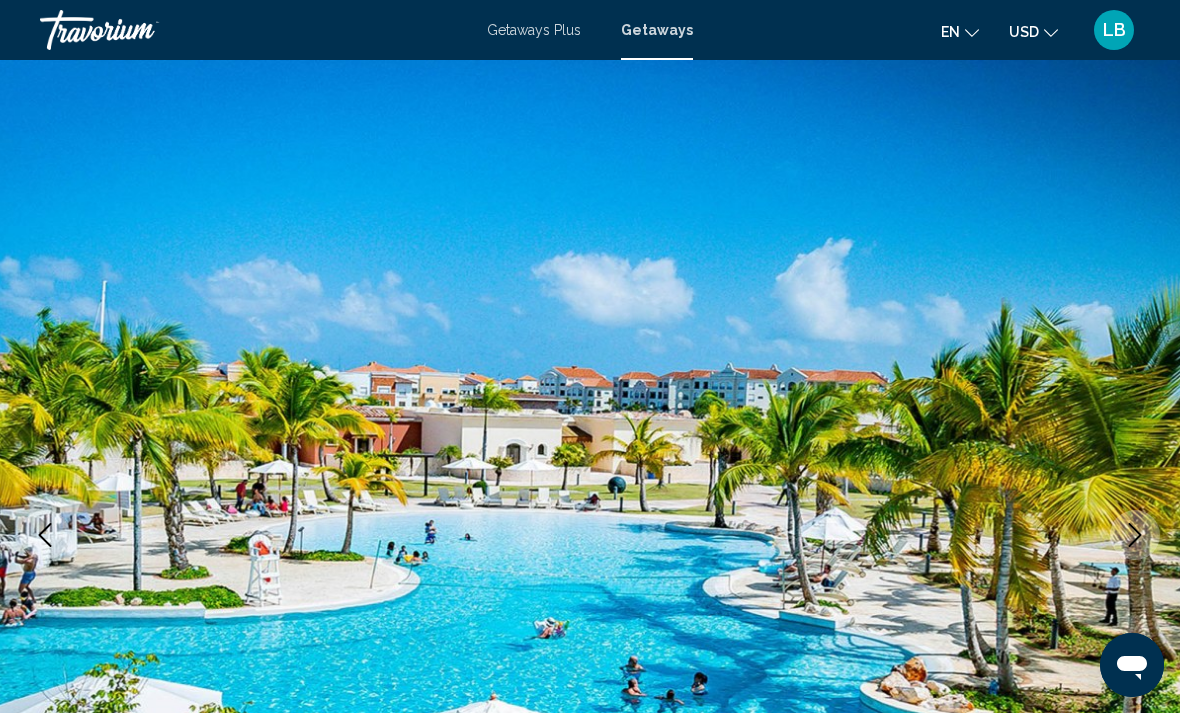 click at bounding box center [1135, 535] 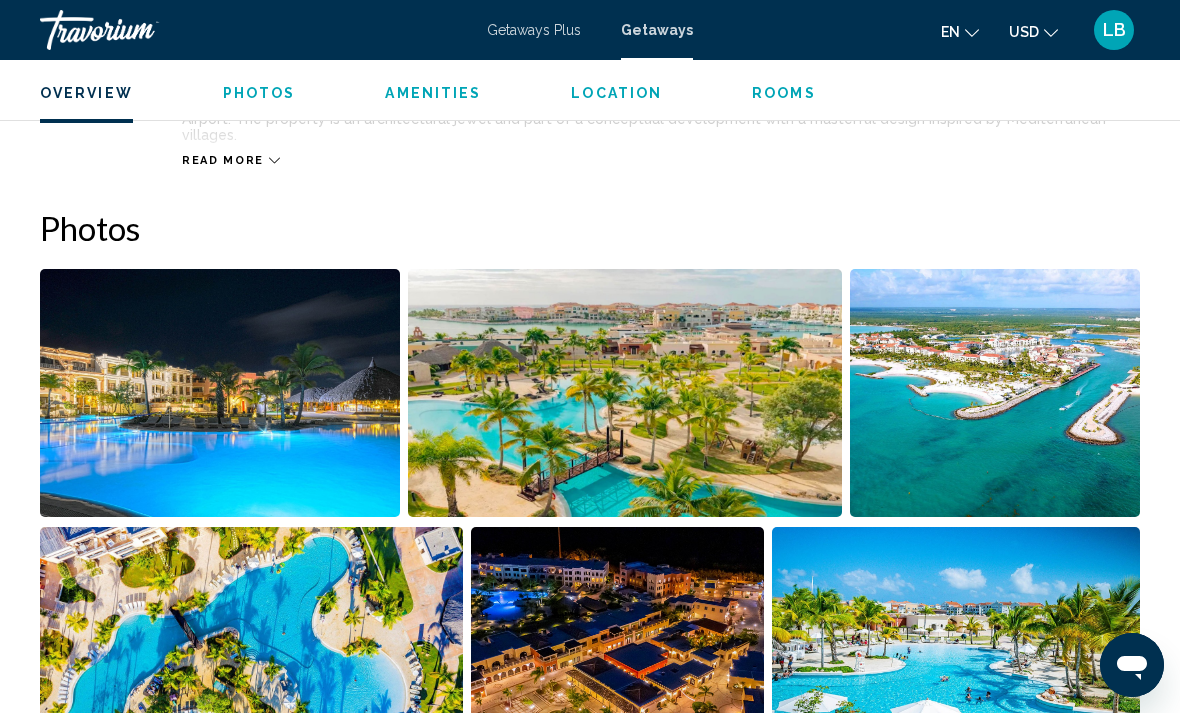 scroll, scrollTop: 1183, scrollLeft: 0, axis: vertical 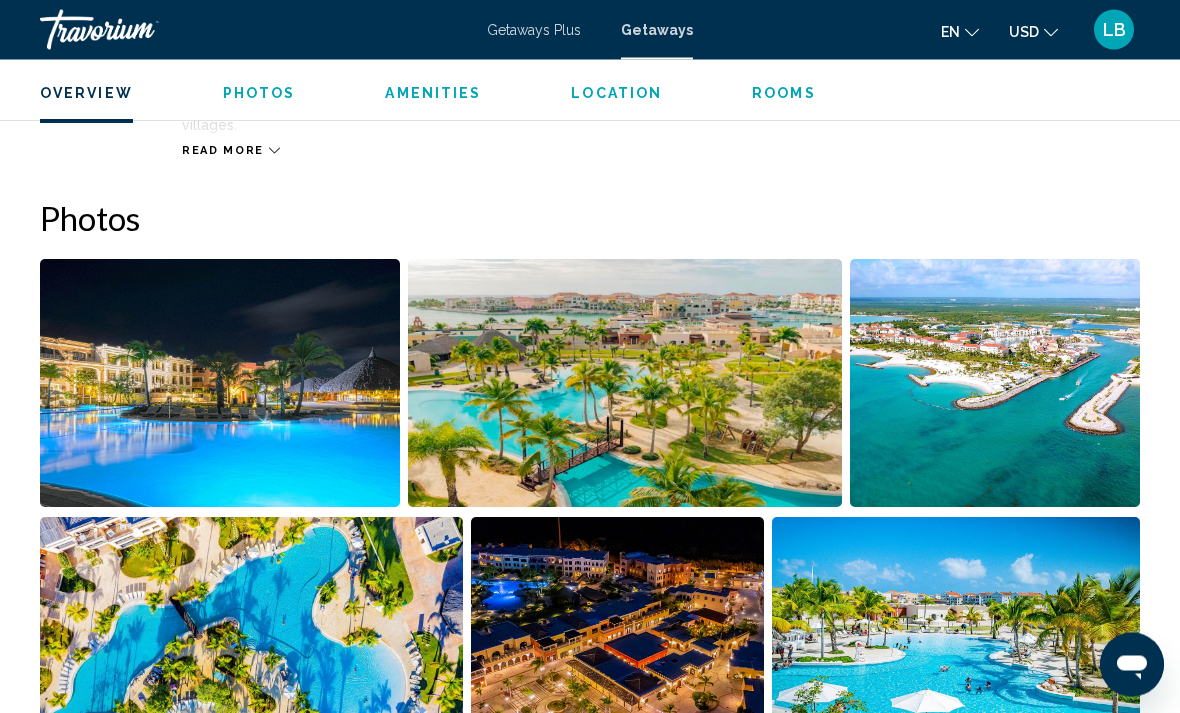 click on "Amenities" at bounding box center [433, 93] 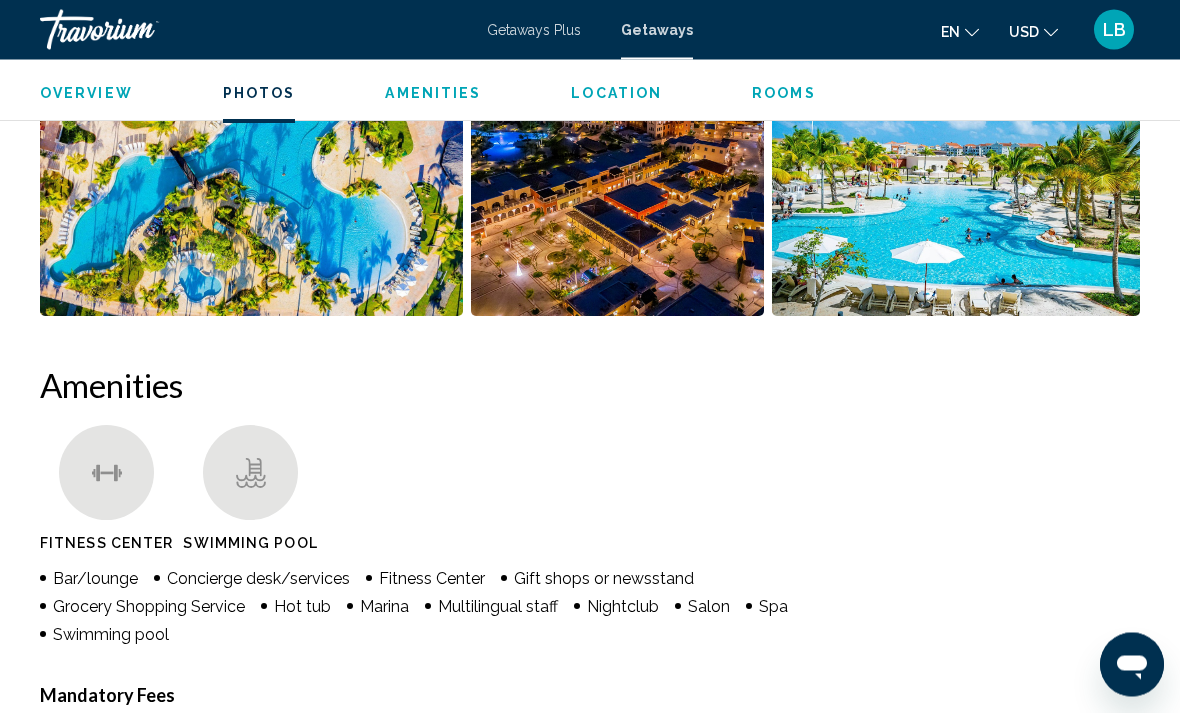 scroll, scrollTop: 1874, scrollLeft: 0, axis: vertical 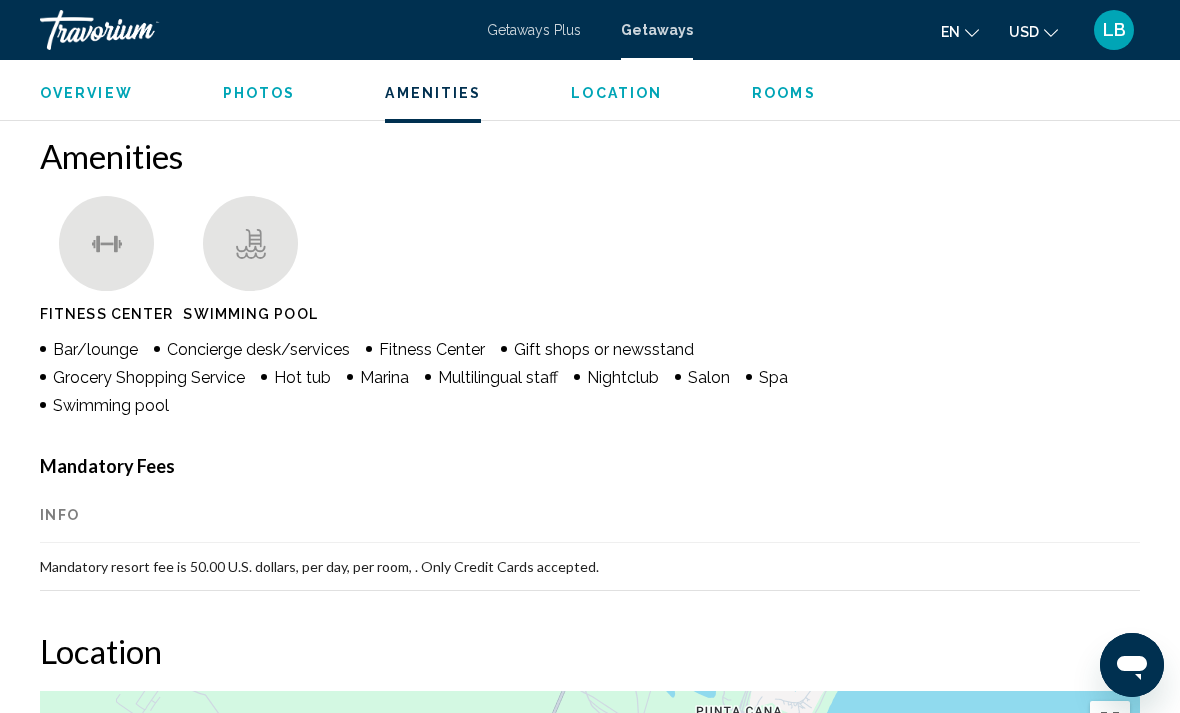 click on "Rooms" at bounding box center [784, 93] 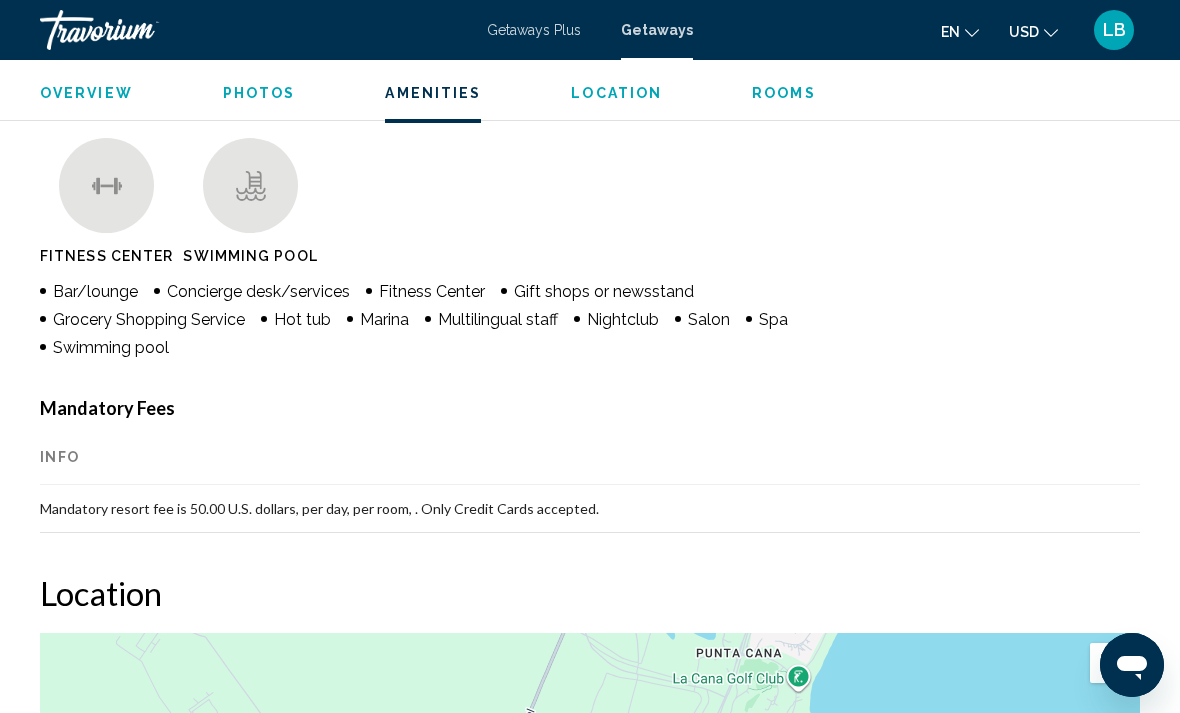 scroll, scrollTop: 1928, scrollLeft: 0, axis: vertical 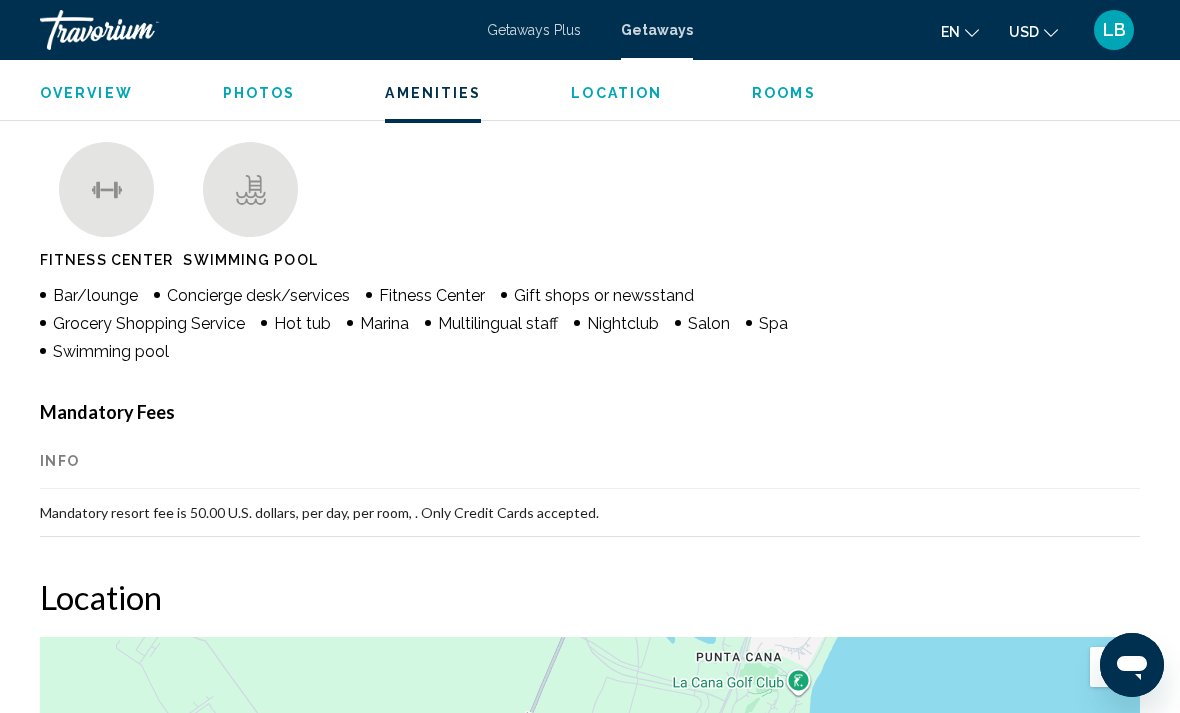 click on "Info" at bounding box center (590, 461) 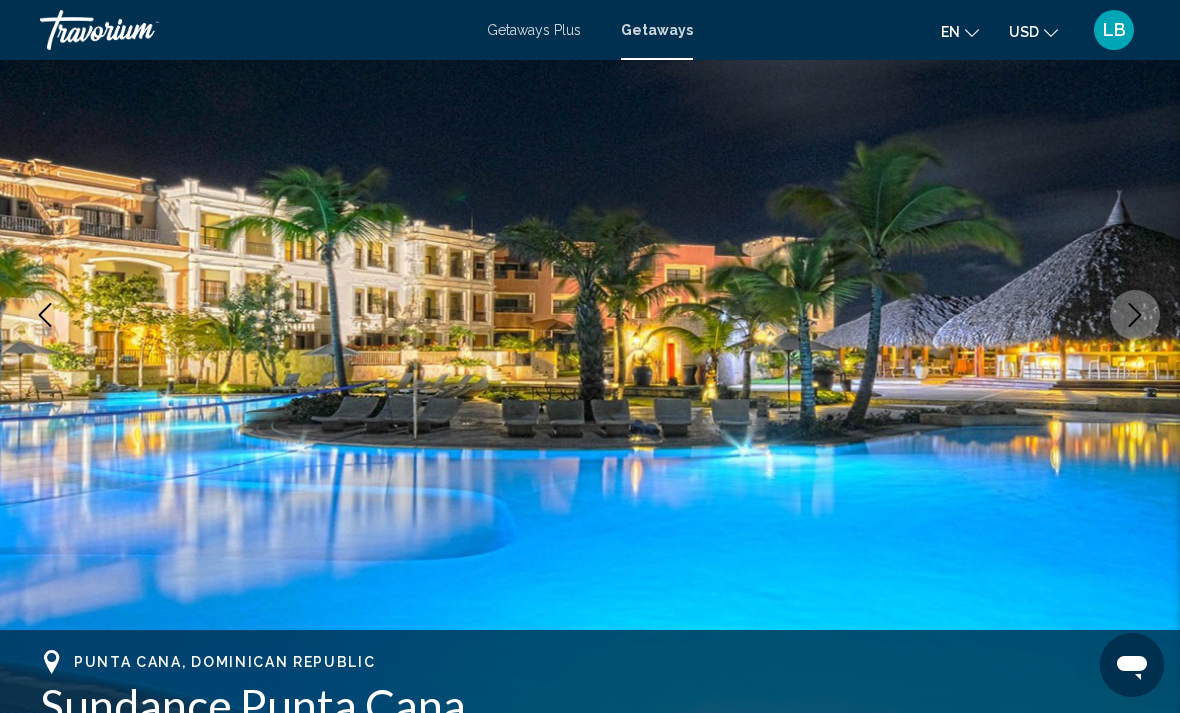 scroll, scrollTop: 0, scrollLeft: 0, axis: both 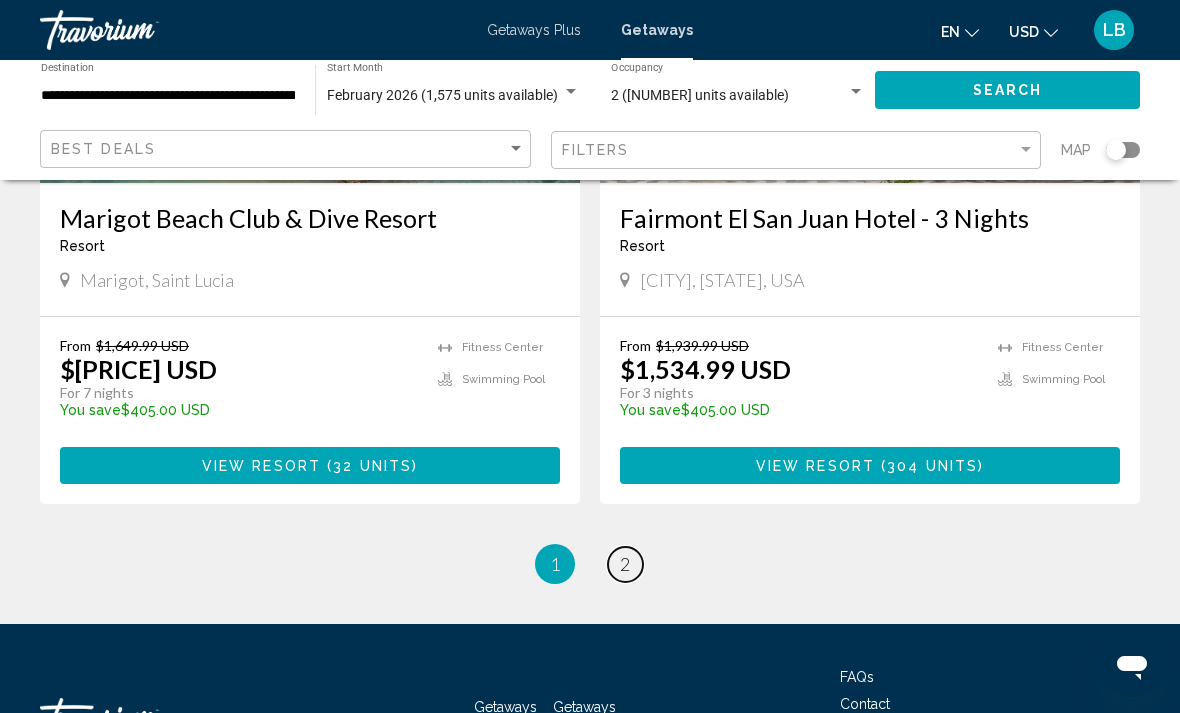 click on "page  2" at bounding box center [625, 564] 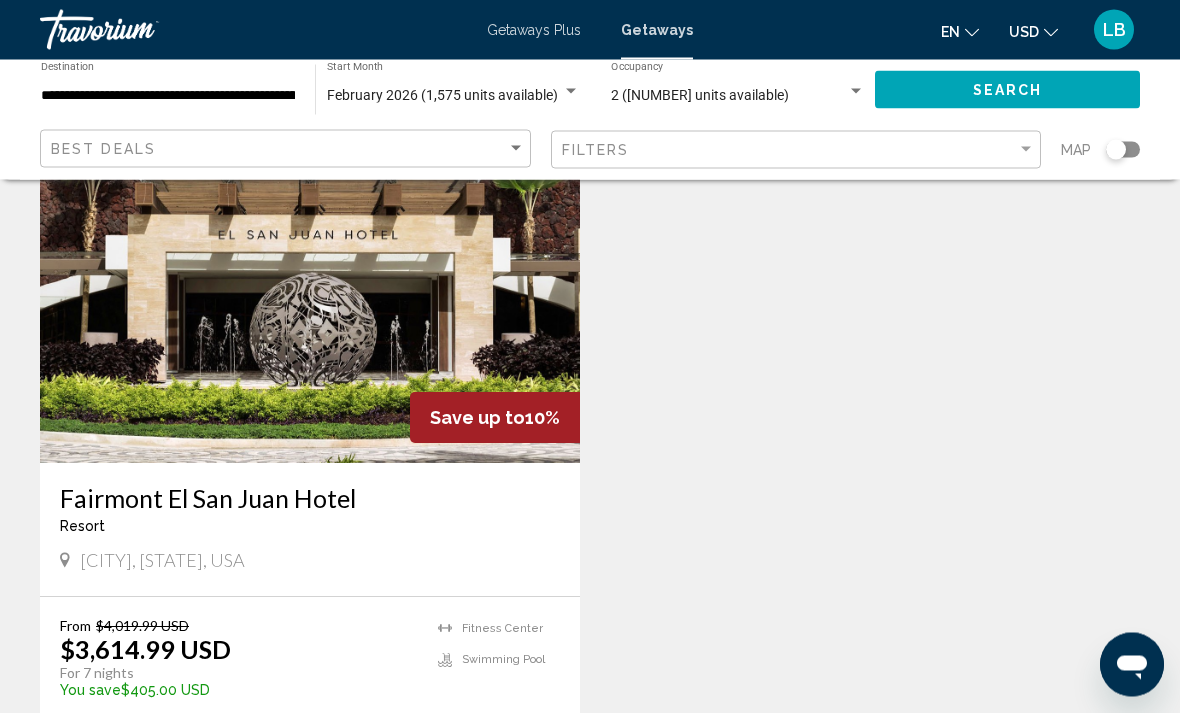 scroll, scrollTop: 866, scrollLeft: 0, axis: vertical 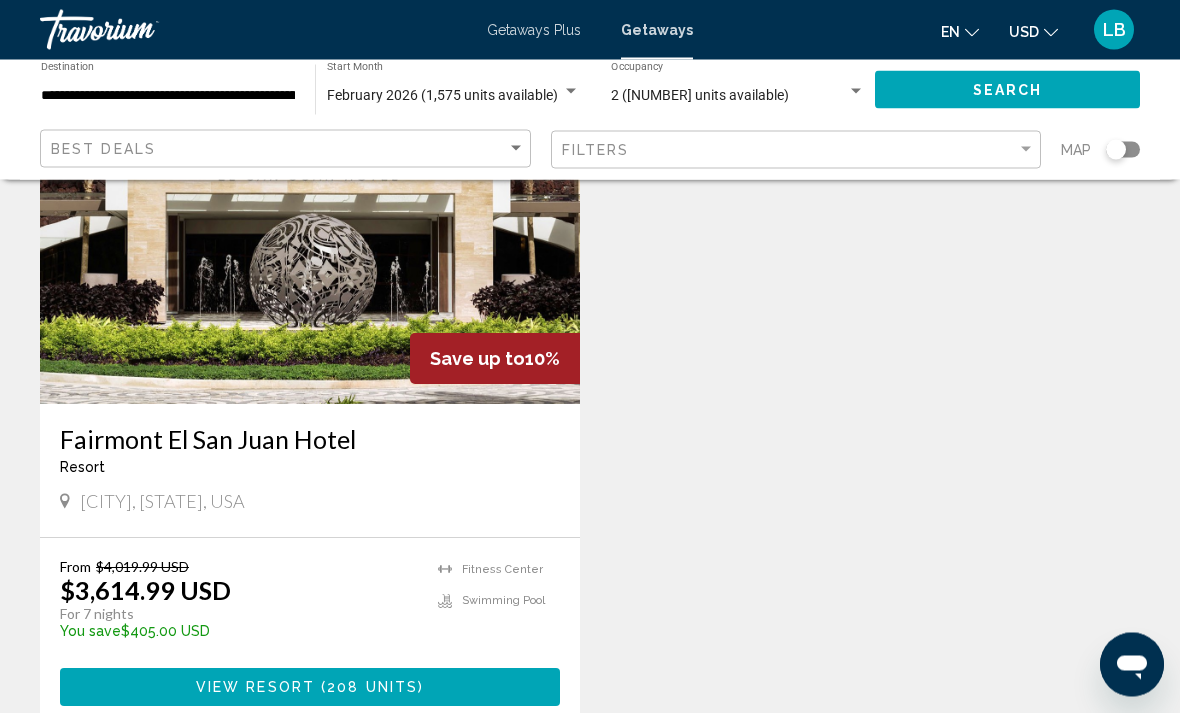 click at bounding box center [310, 245] 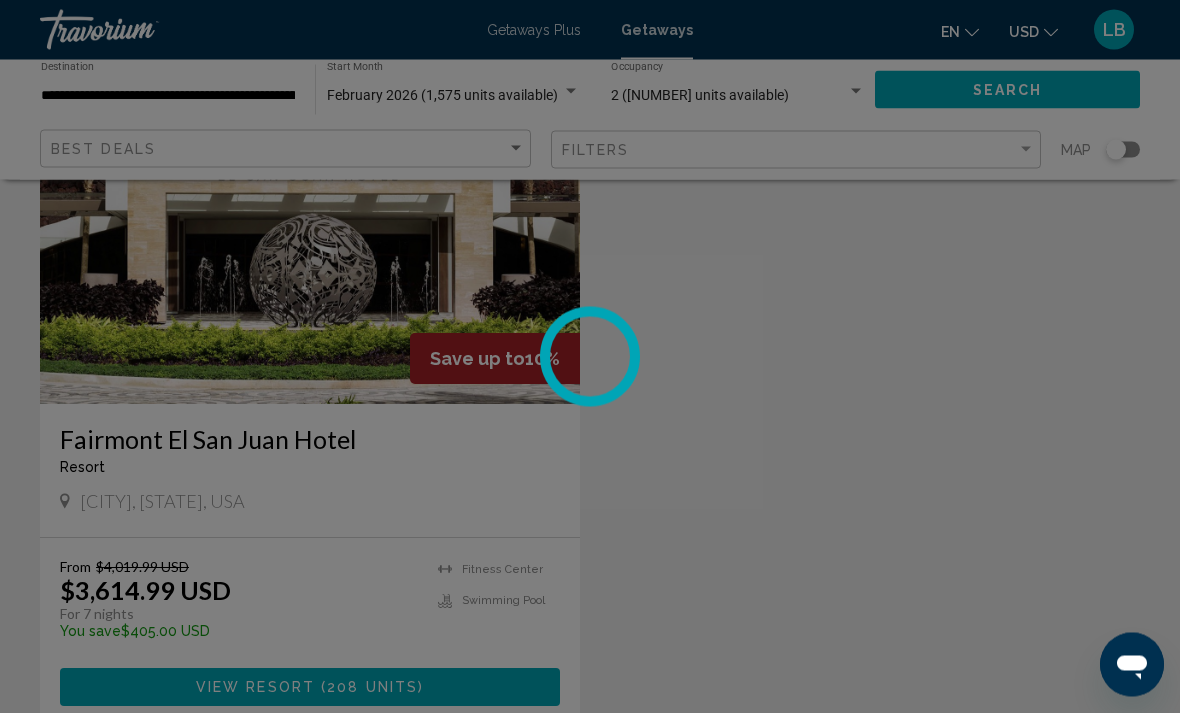 scroll, scrollTop: 867, scrollLeft: 0, axis: vertical 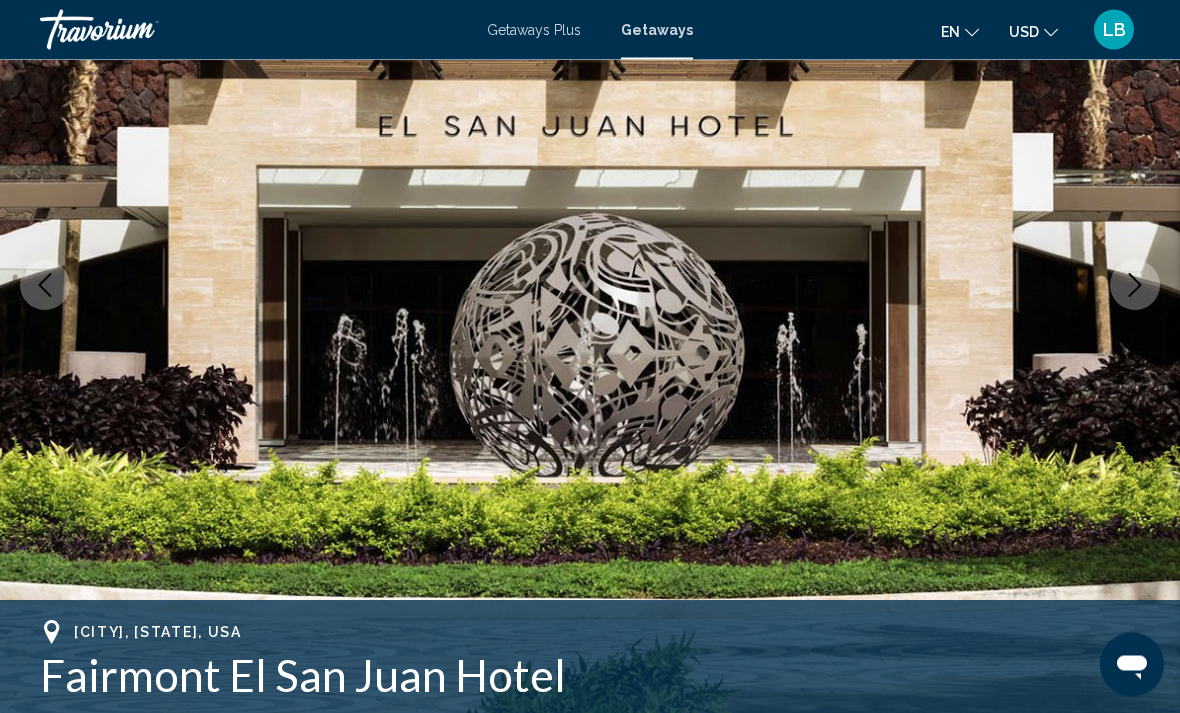 click at bounding box center (1135, 286) 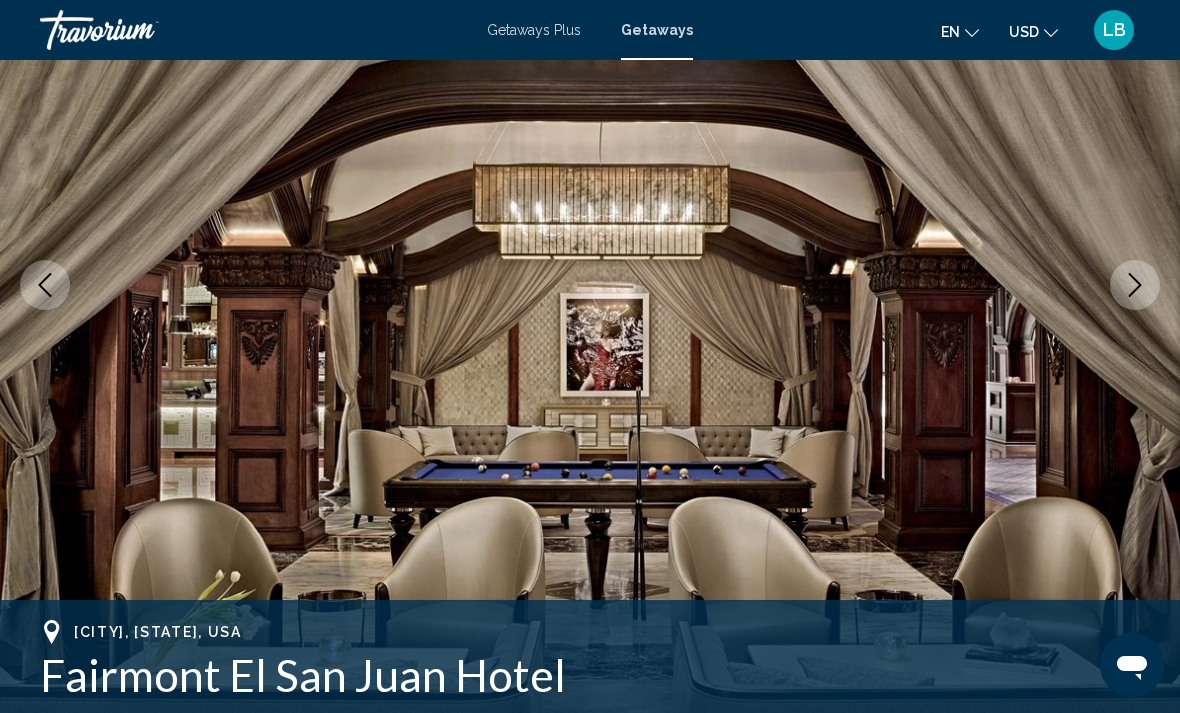 click at bounding box center (1135, 285) 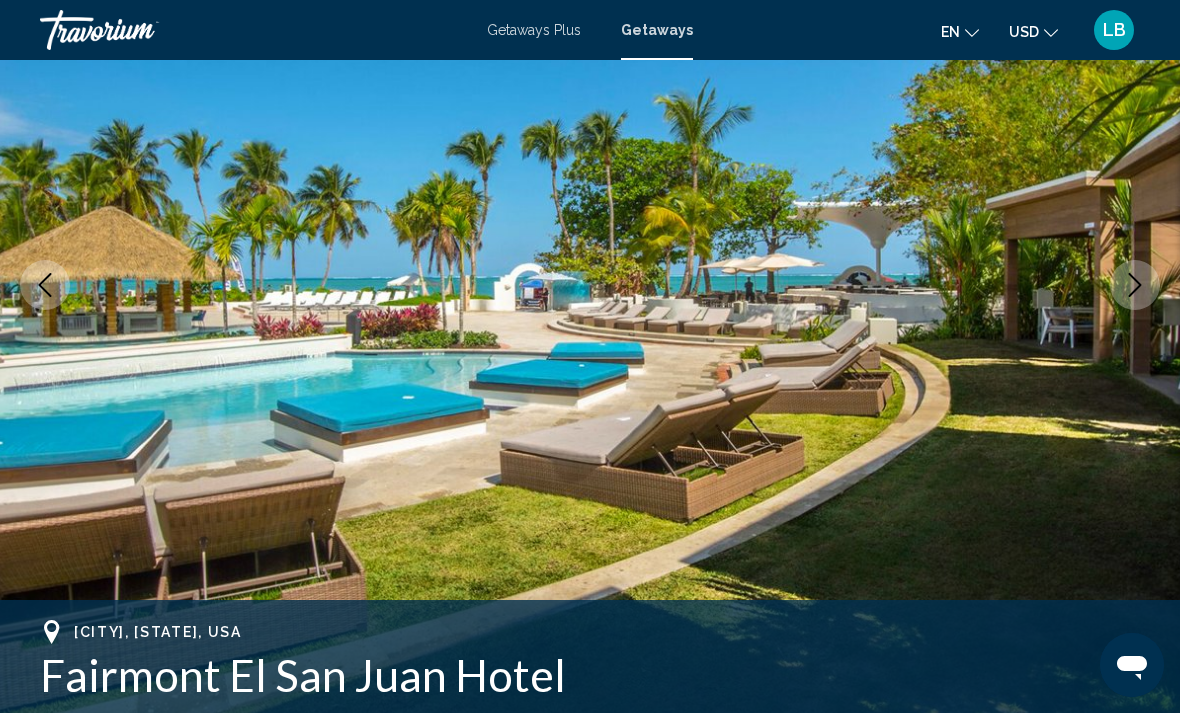 click 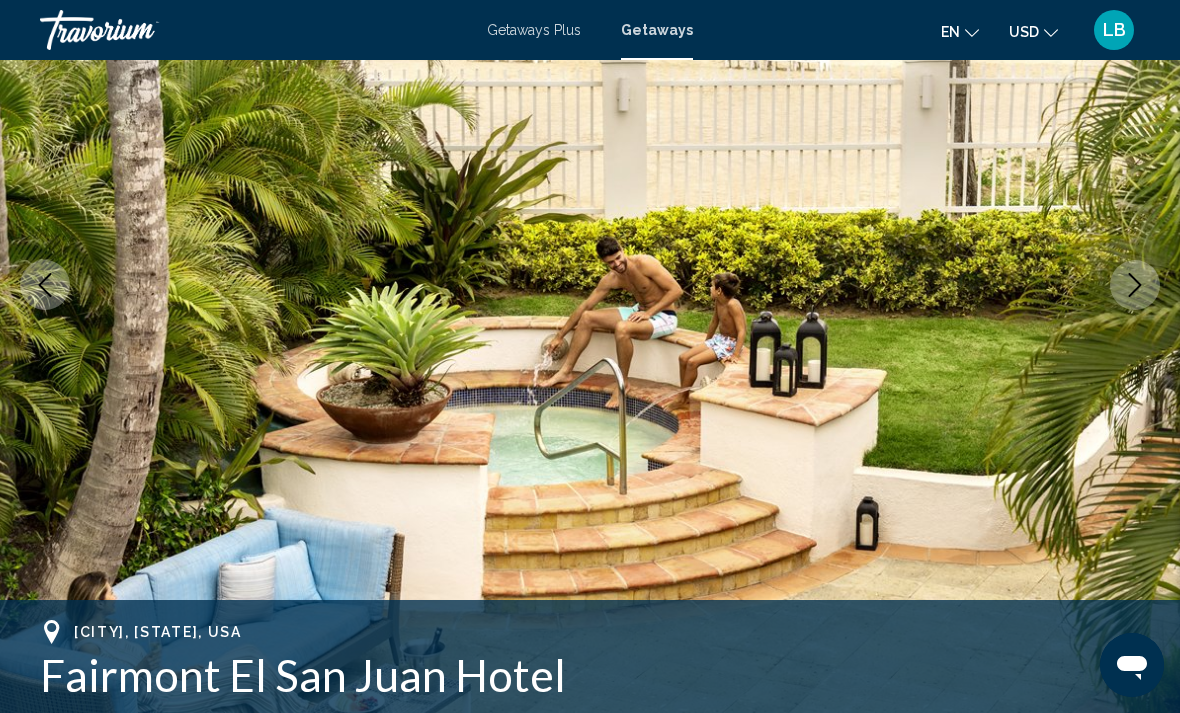 click 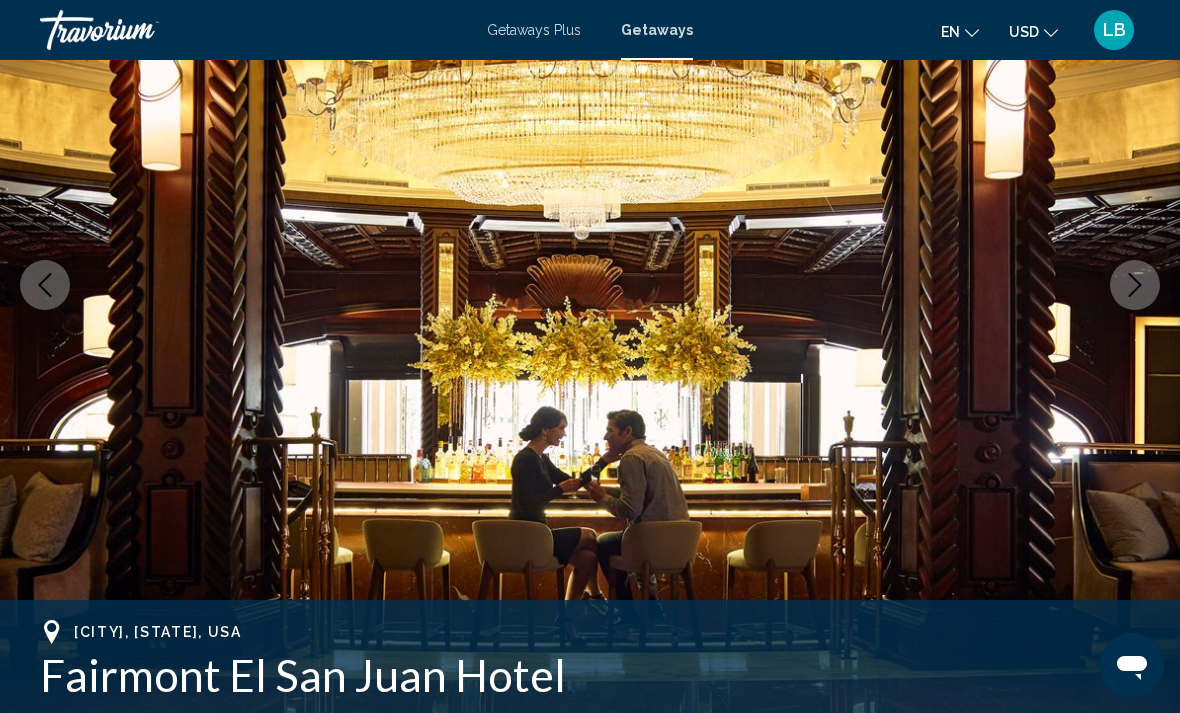 click 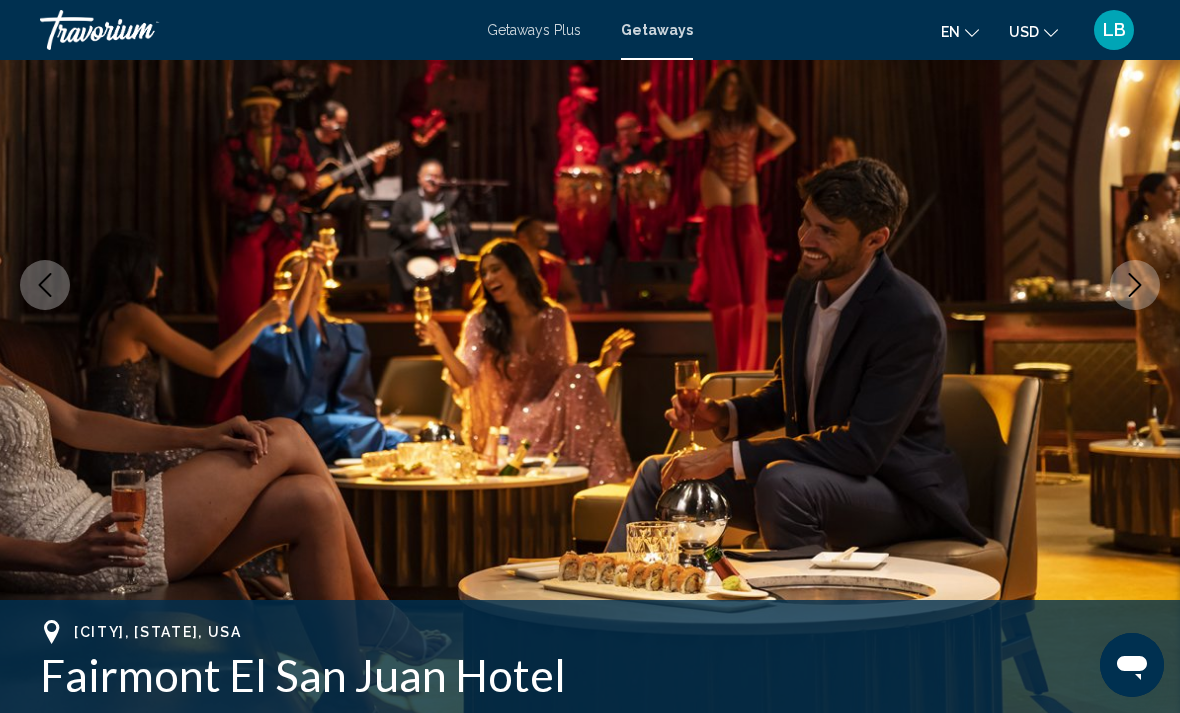 click 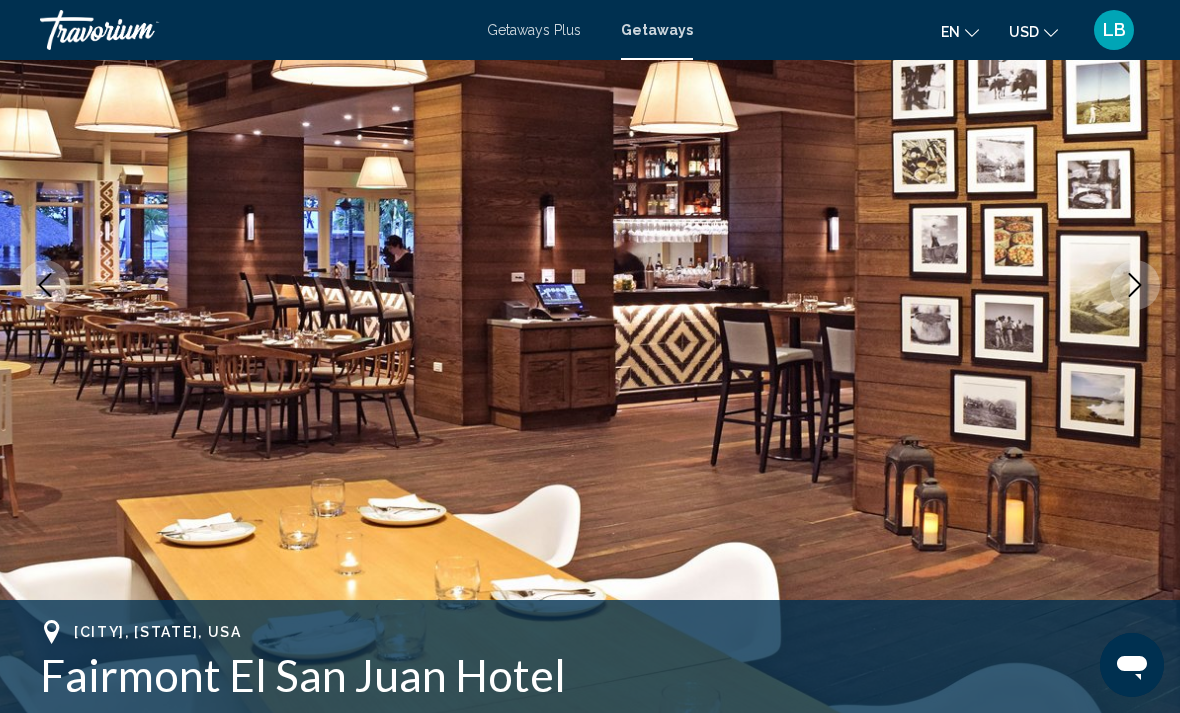 click 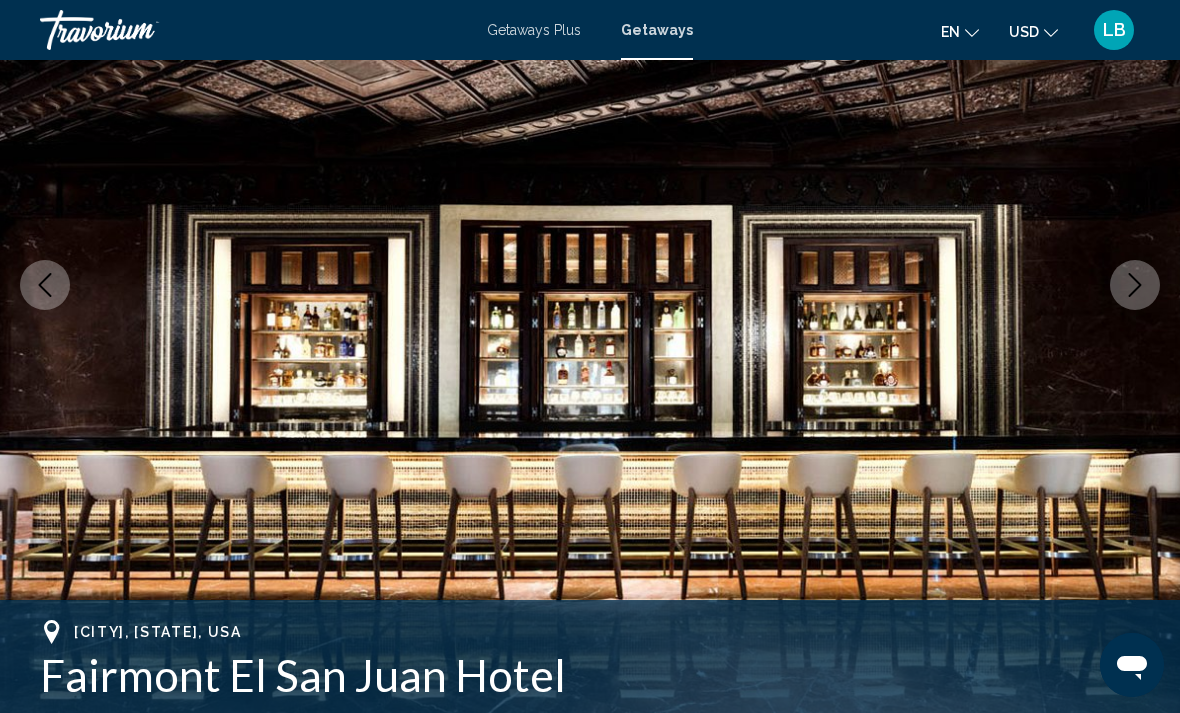 click at bounding box center (1135, 285) 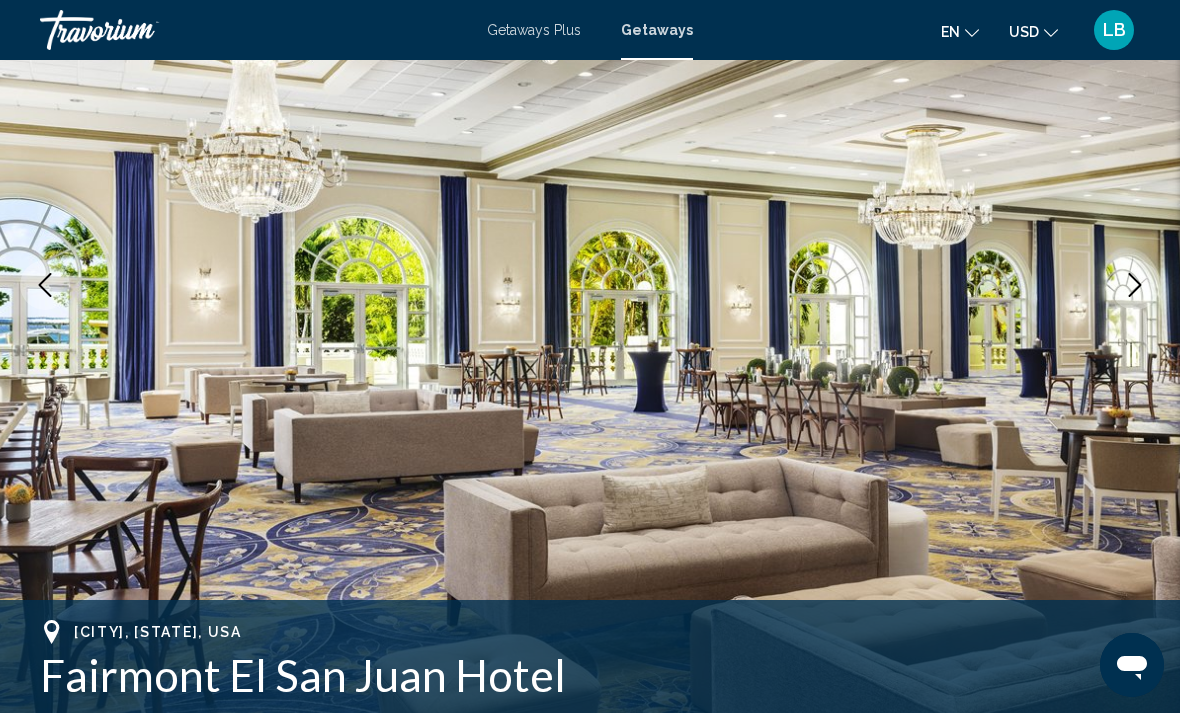 click 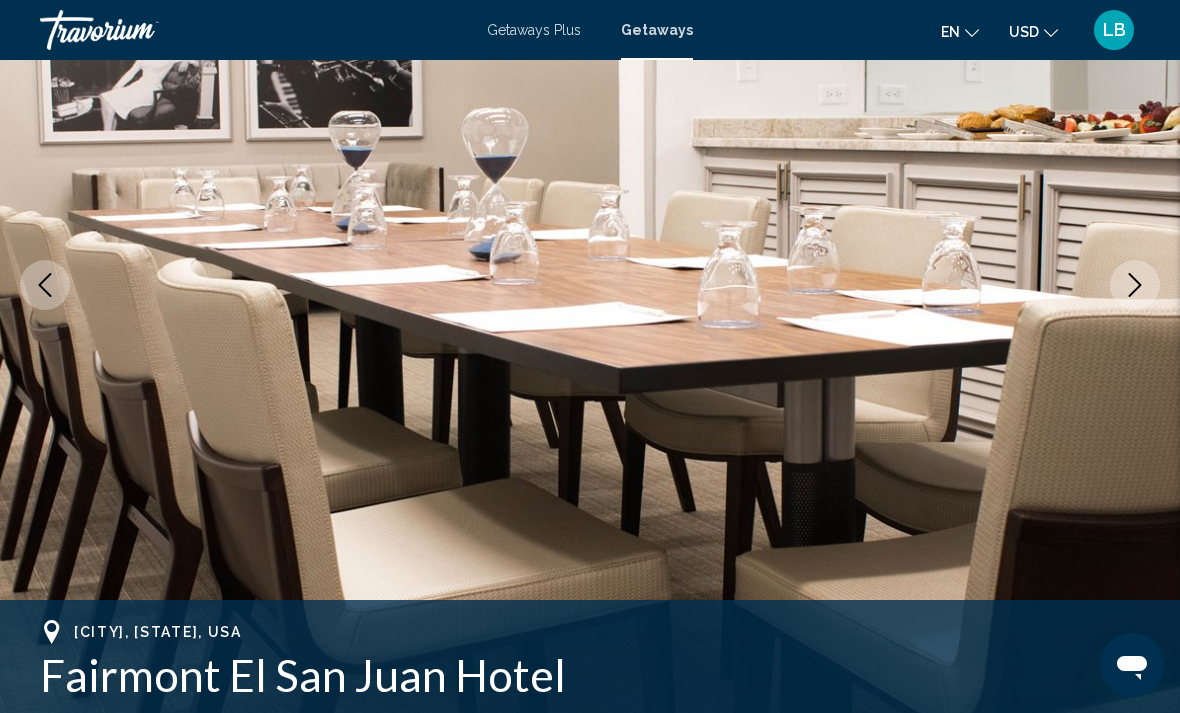click at bounding box center [1135, 285] 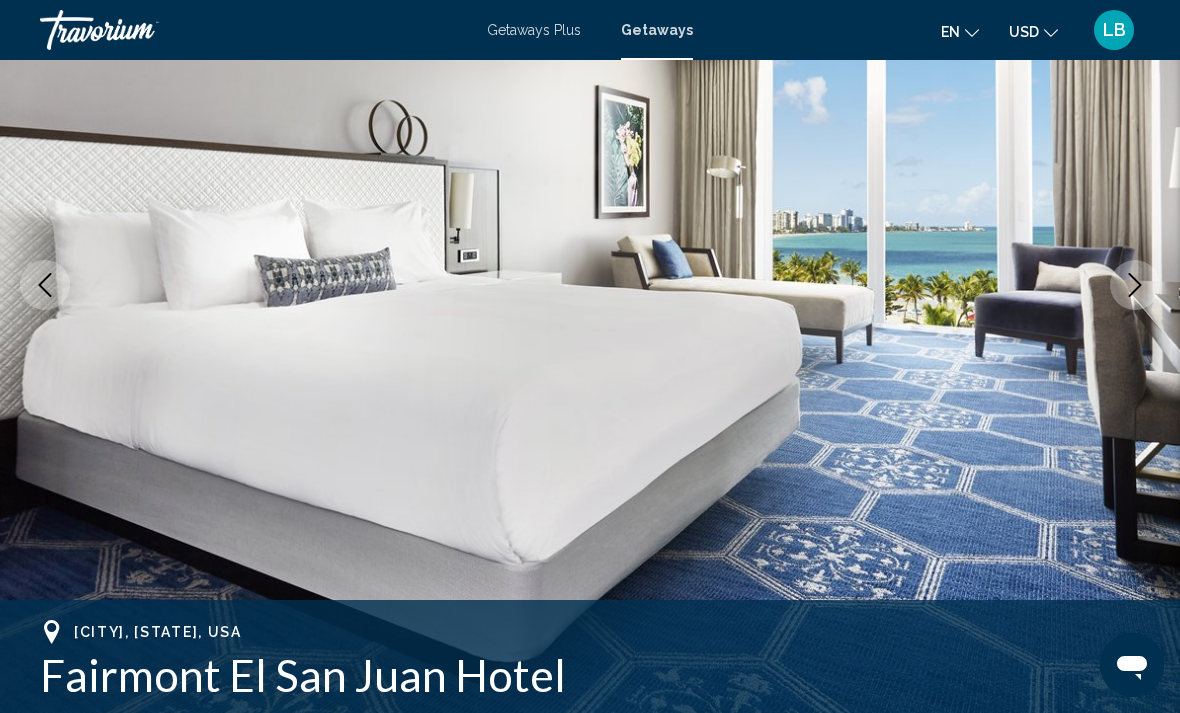 click at bounding box center [1135, 285] 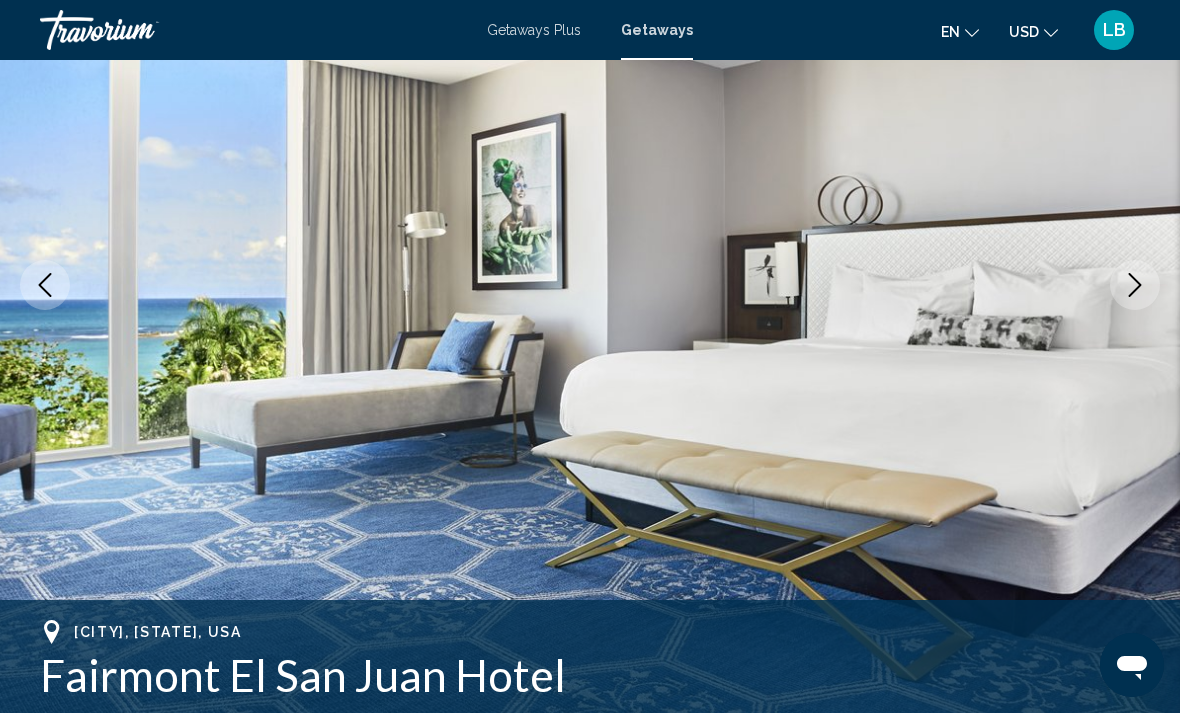 click 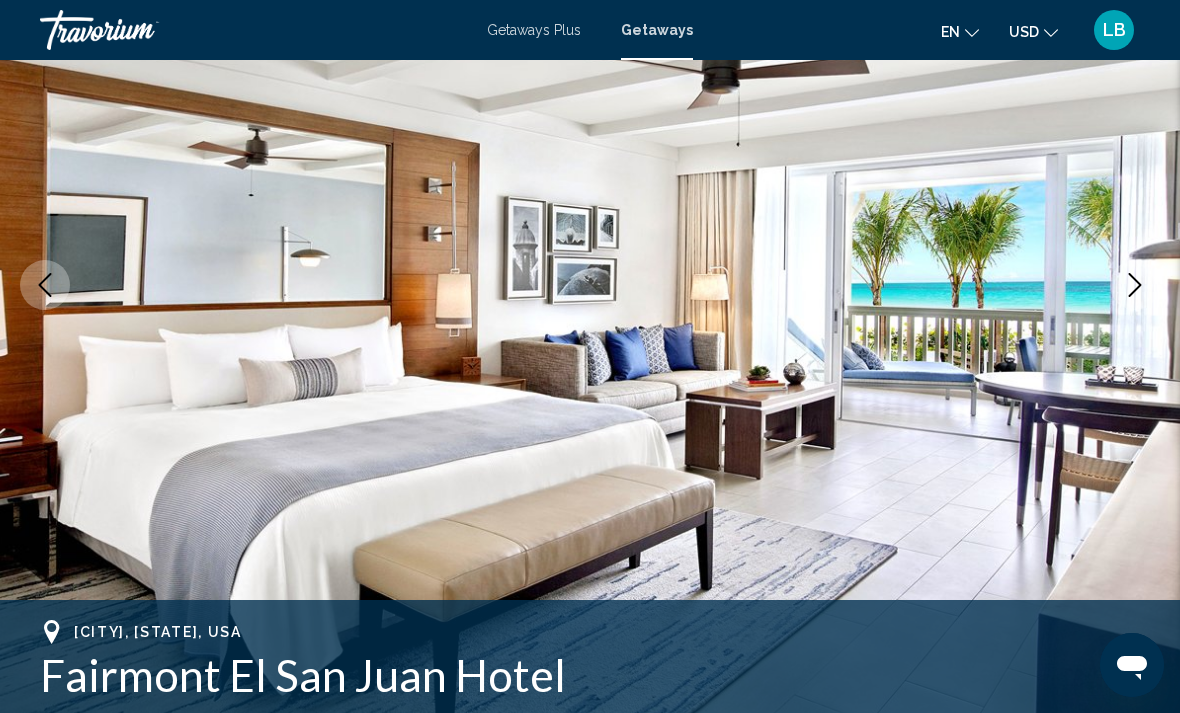 click 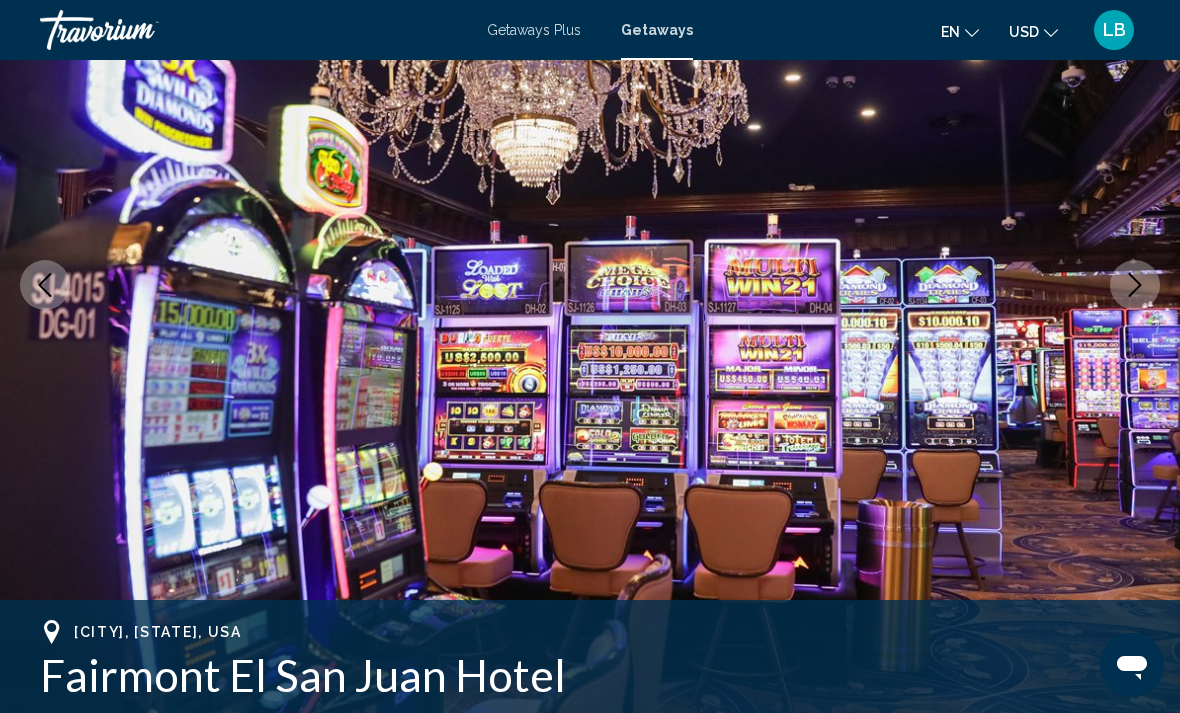 click at bounding box center [1135, 285] 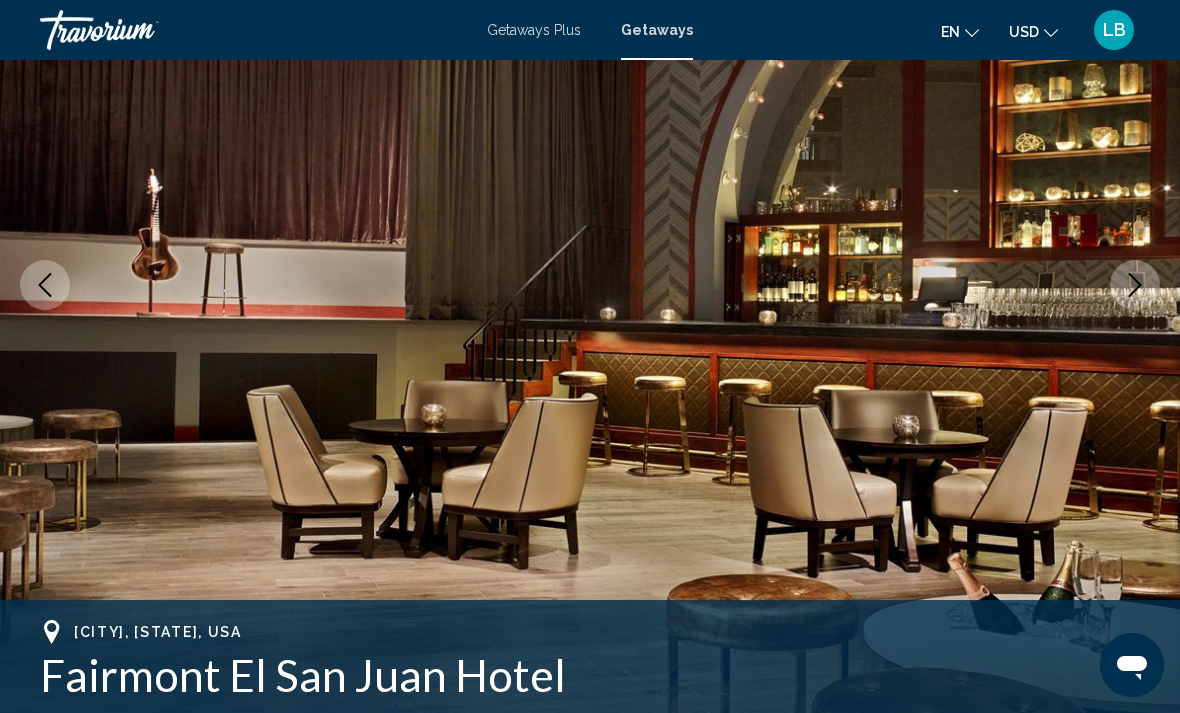 click at bounding box center [1135, 285] 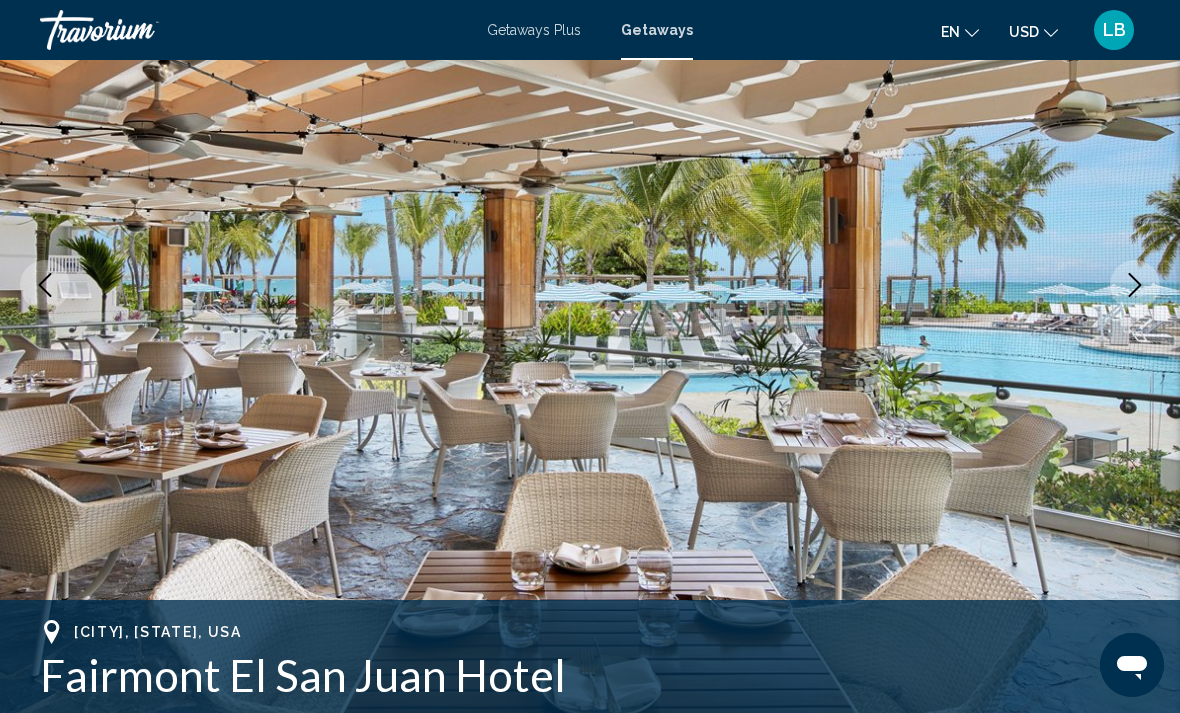 click at bounding box center [1135, 285] 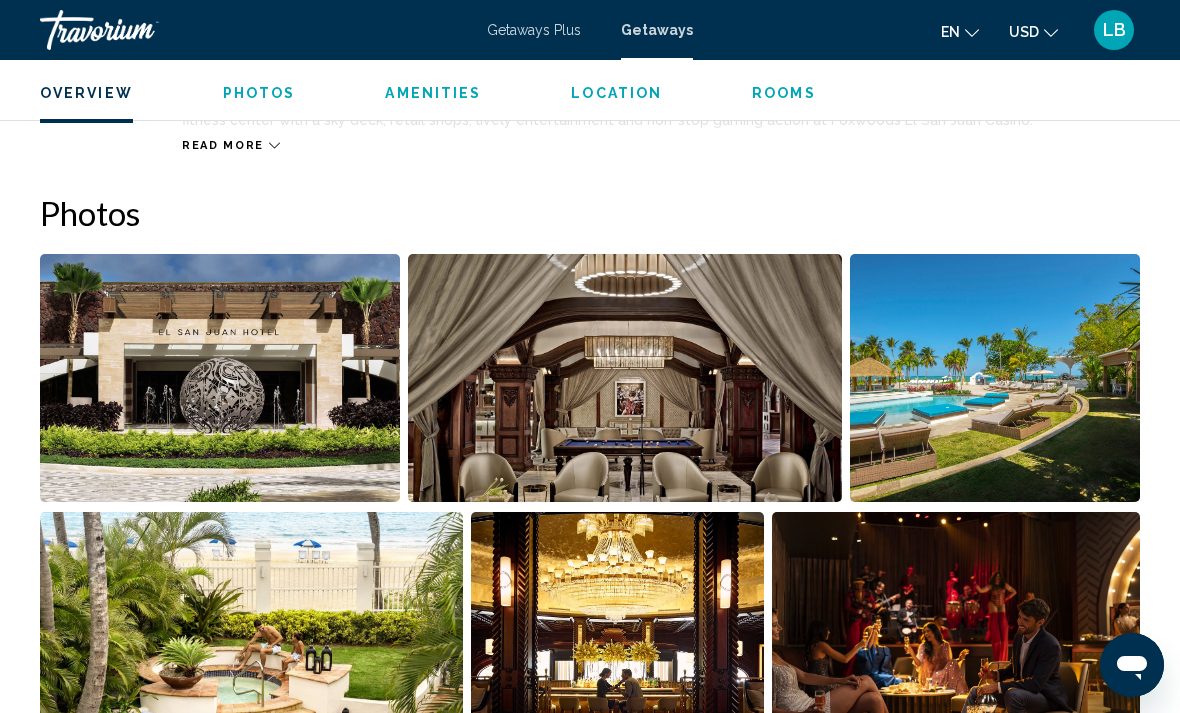 scroll, scrollTop: 1232, scrollLeft: 0, axis: vertical 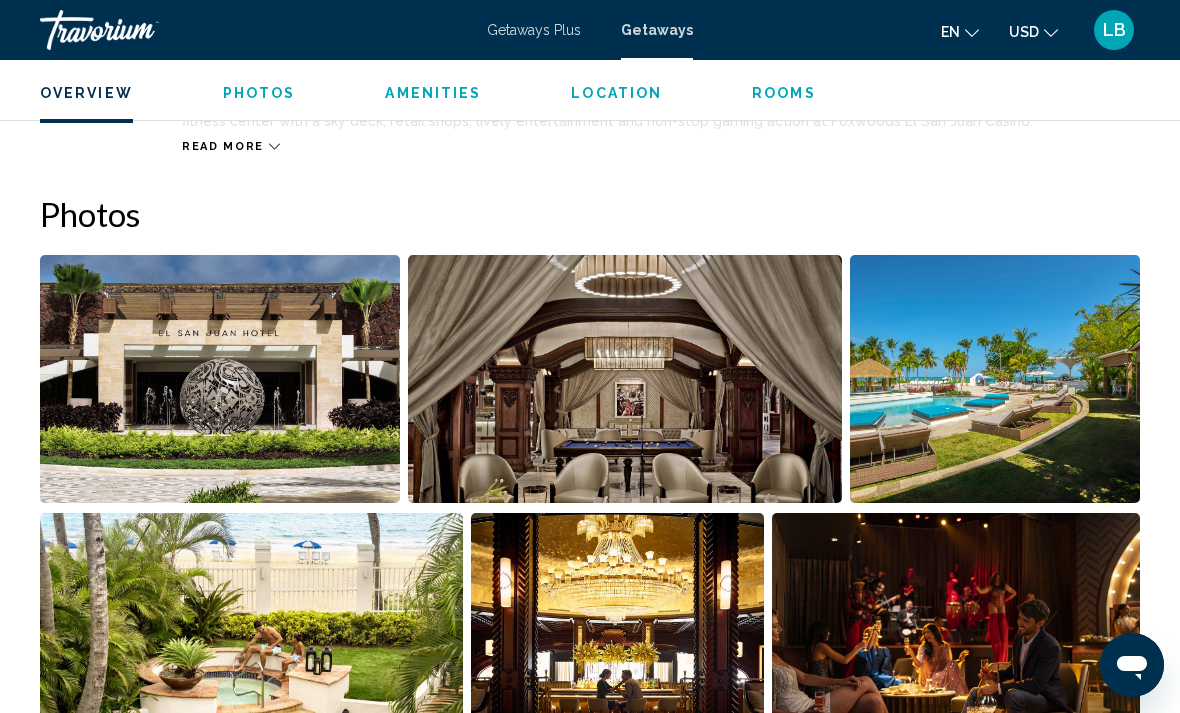 click on "Amenities" at bounding box center [433, 93] 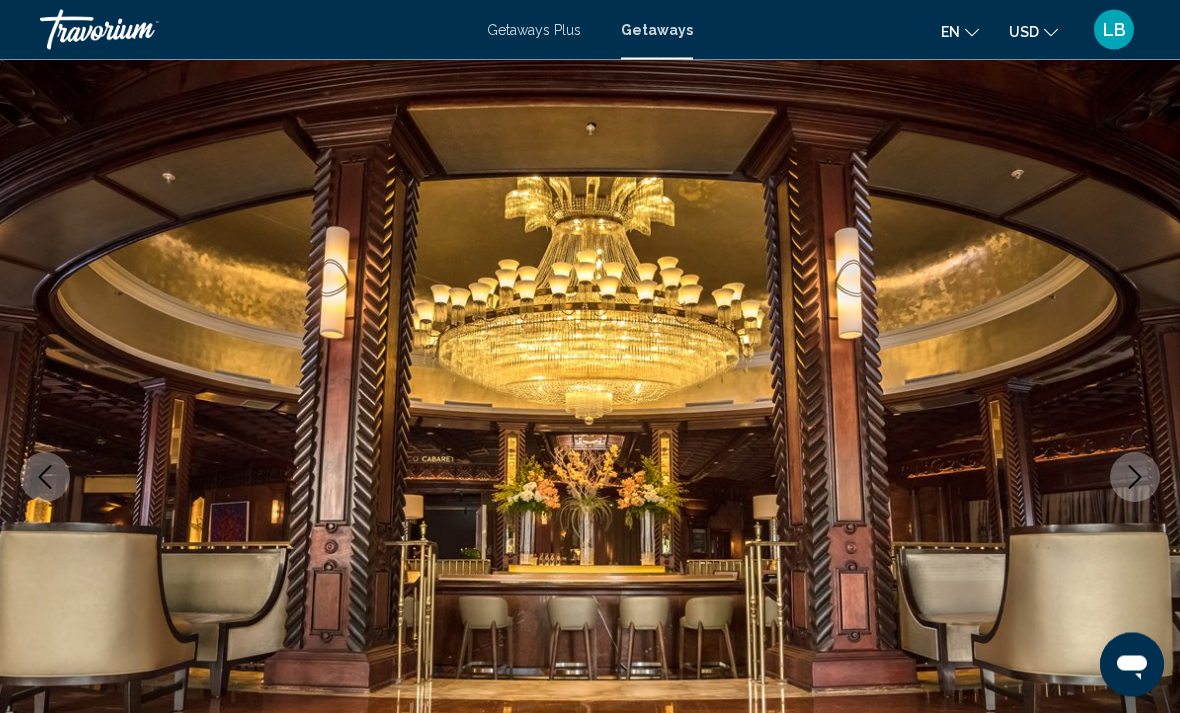 scroll, scrollTop: 0, scrollLeft: 0, axis: both 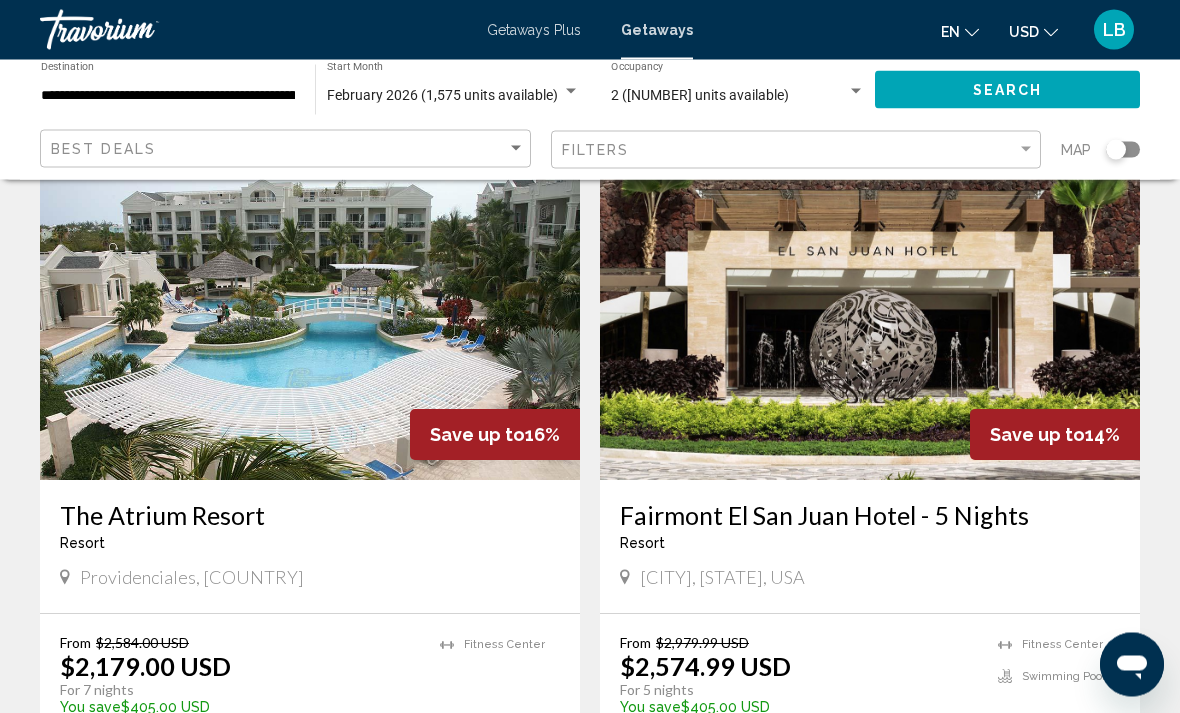 click at bounding box center [310, 321] 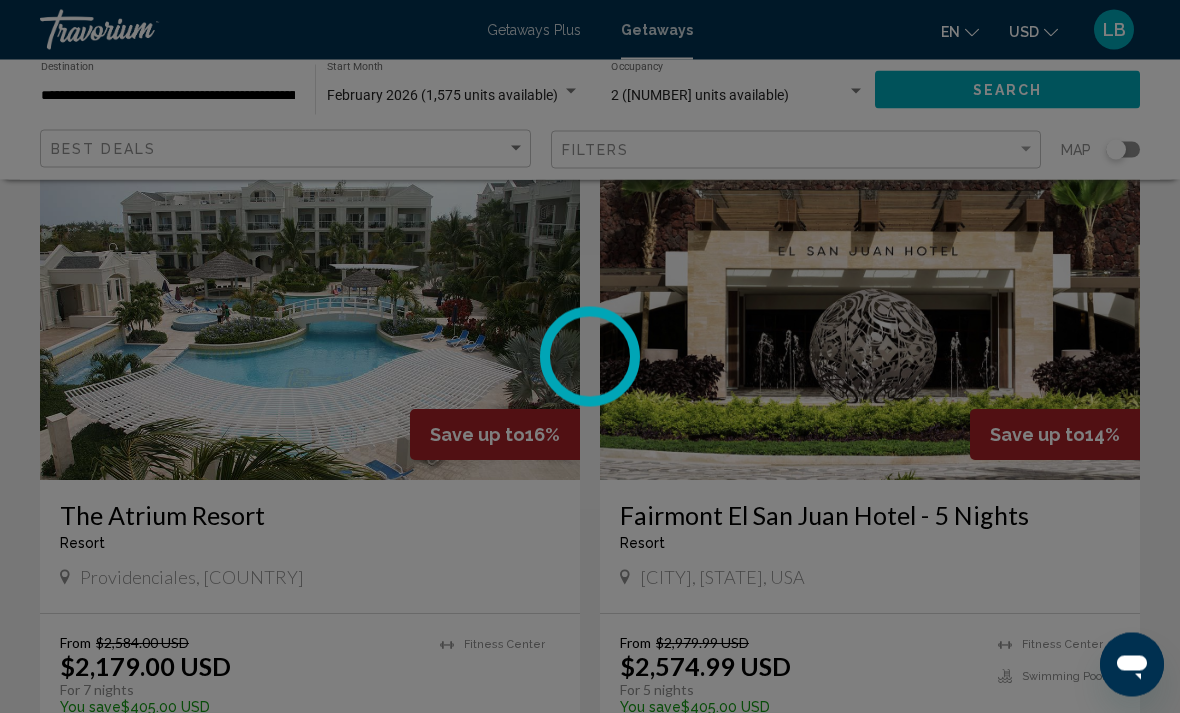 scroll, scrollTop: 110, scrollLeft: 0, axis: vertical 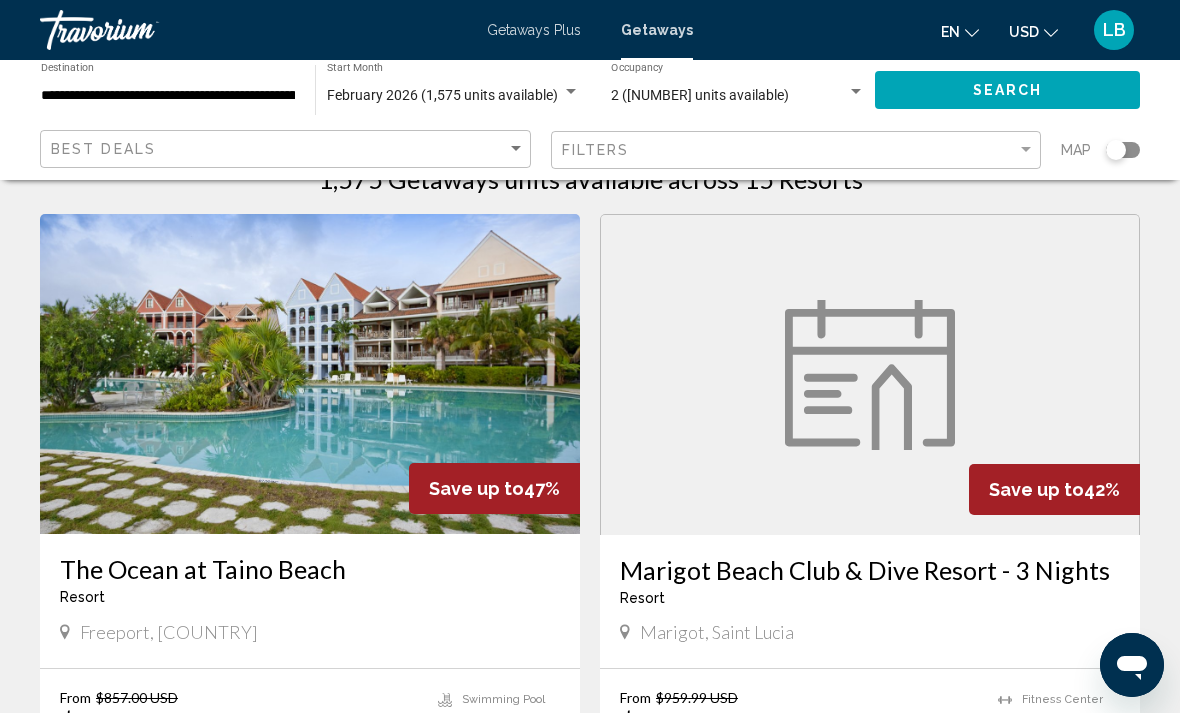 click at bounding box center [310, 374] 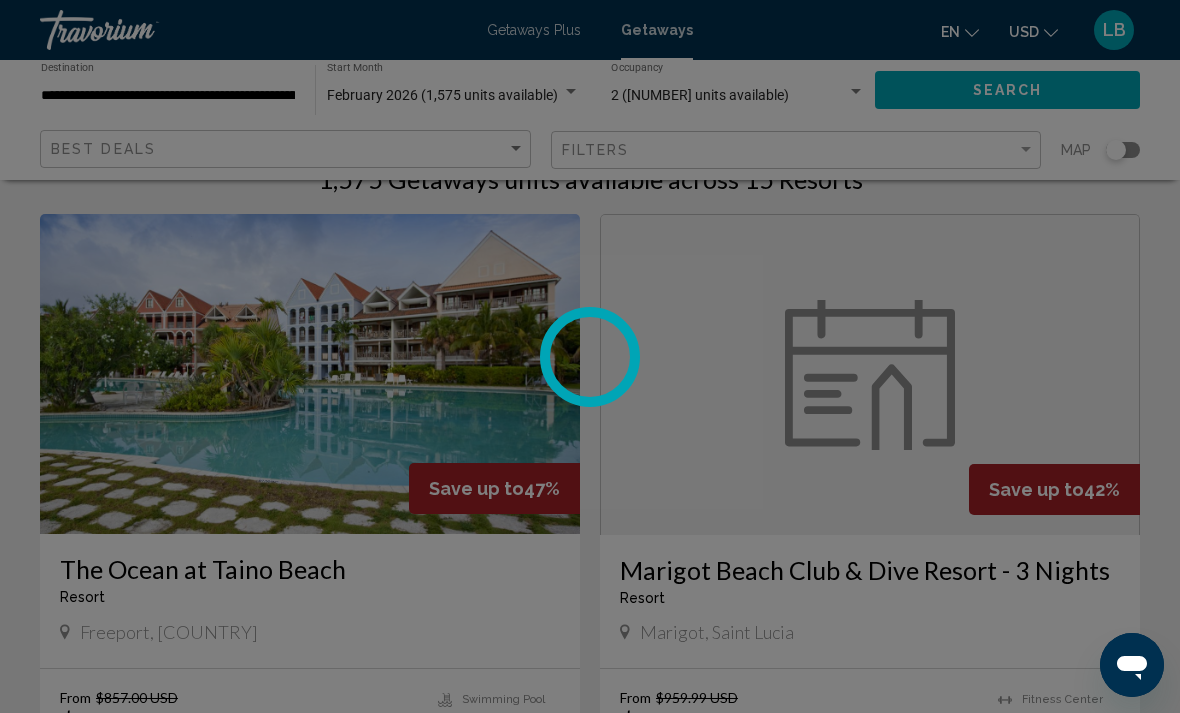 scroll, scrollTop: 0, scrollLeft: 0, axis: both 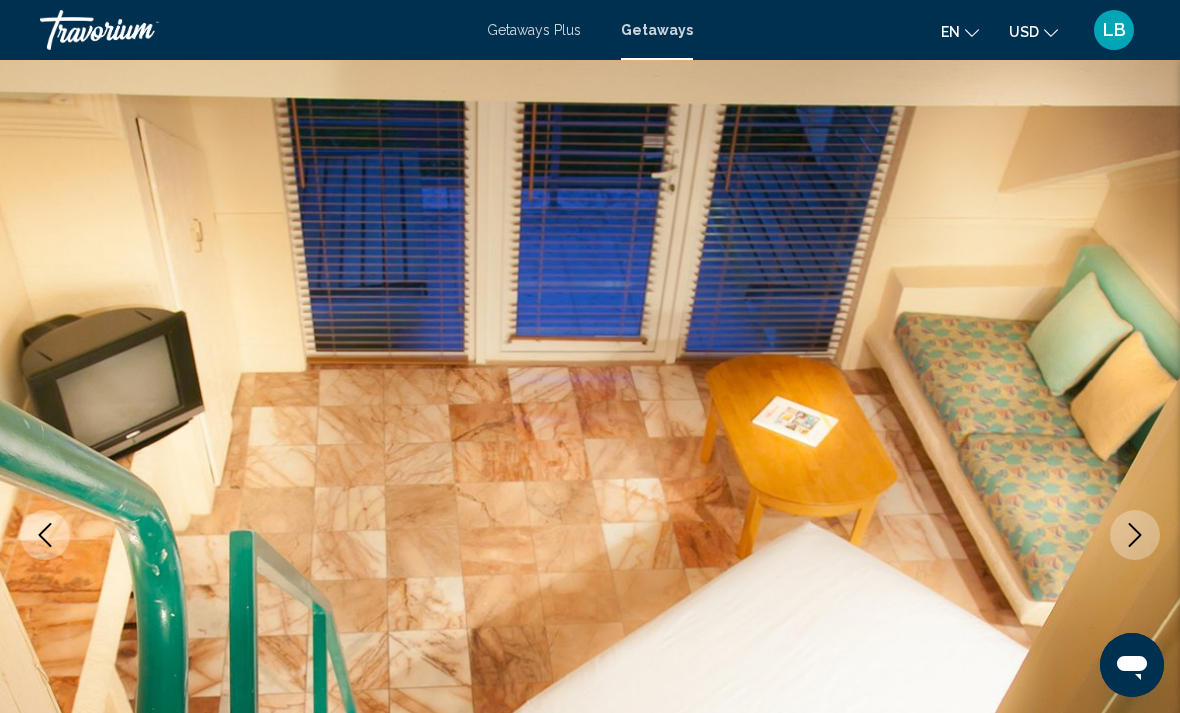 click 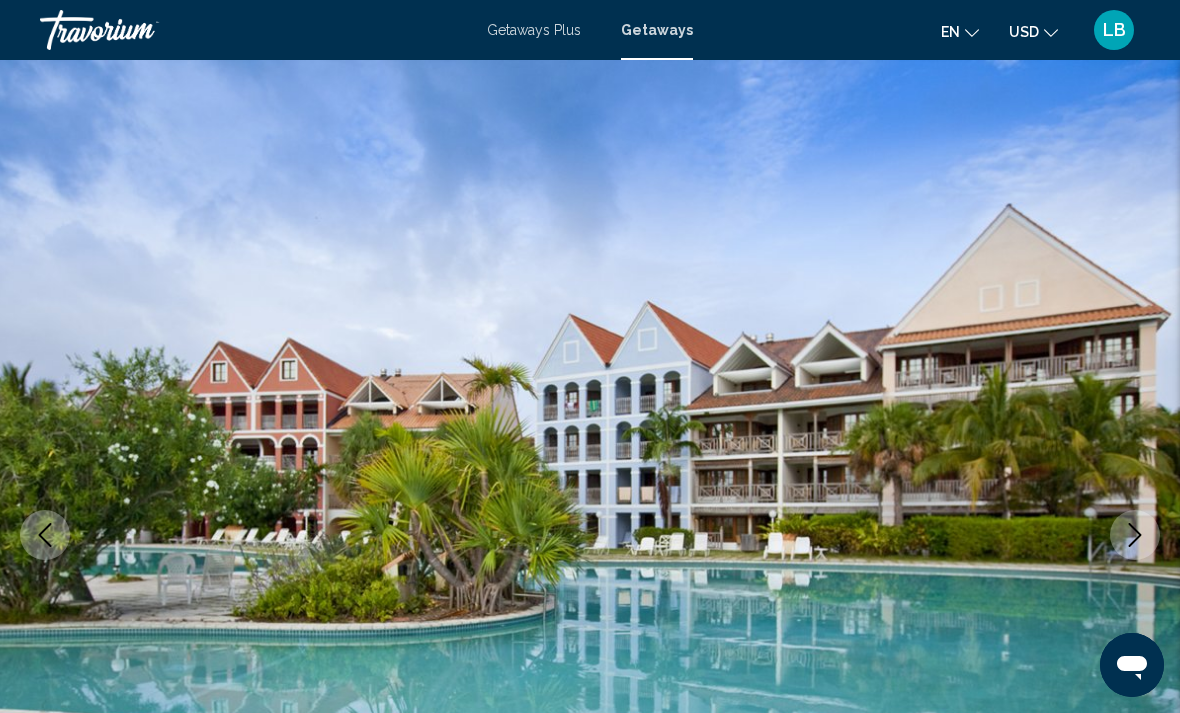 click 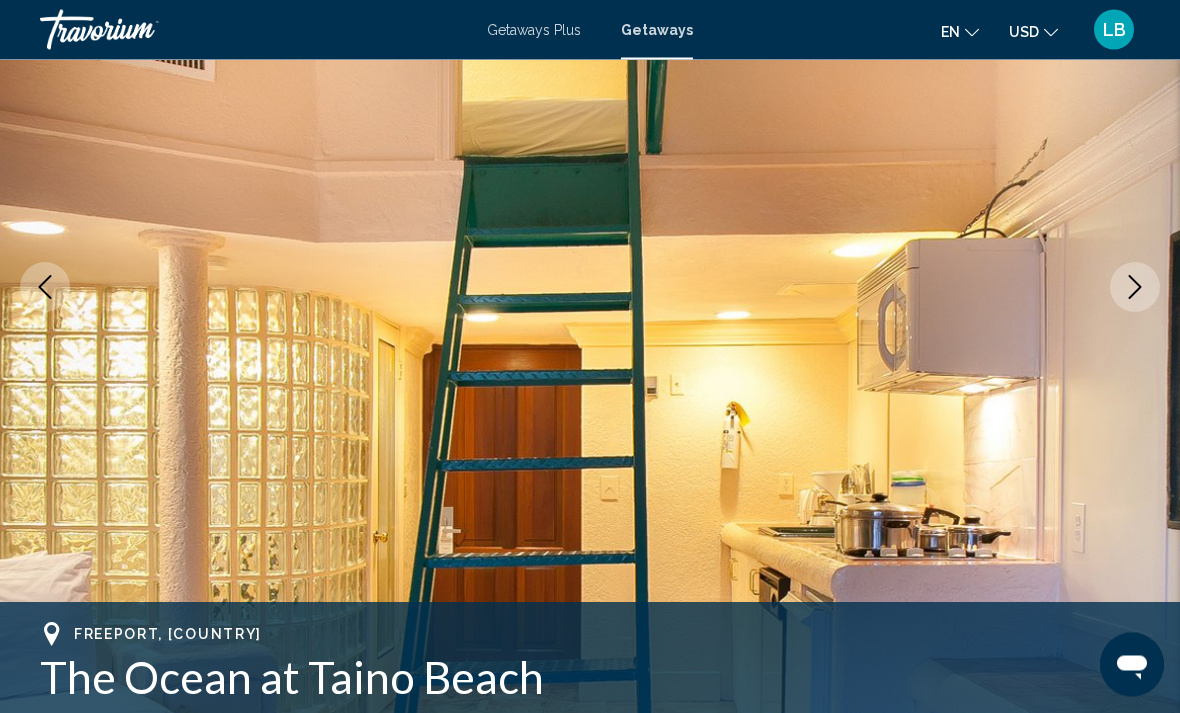 scroll, scrollTop: 183, scrollLeft: 0, axis: vertical 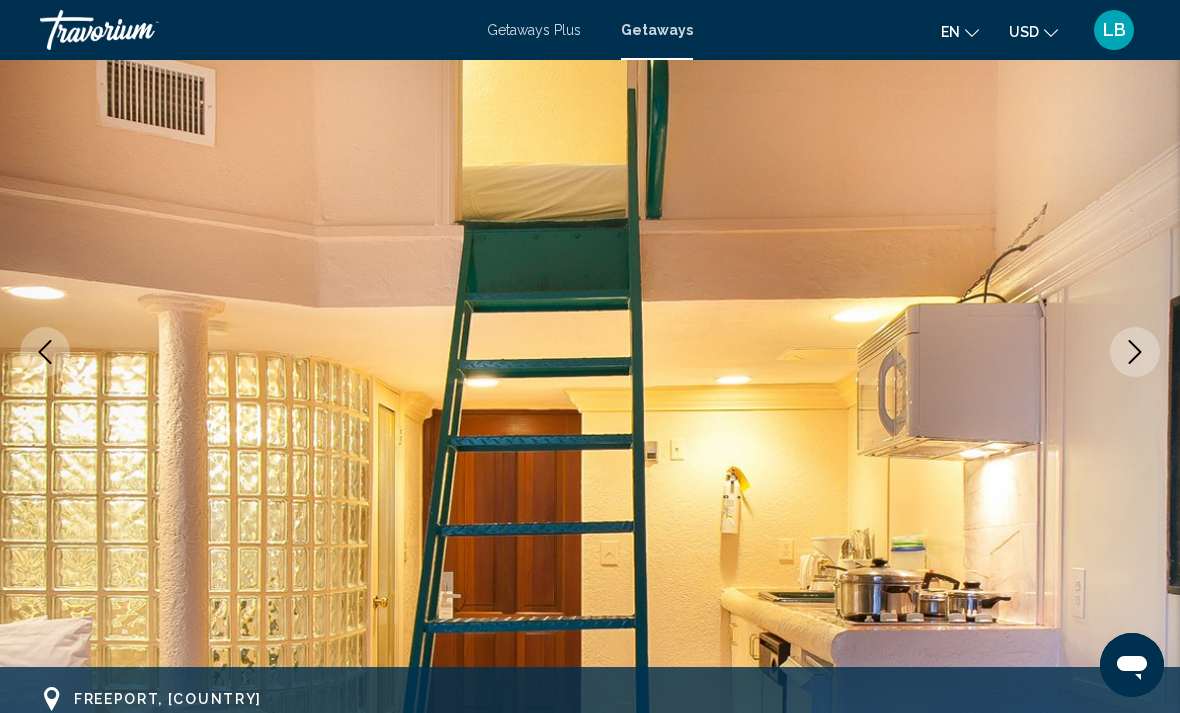 click 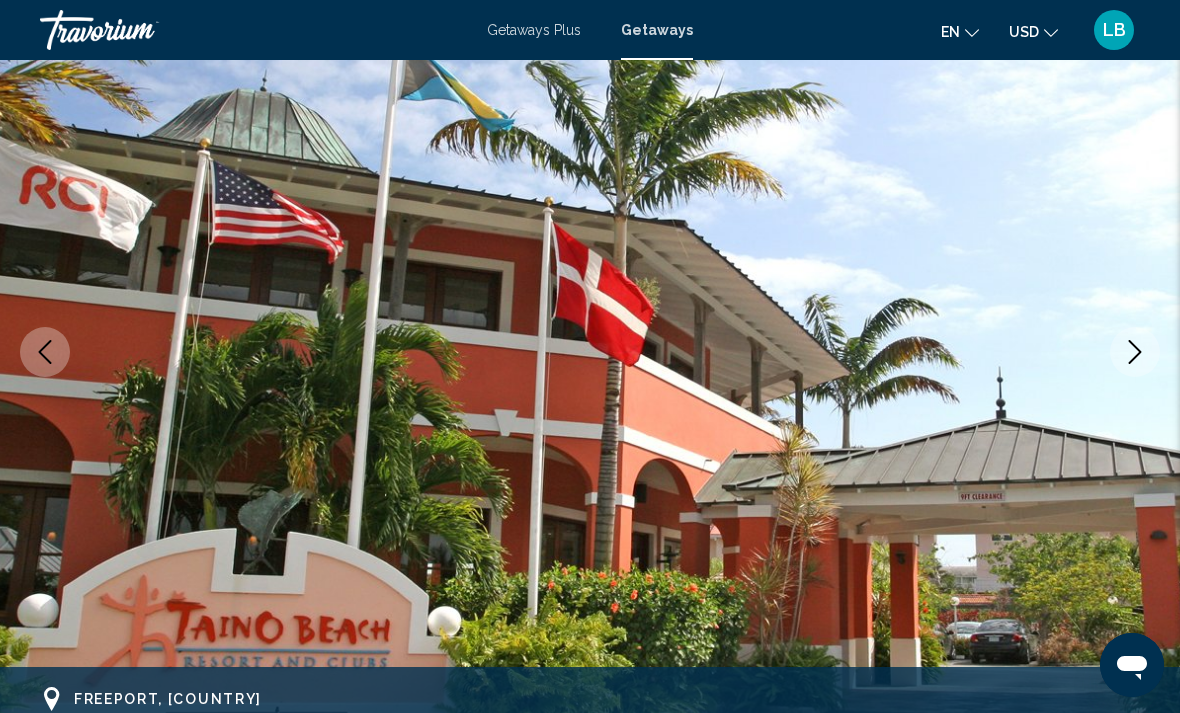 click at bounding box center [590, 352] 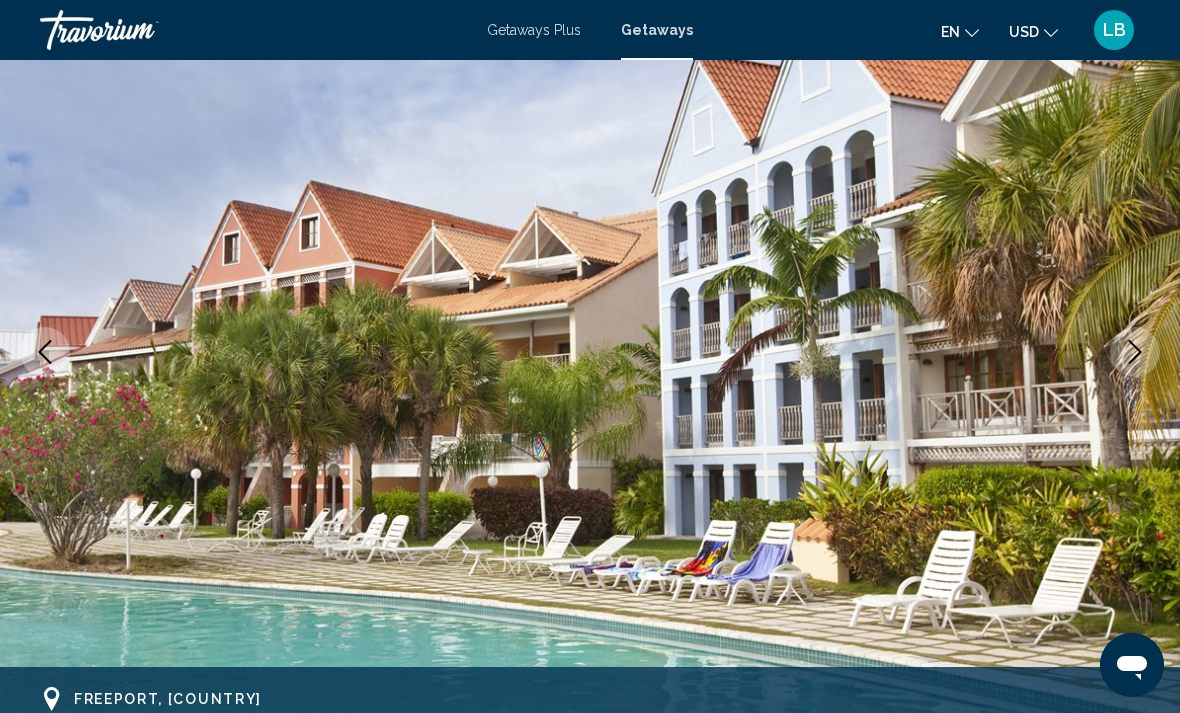 click at bounding box center [1135, 352] 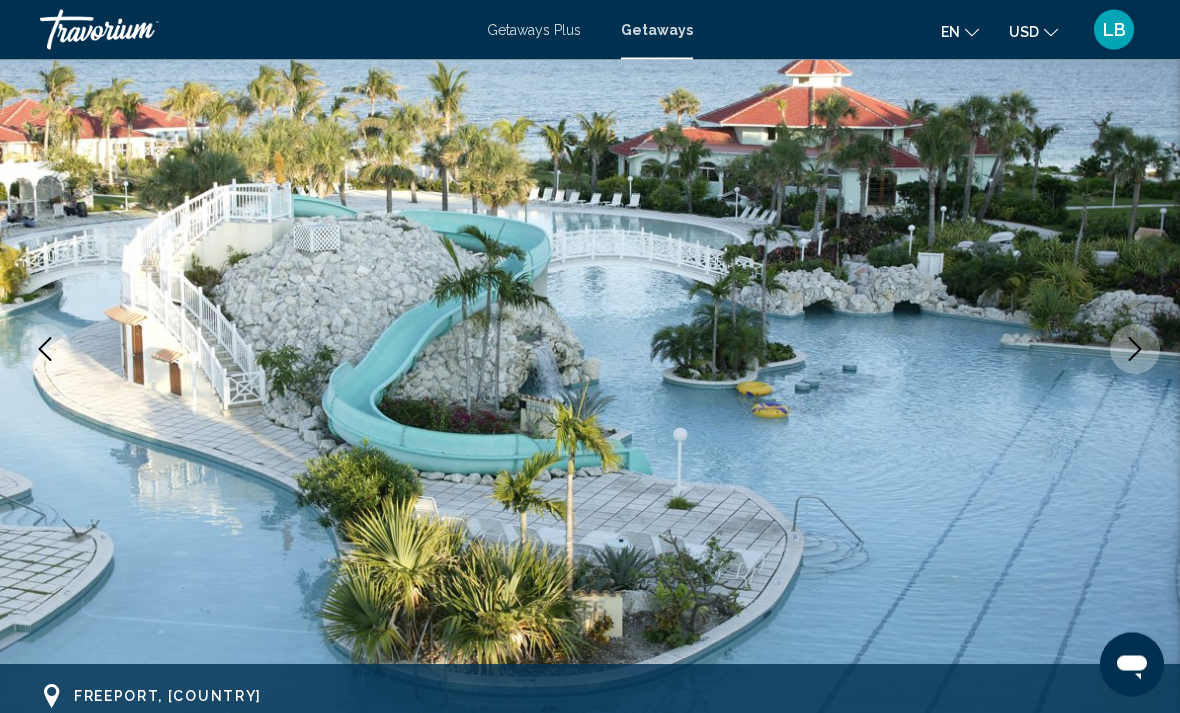 scroll, scrollTop: 186, scrollLeft: 0, axis: vertical 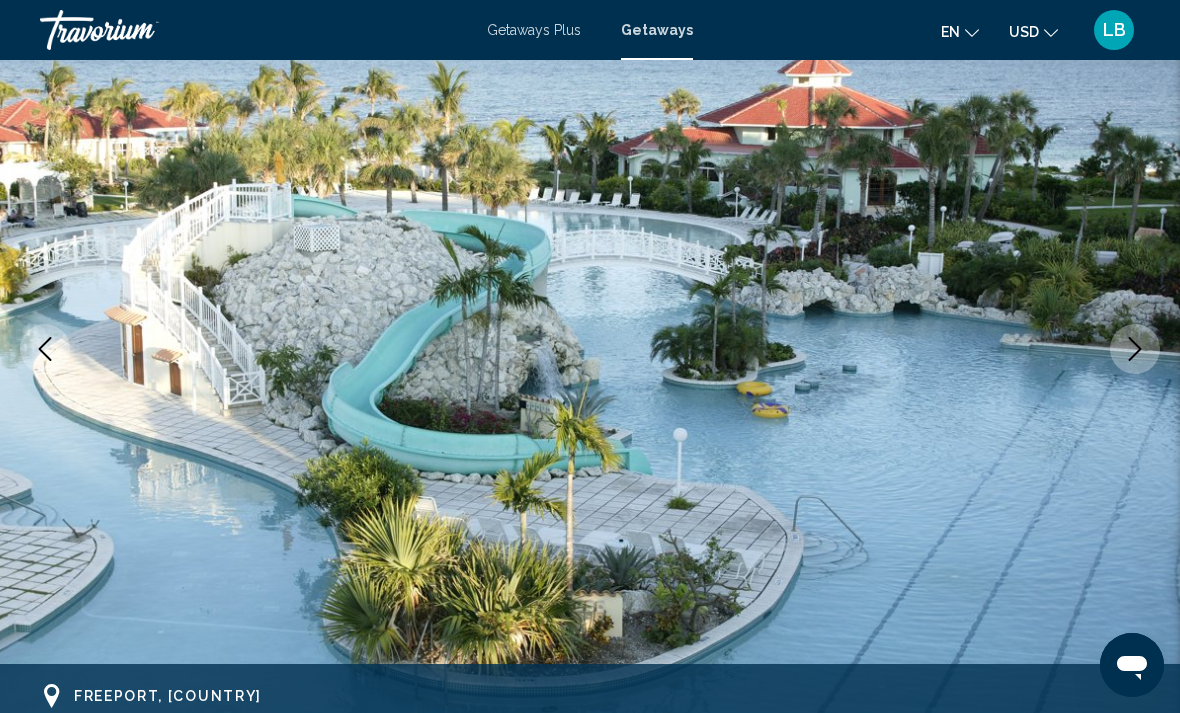 click 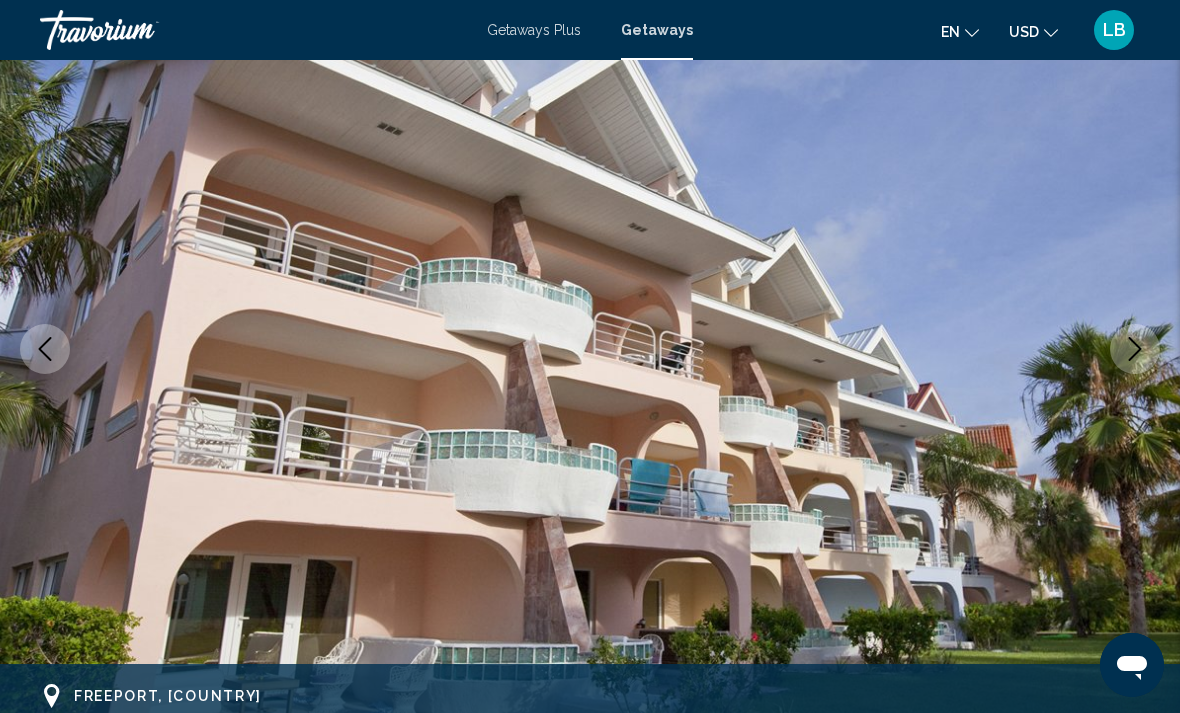 click at bounding box center [1135, 349] 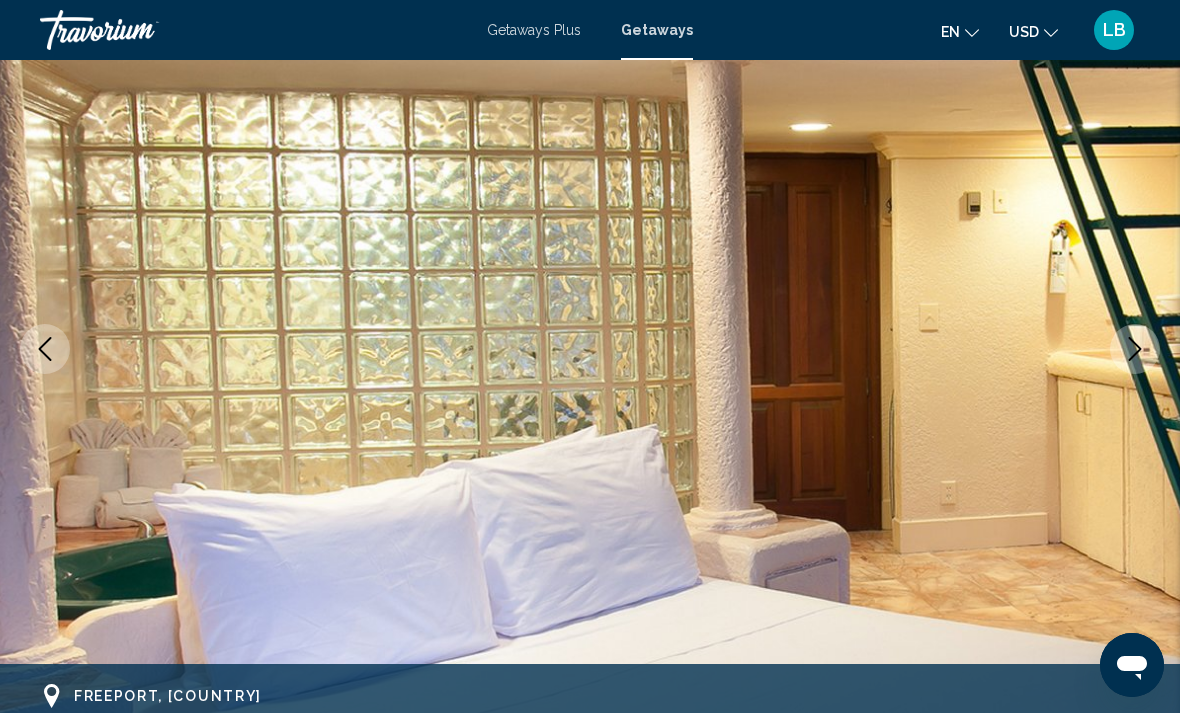 click at bounding box center (1135, 349) 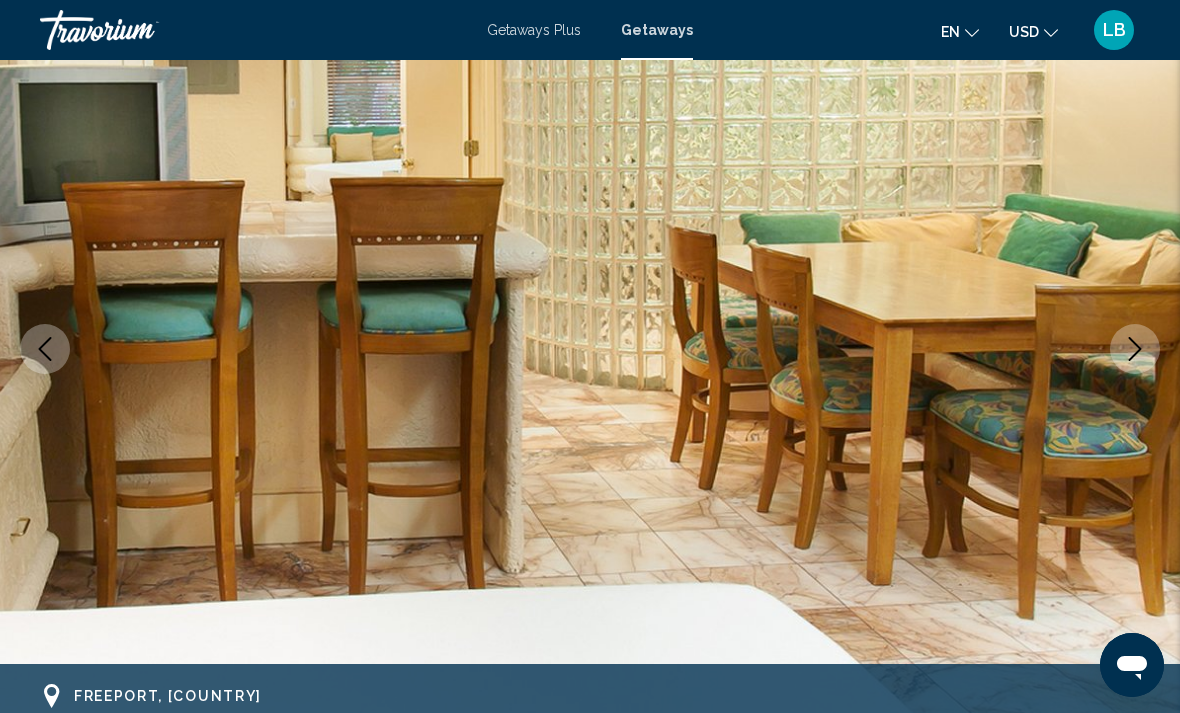 click at bounding box center [1135, 349] 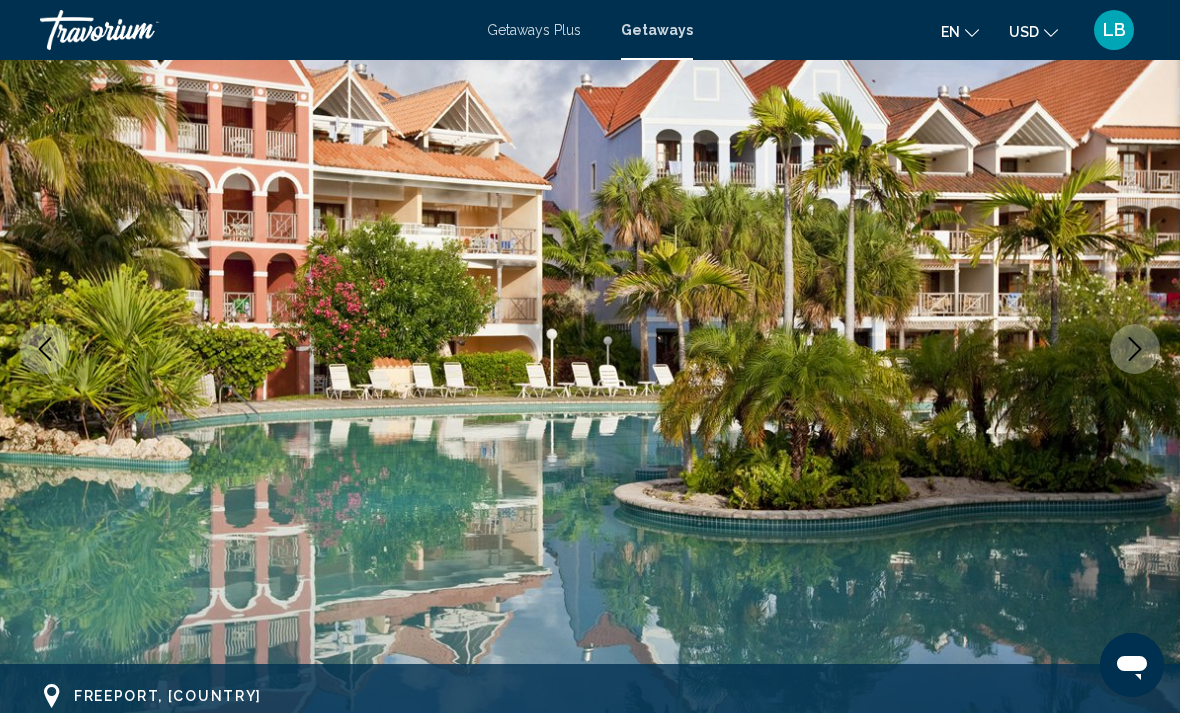 click 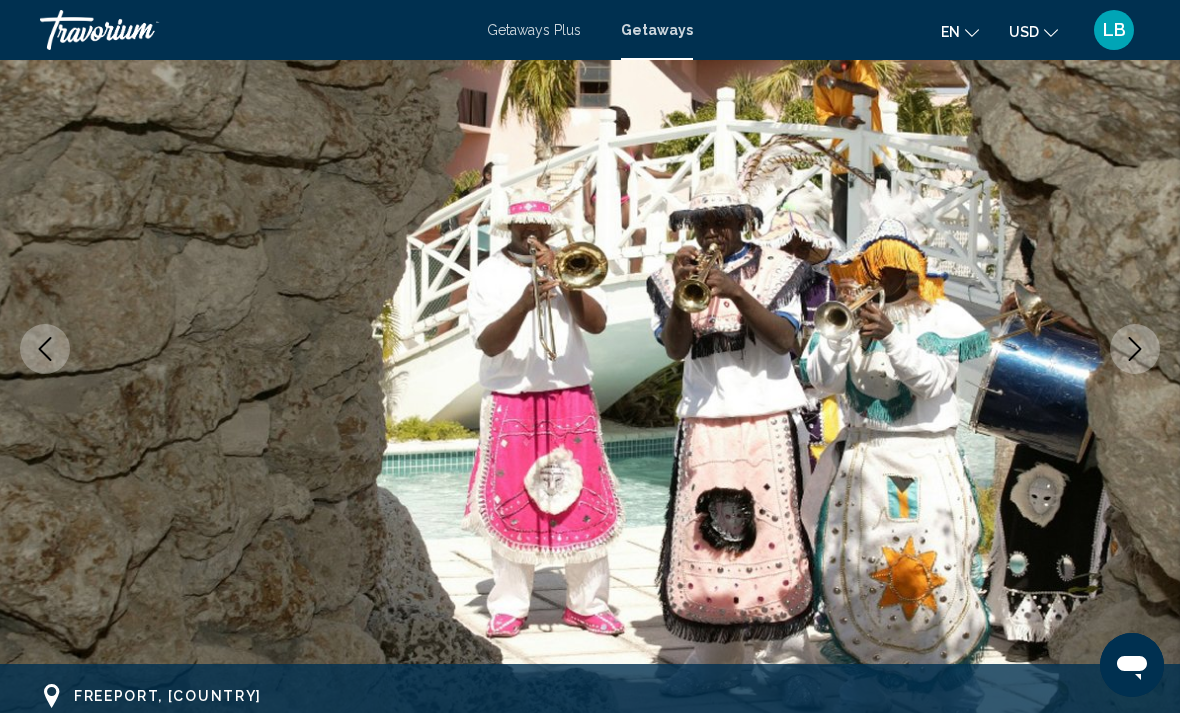 click 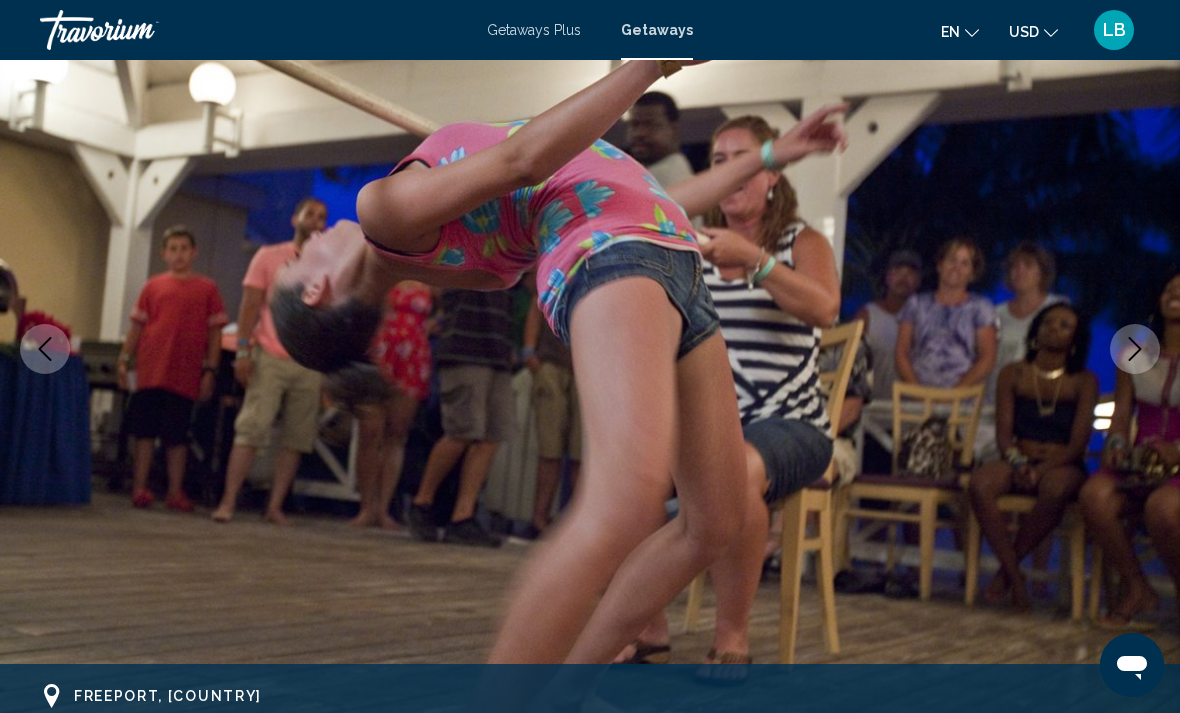 click at bounding box center (1135, 349) 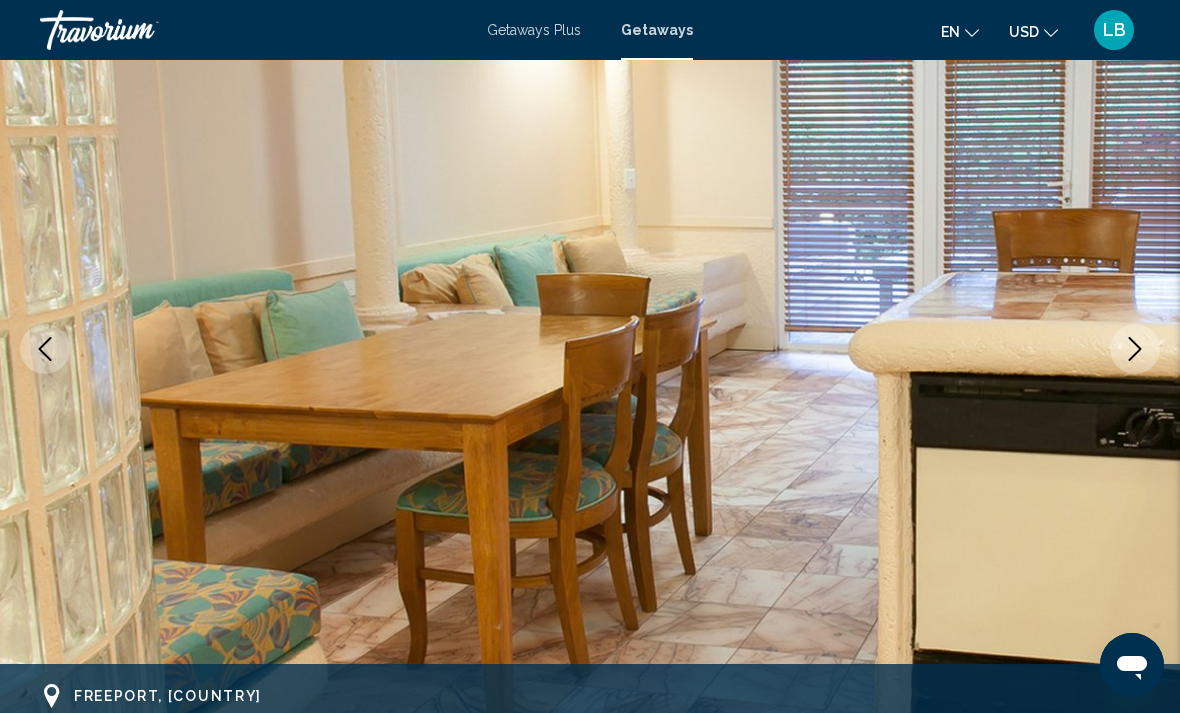 click 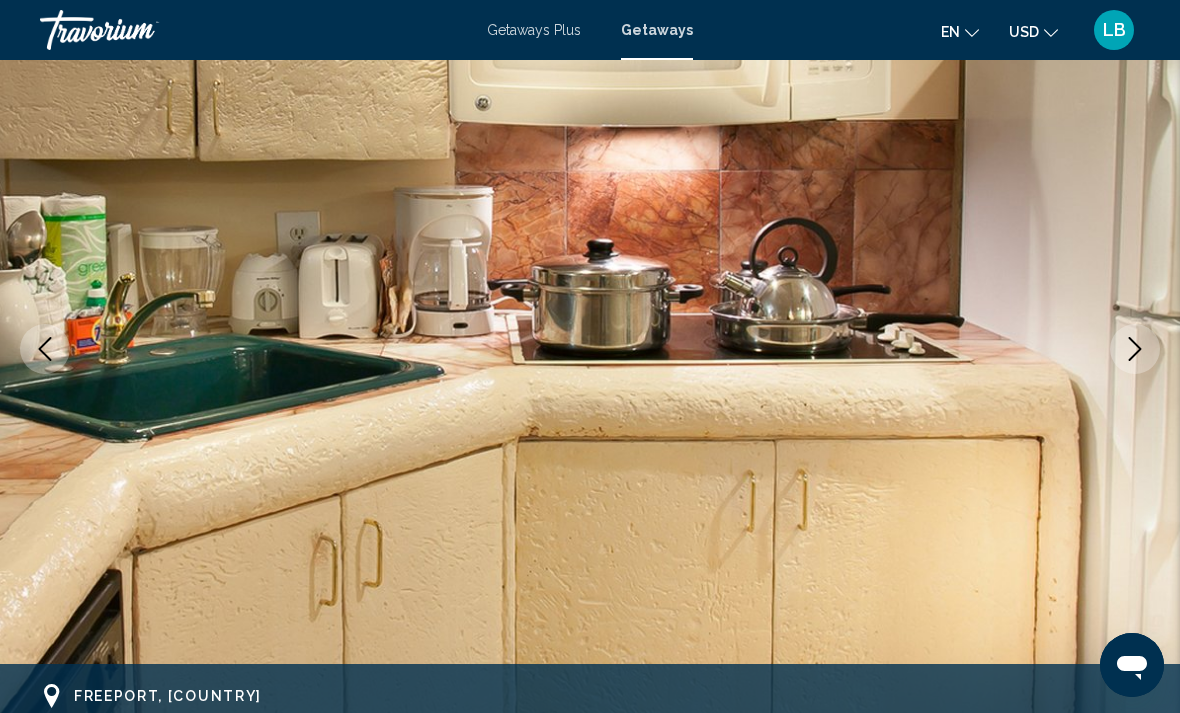 click at bounding box center (1135, 349) 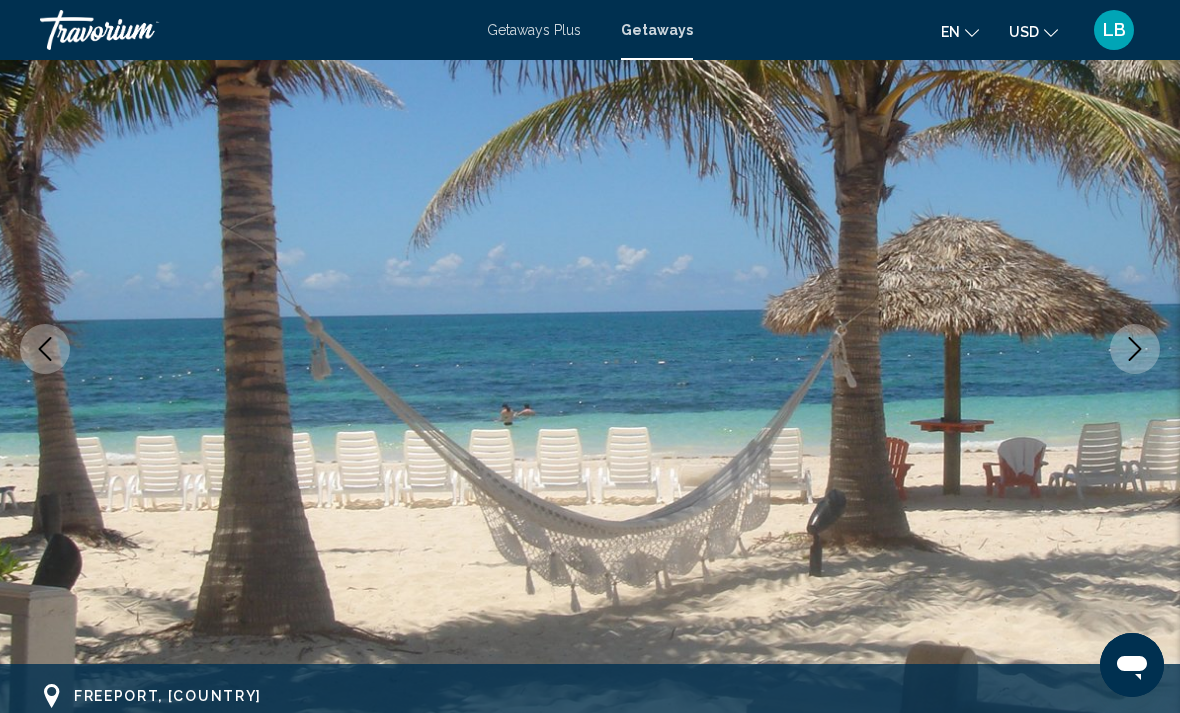 click at bounding box center (1135, 349) 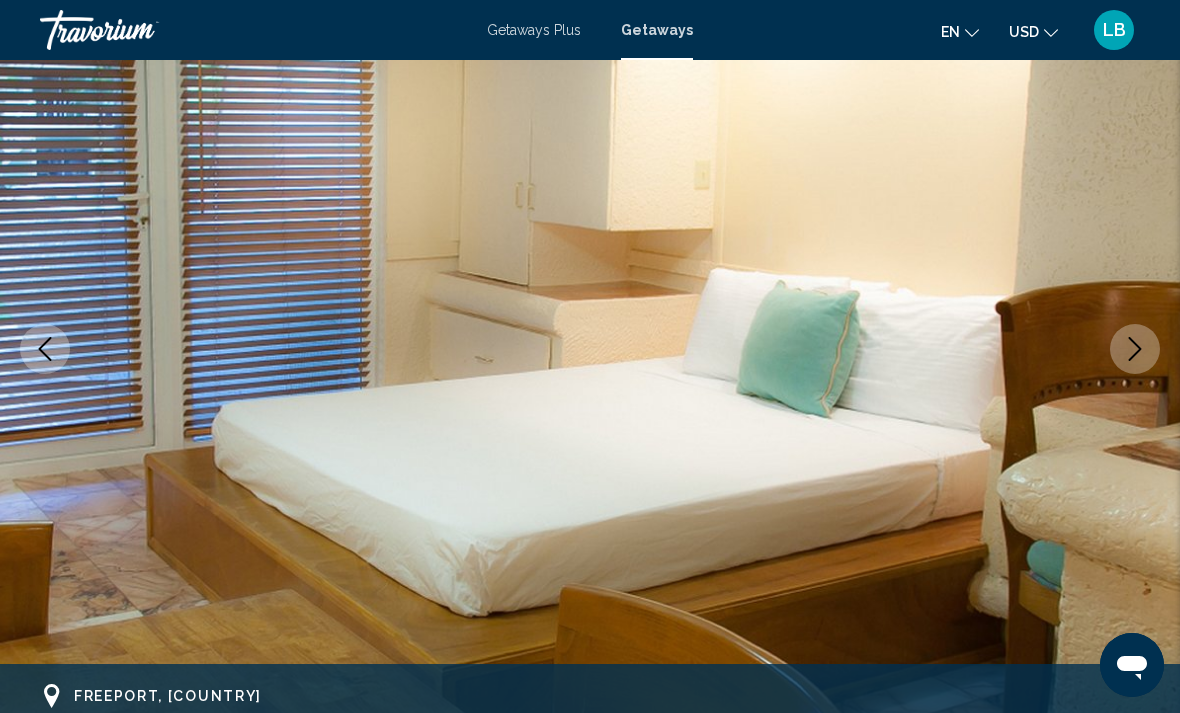 click 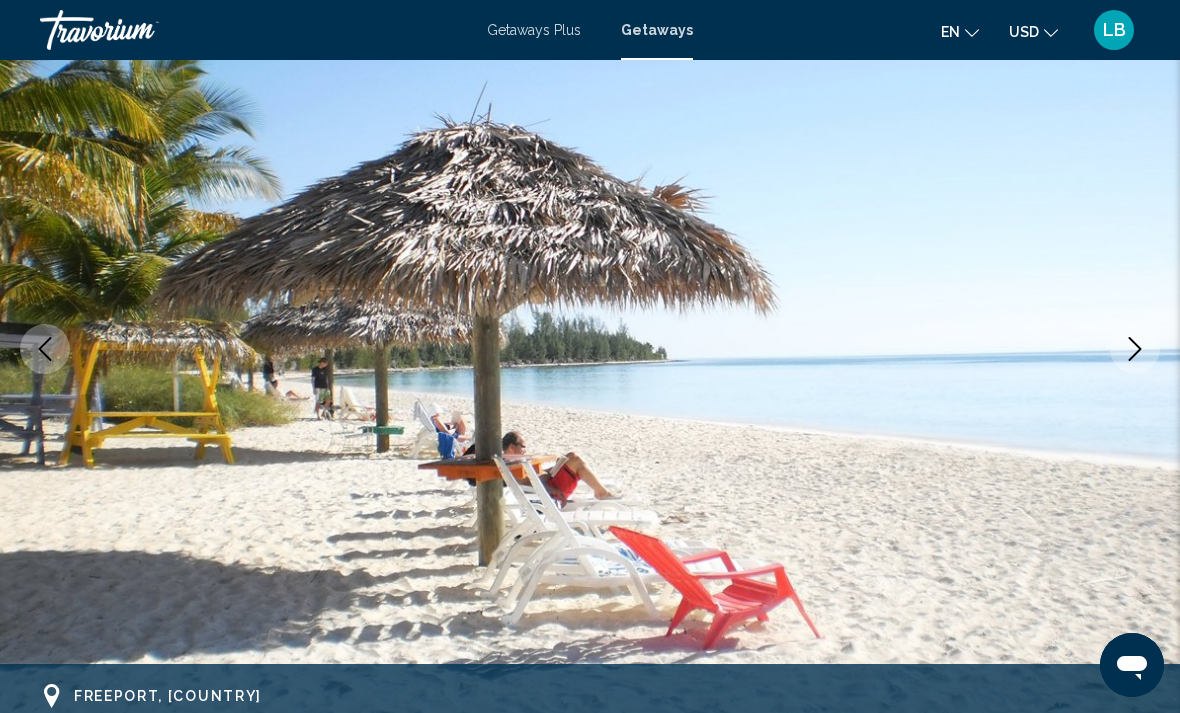 click 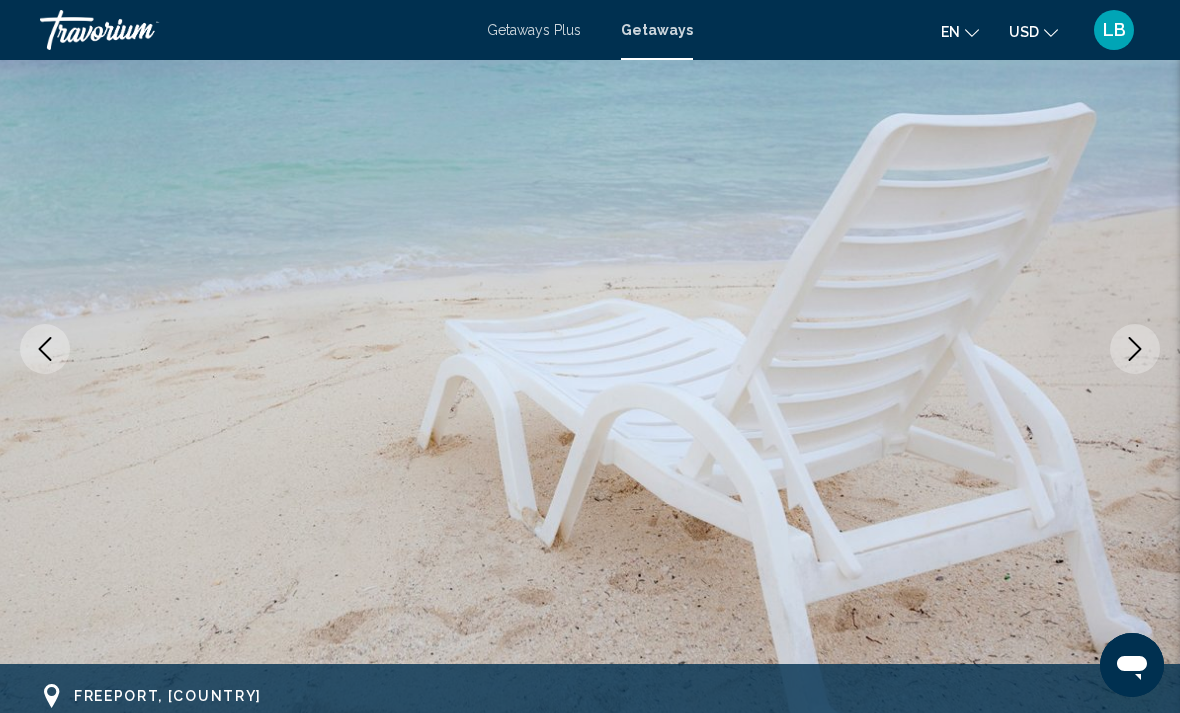 click 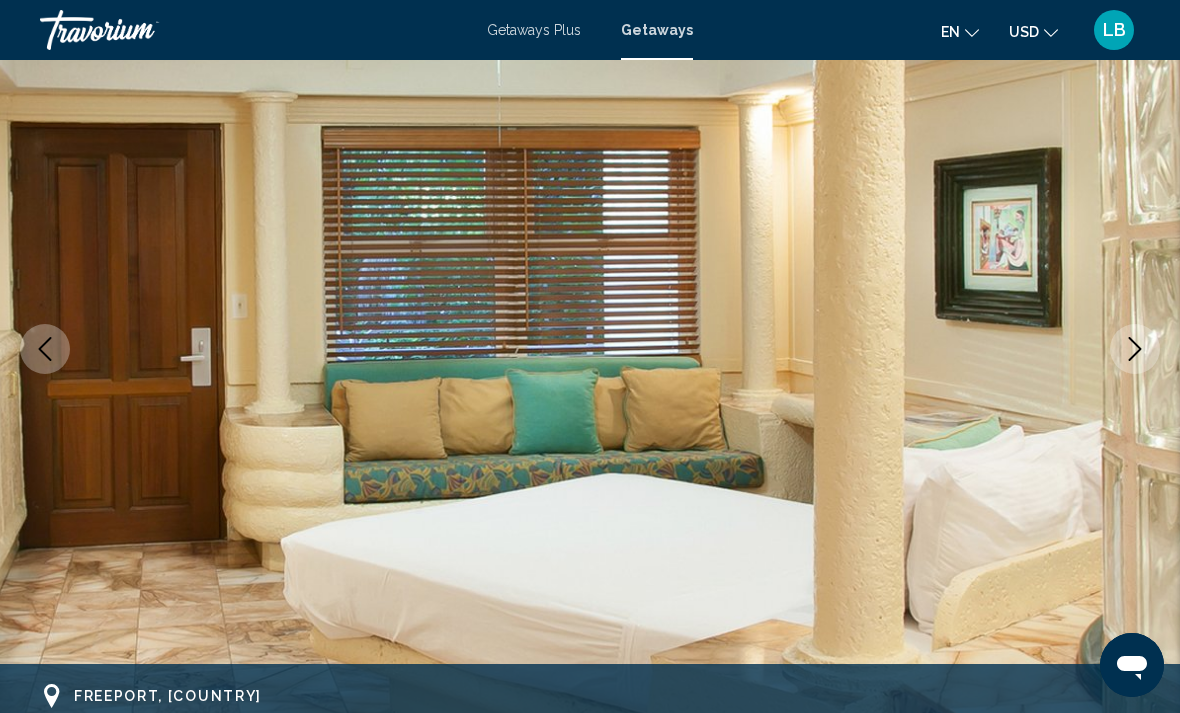 click 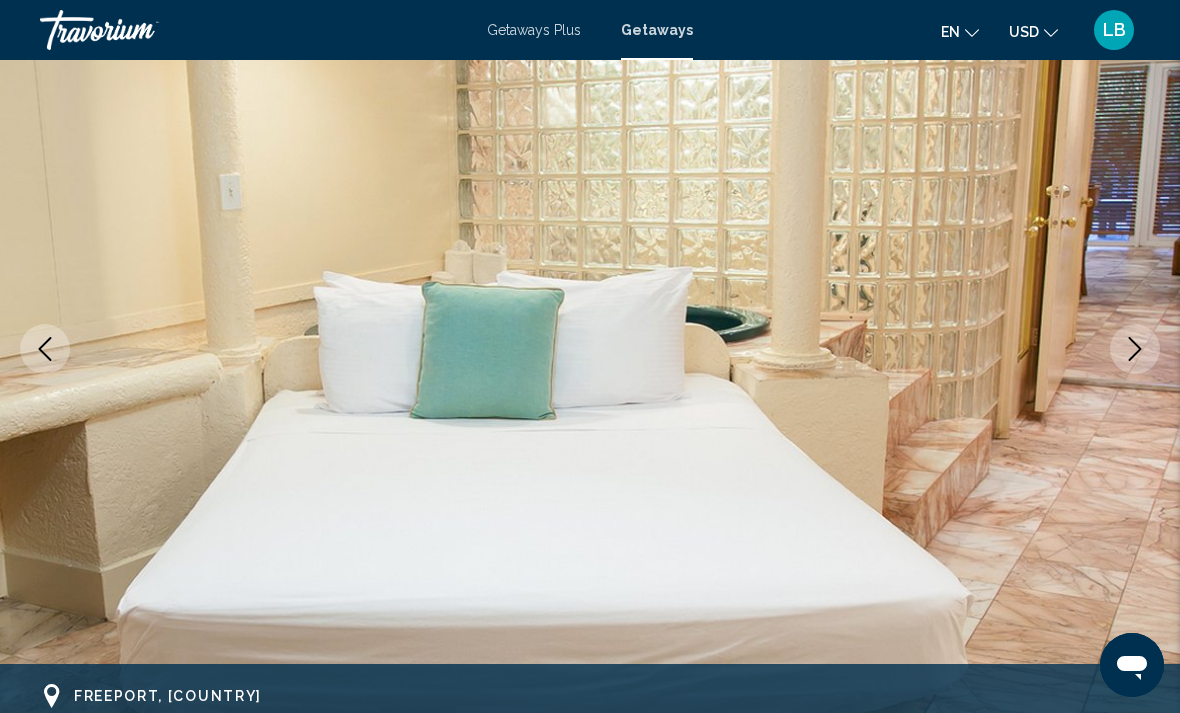 click 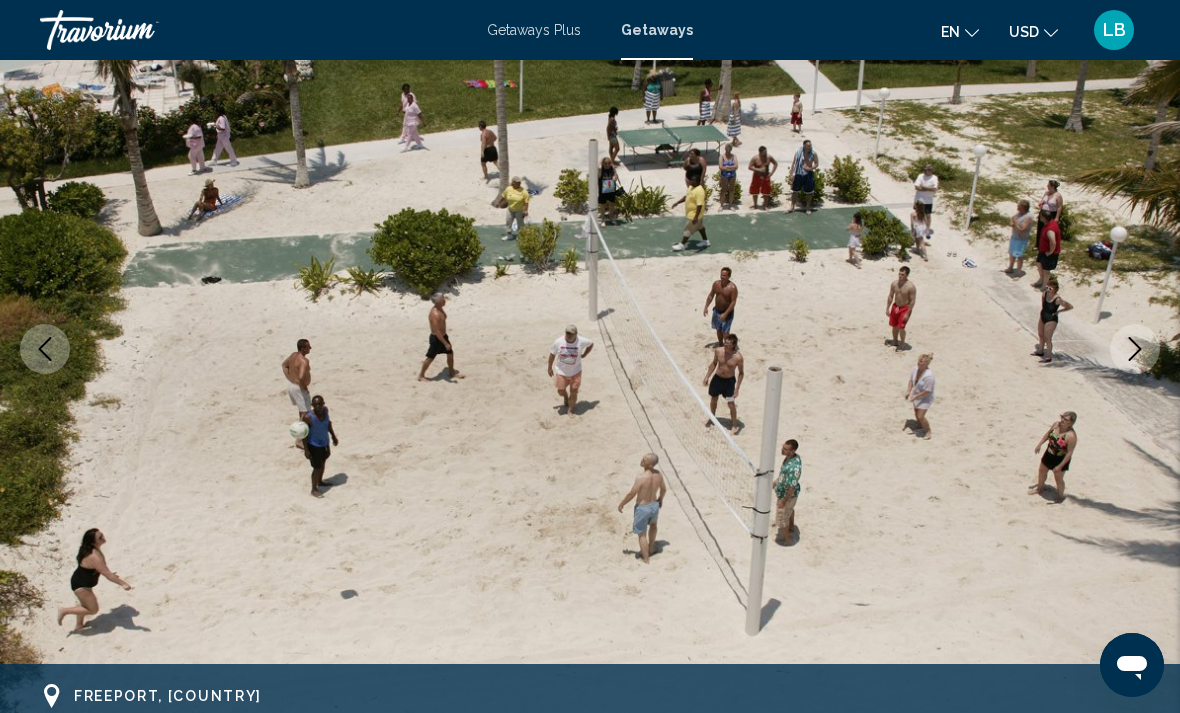 click 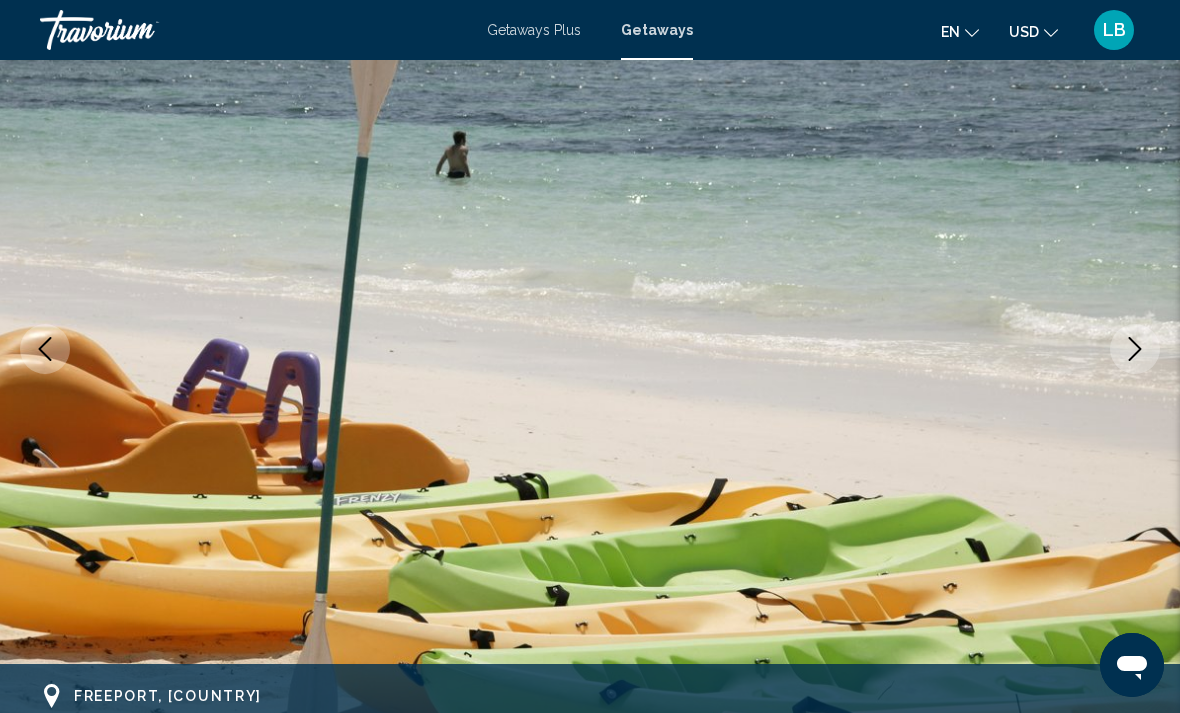 click 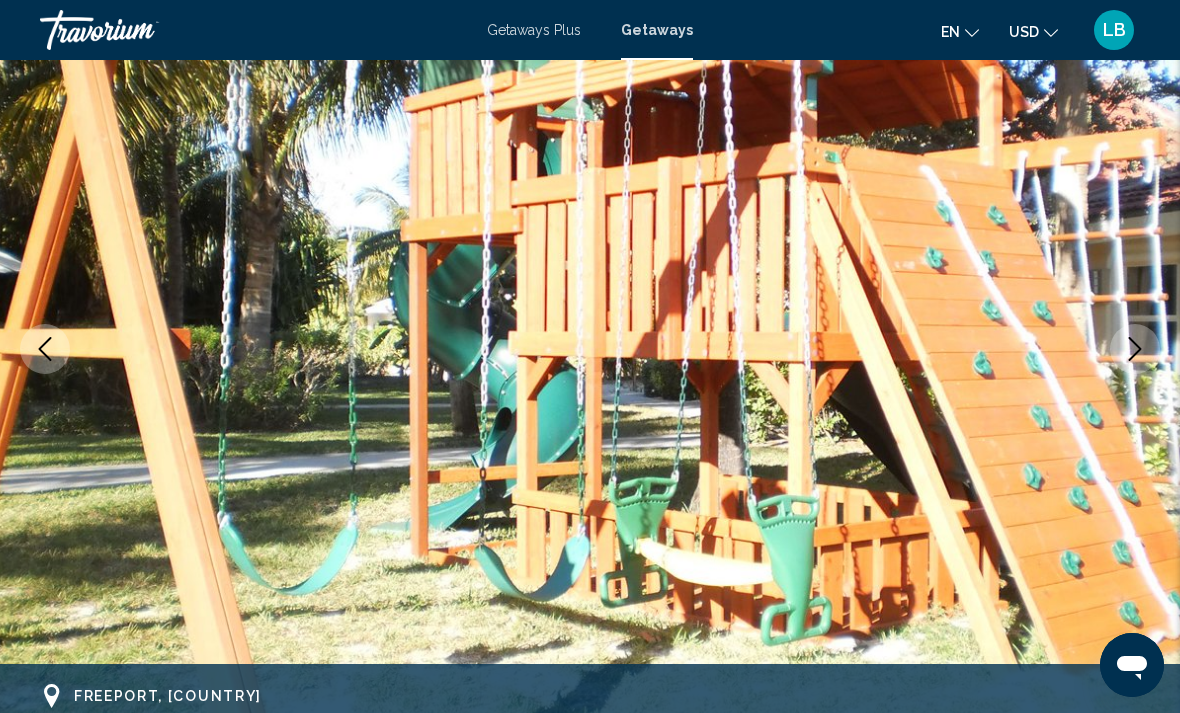 click 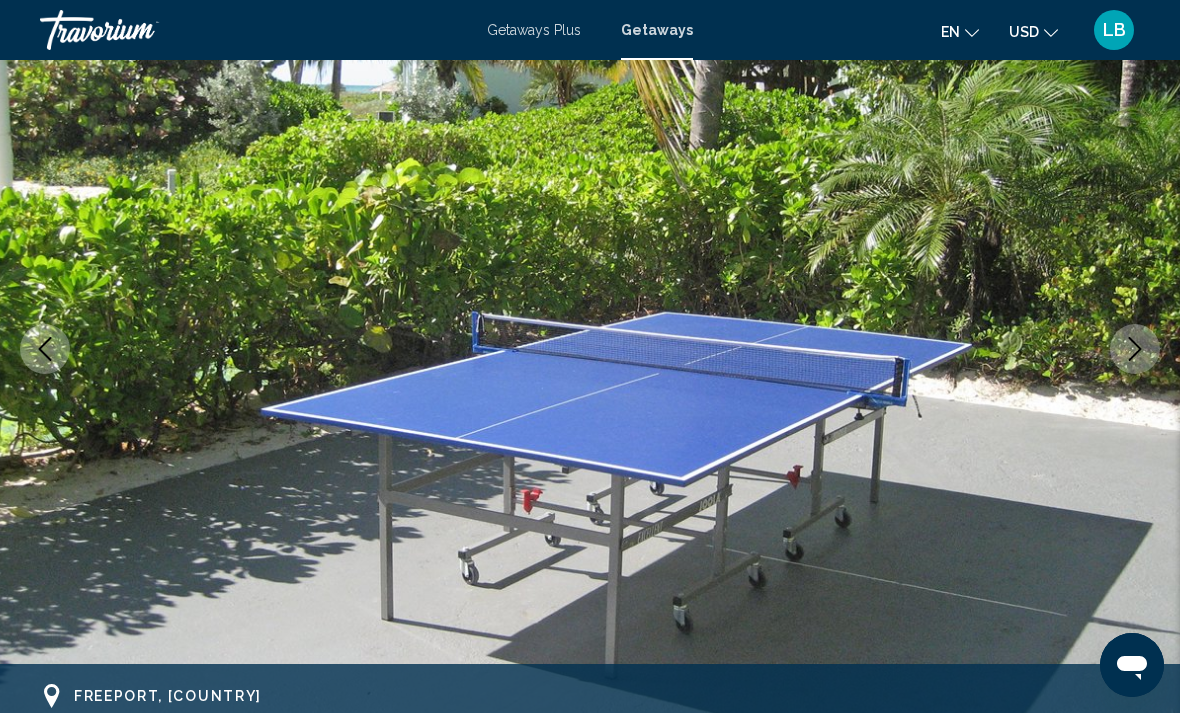 click 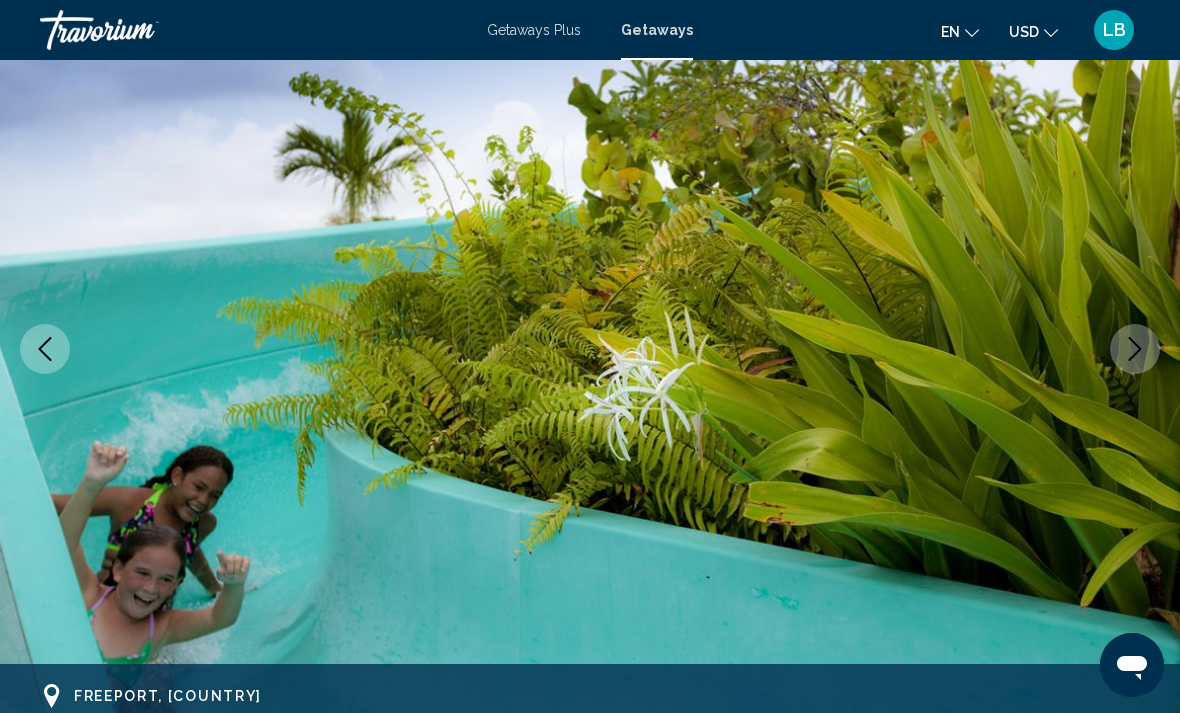 click 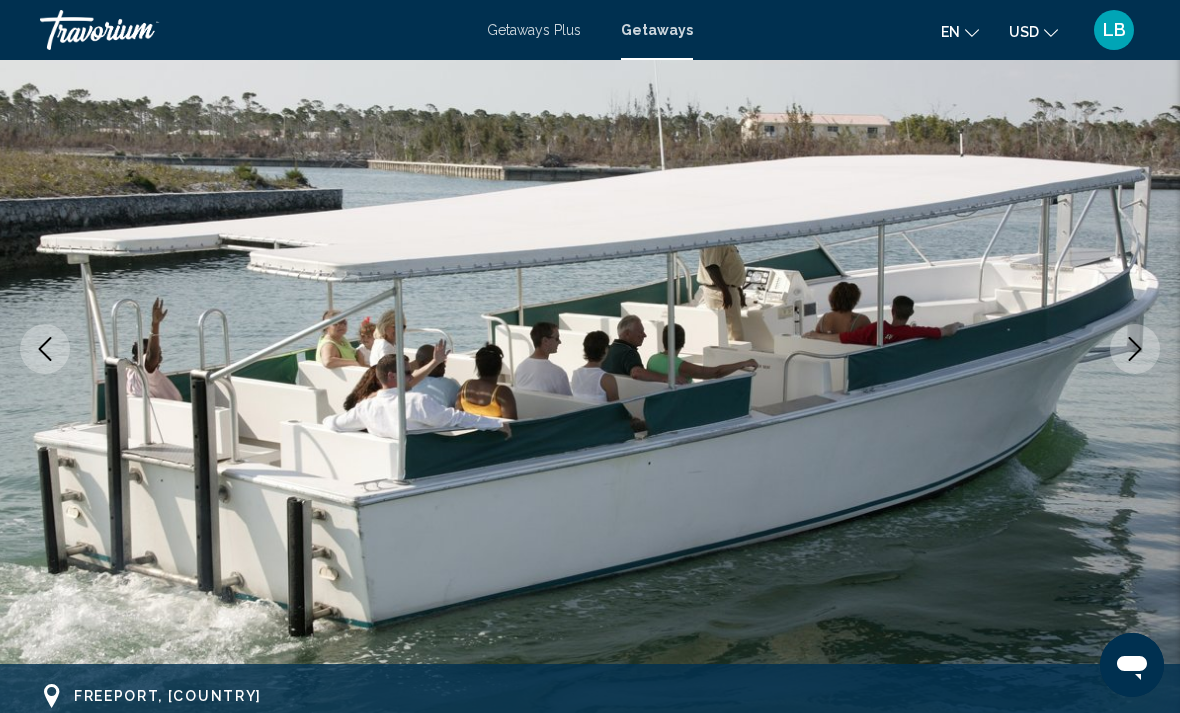 click 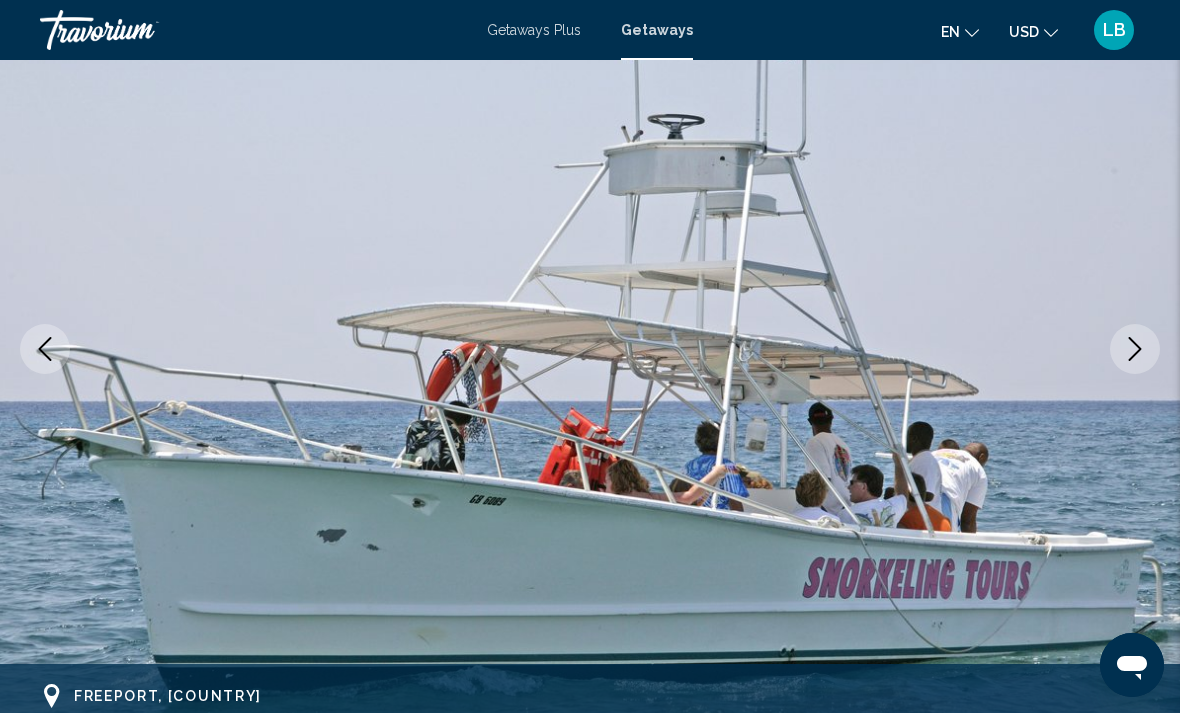 click 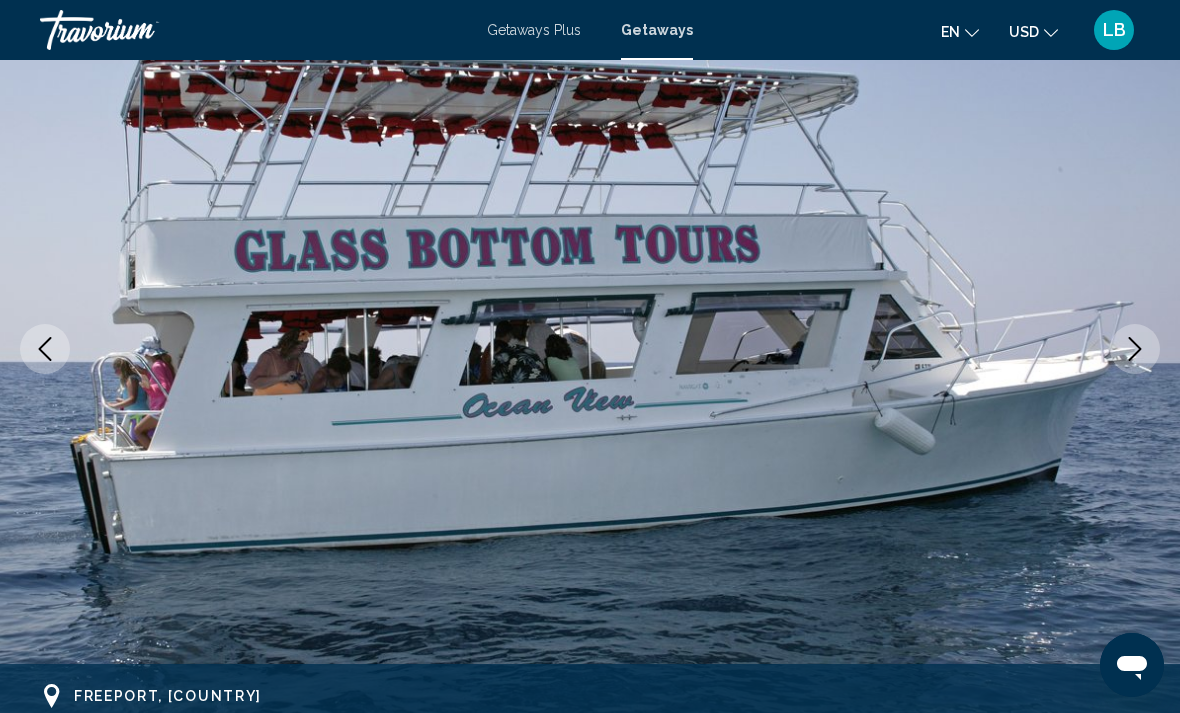 click 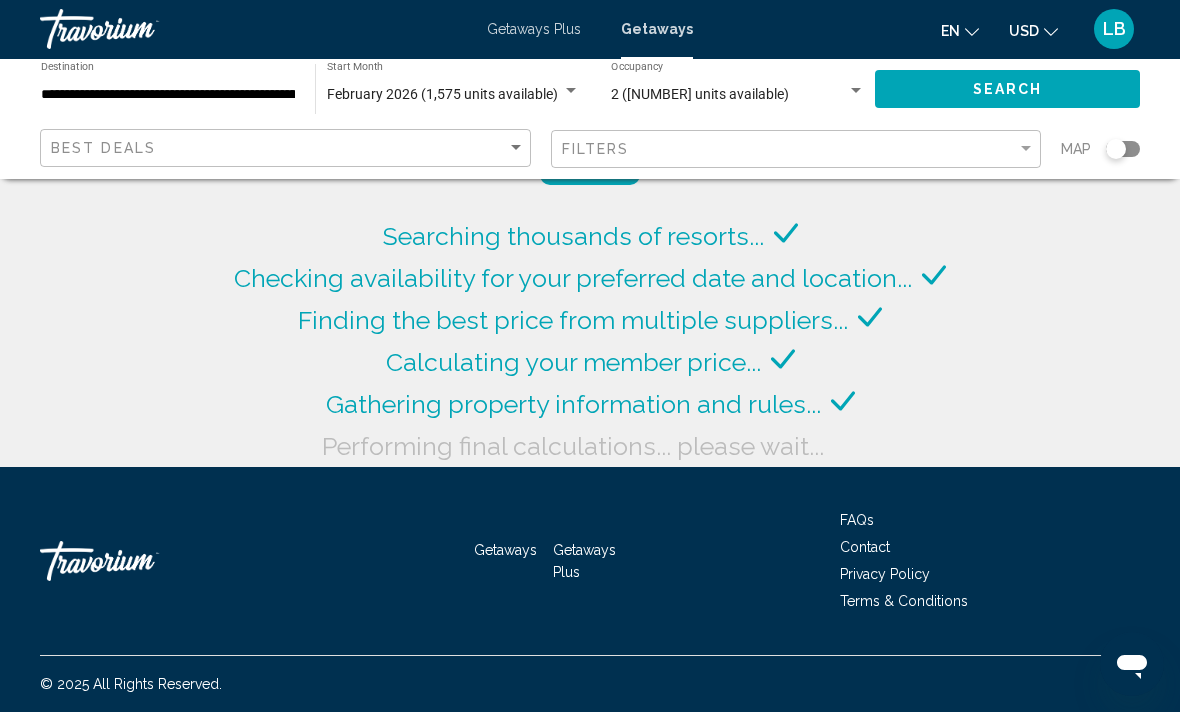 scroll, scrollTop: 64, scrollLeft: 0, axis: vertical 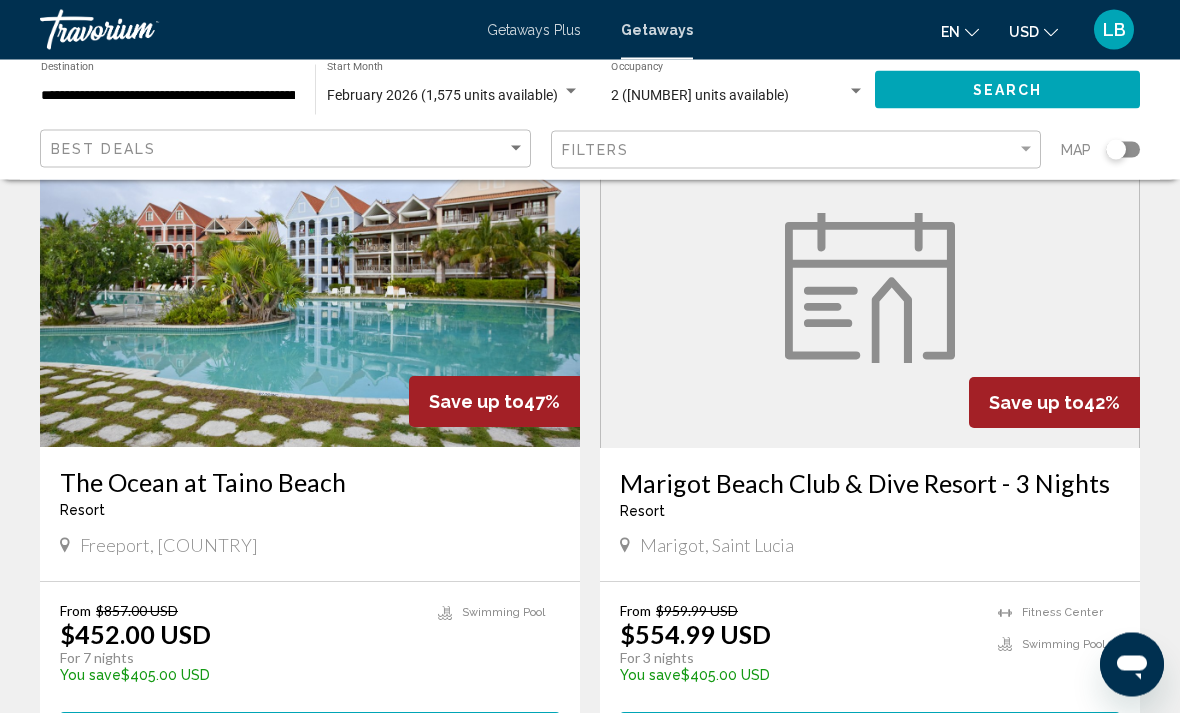 click at bounding box center (870, 289) 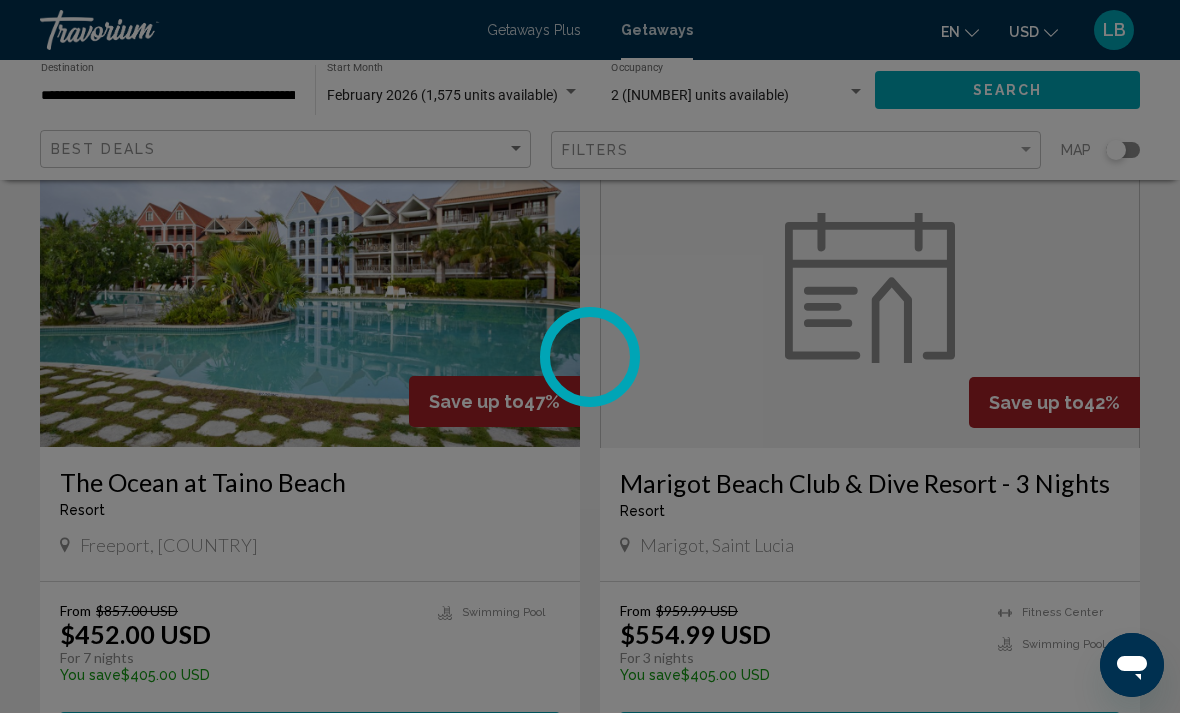 scroll, scrollTop: 0, scrollLeft: 0, axis: both 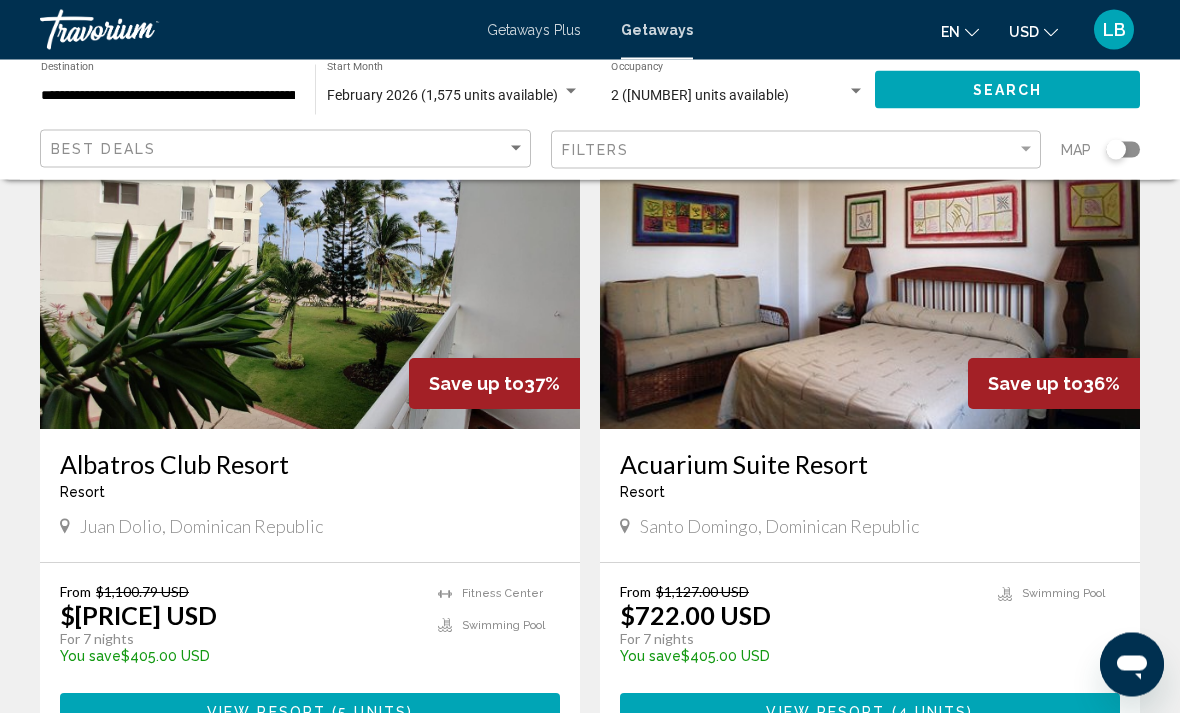 click at bounding box center [870, 270] 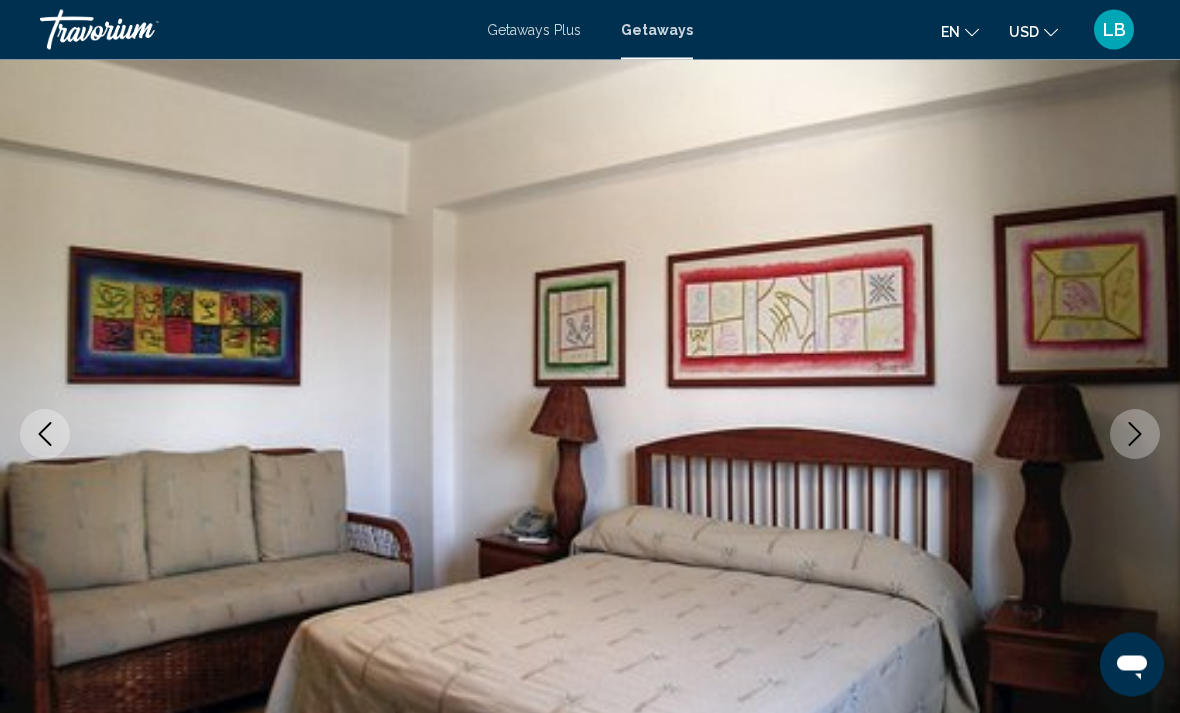 scroll, scrollTop: 102, scrollLeft: 0, axis: vertical 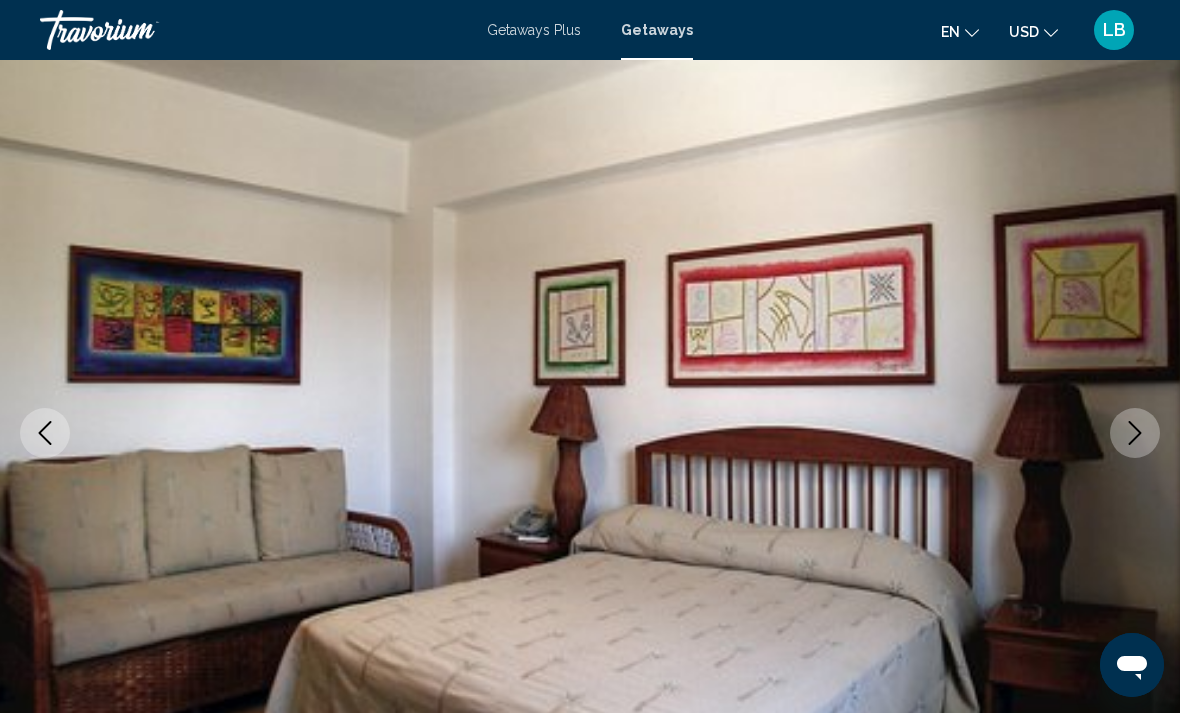 click 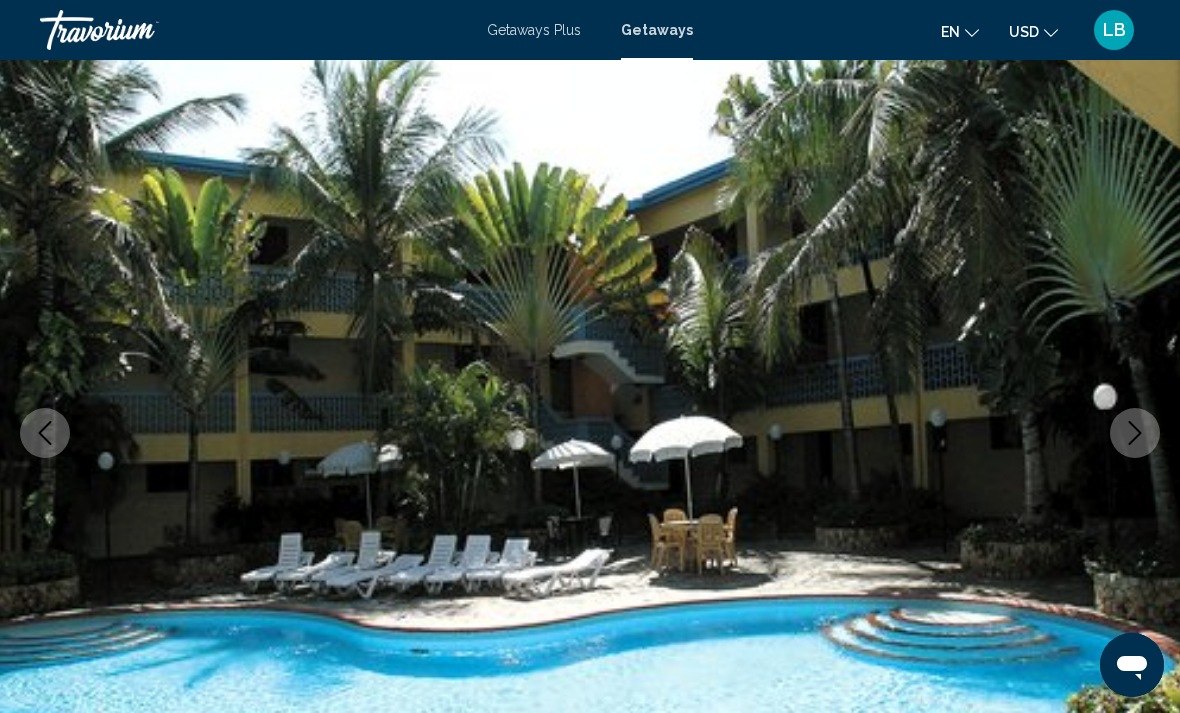 click 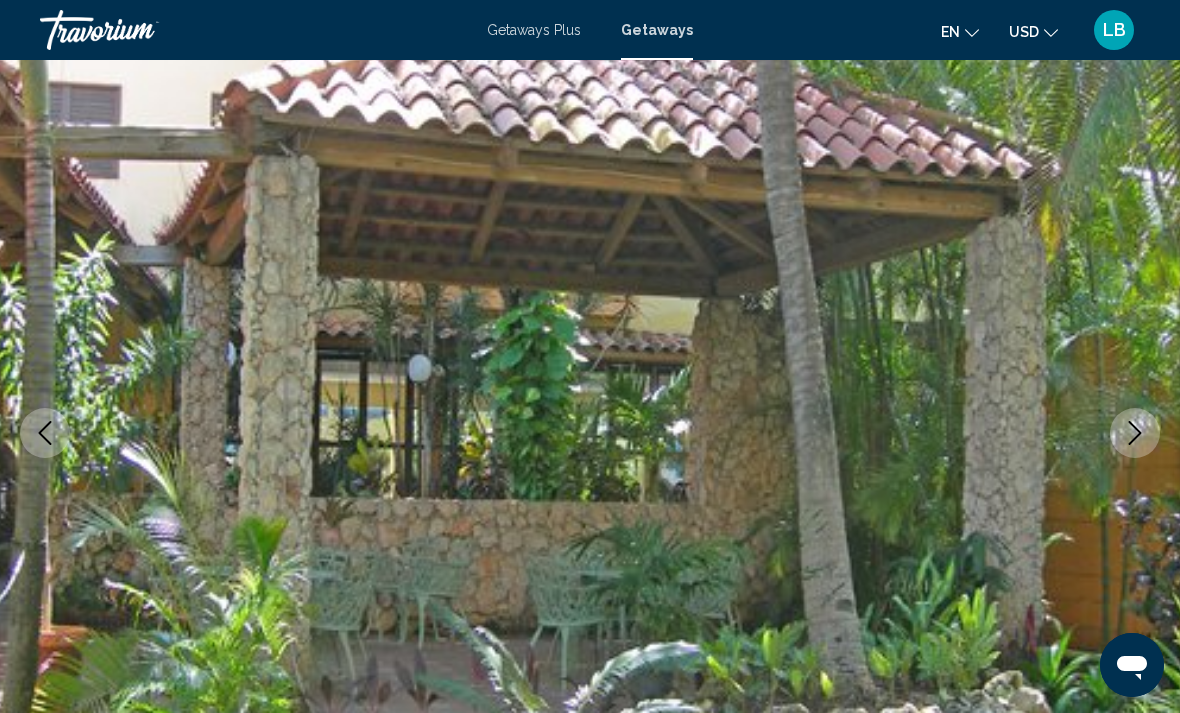 click 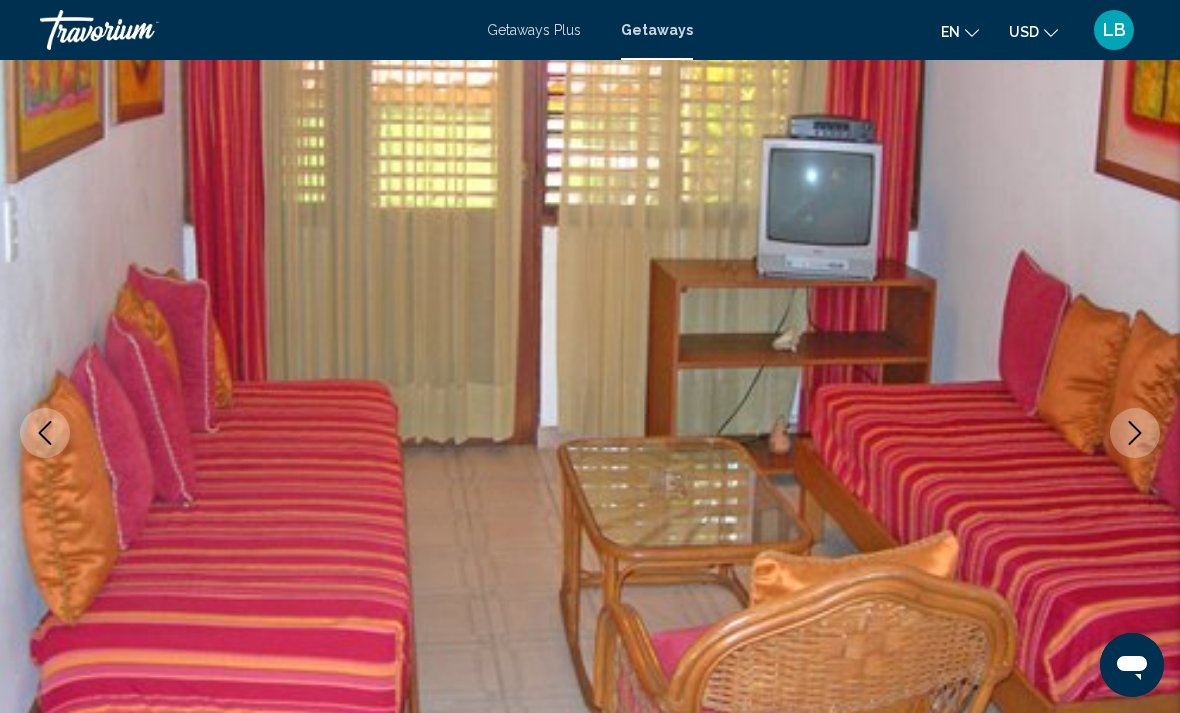 click 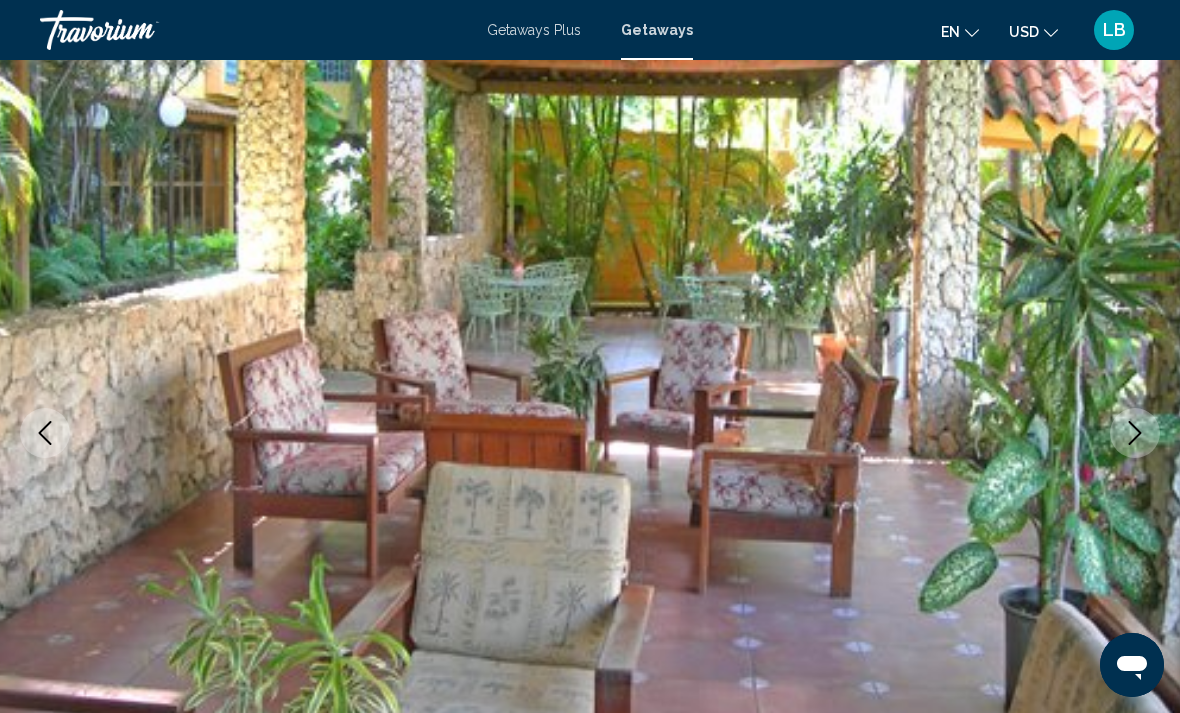 click 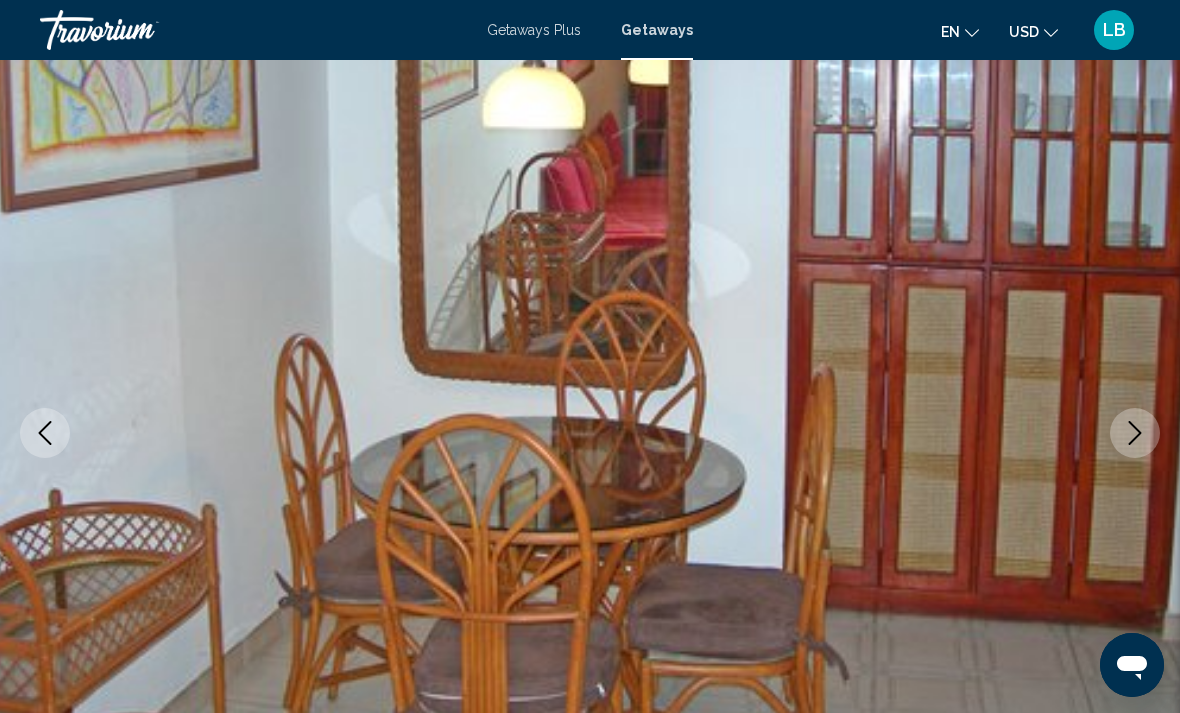 click 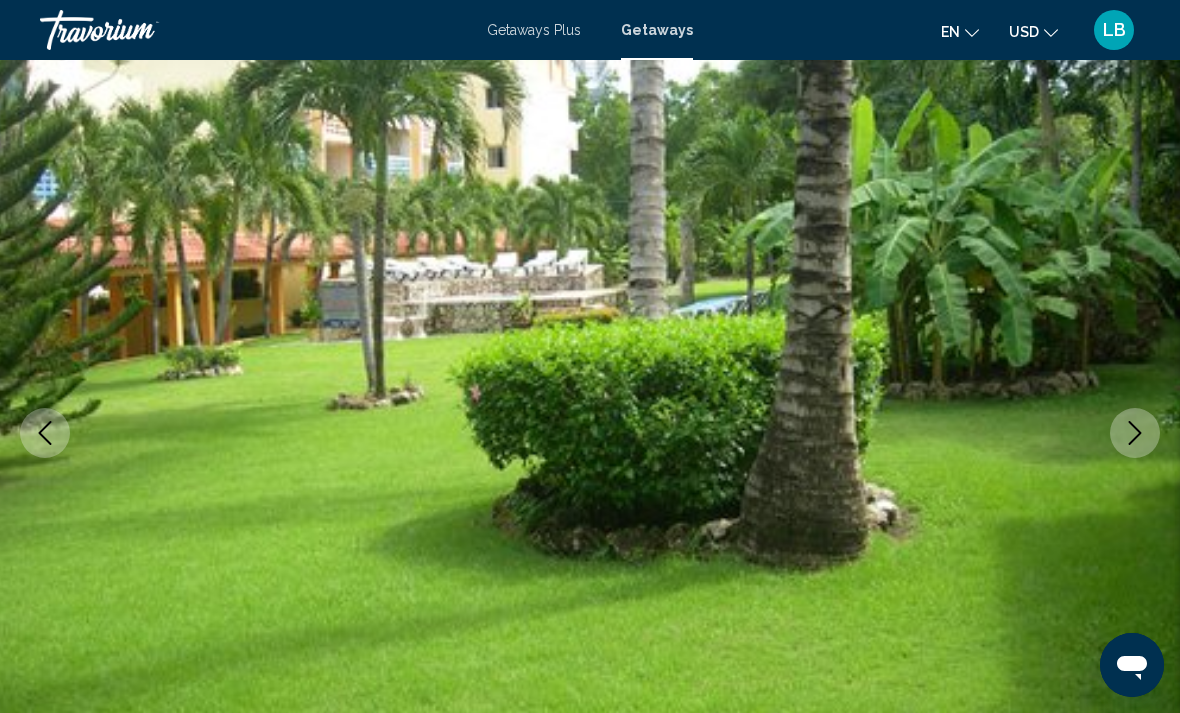 click 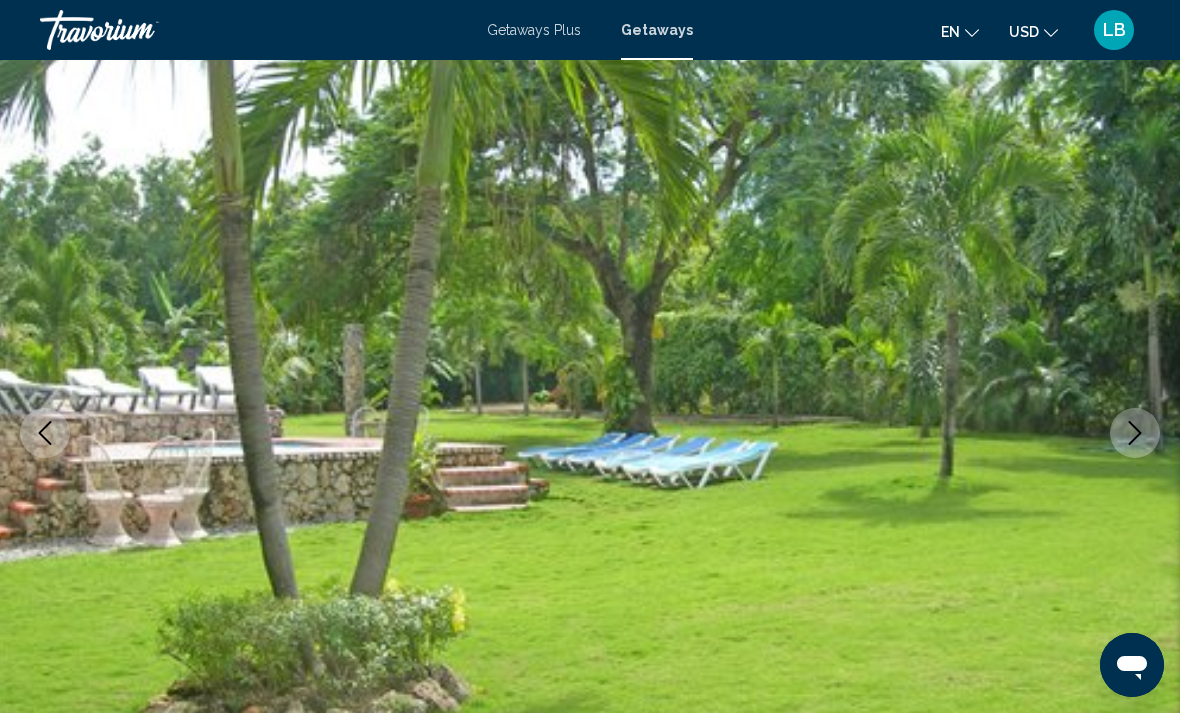 click 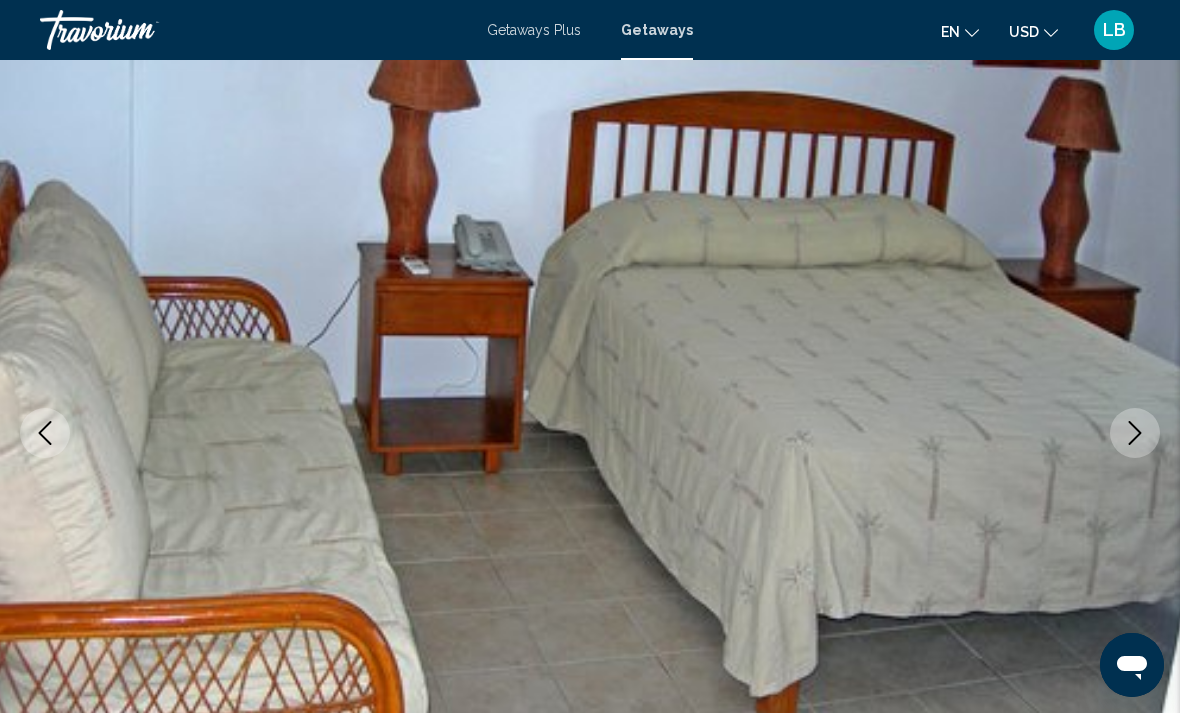 click 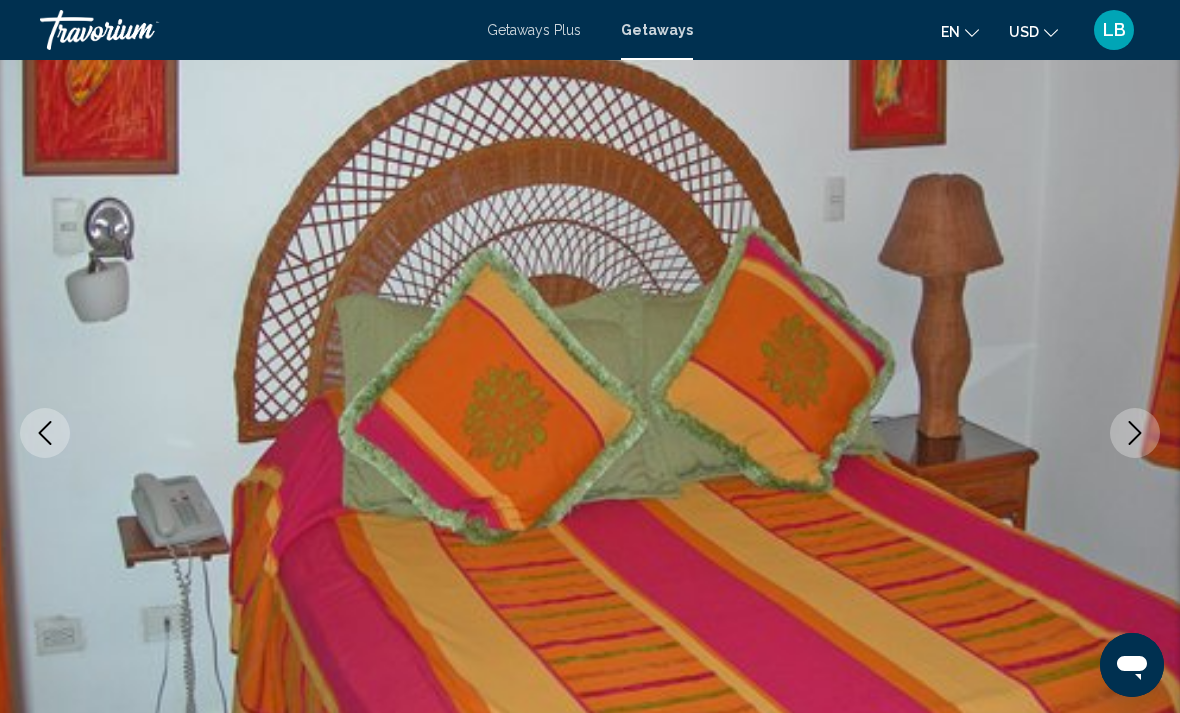 click 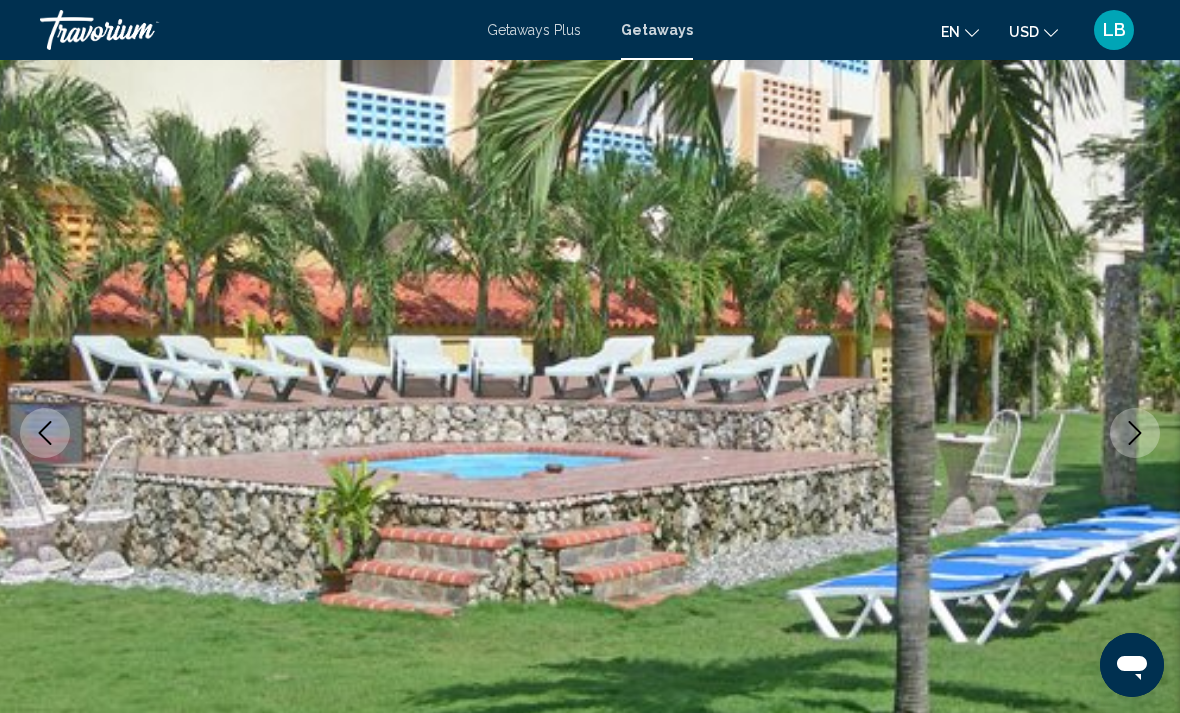 click 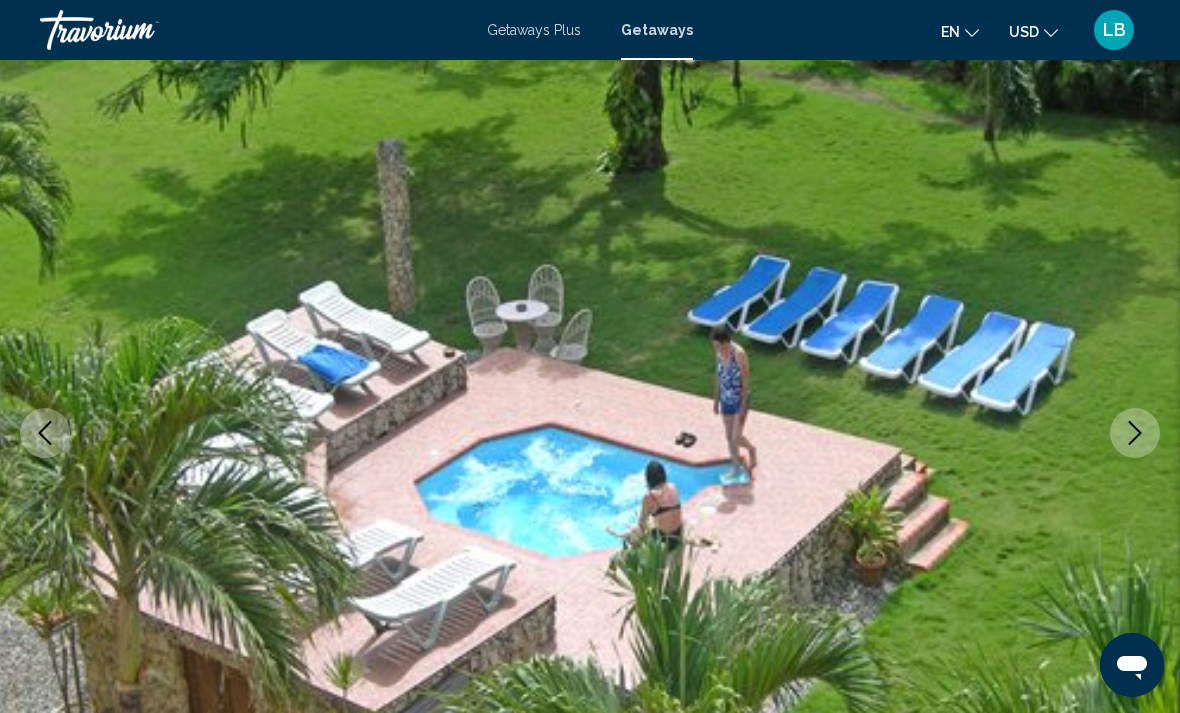 click 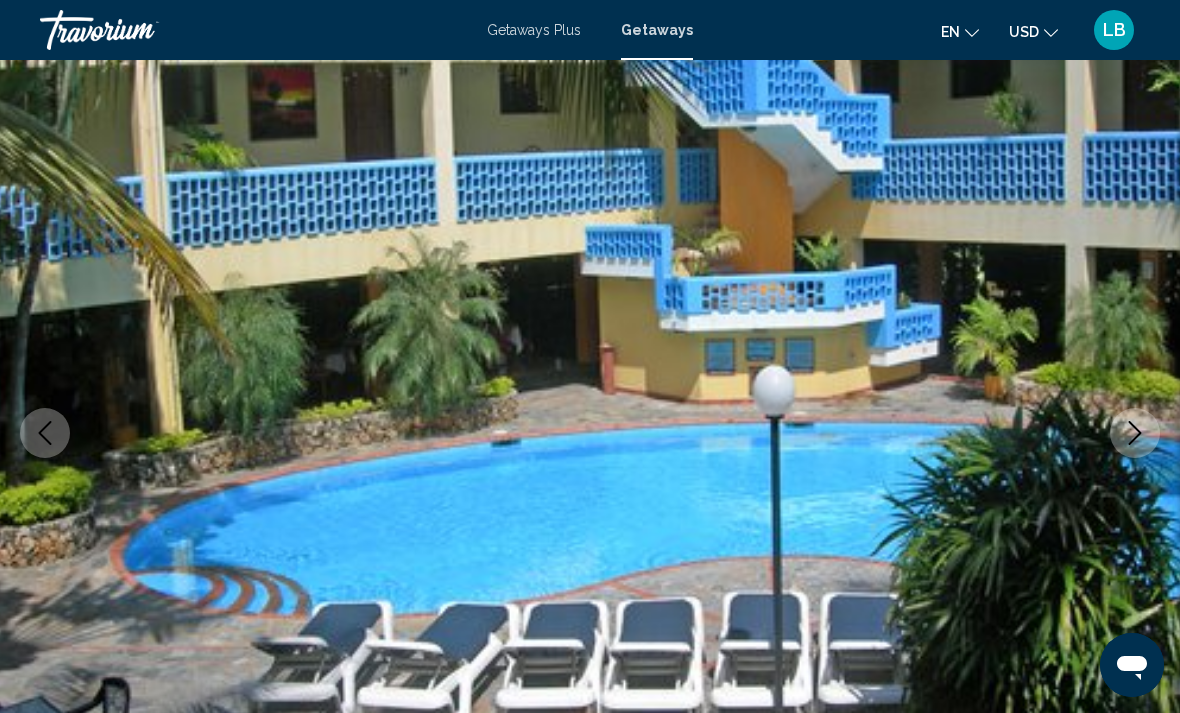 click 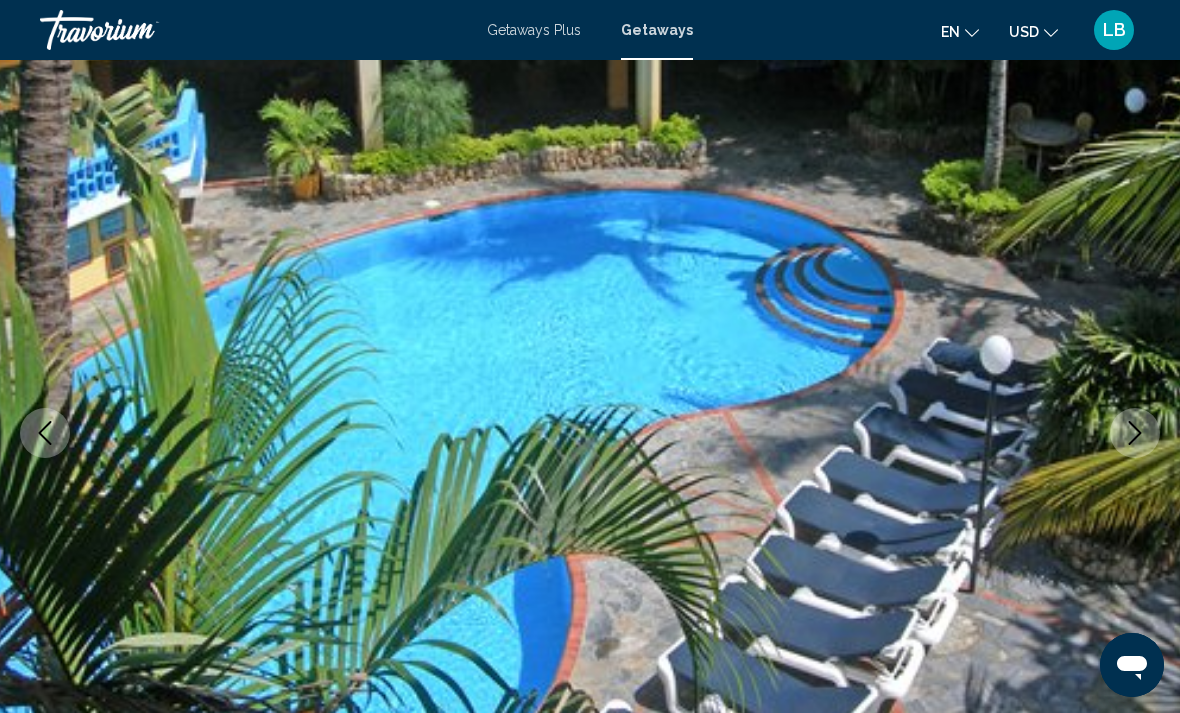 click at bounding box center [590, 433] 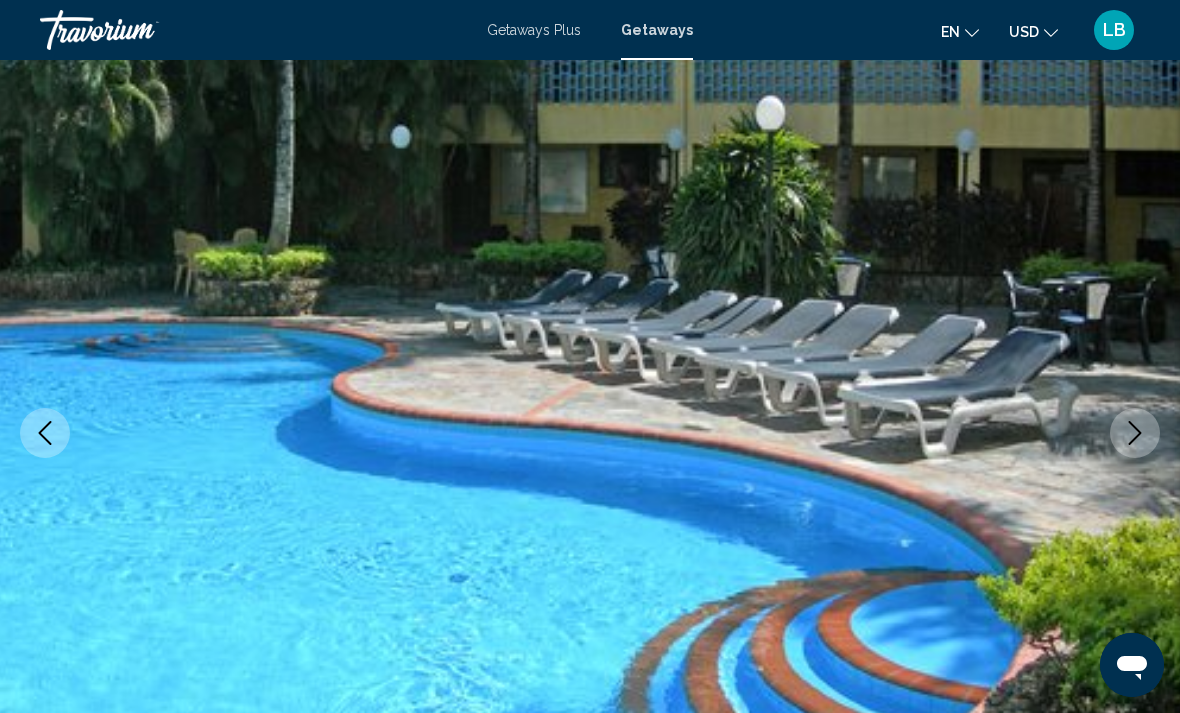 click 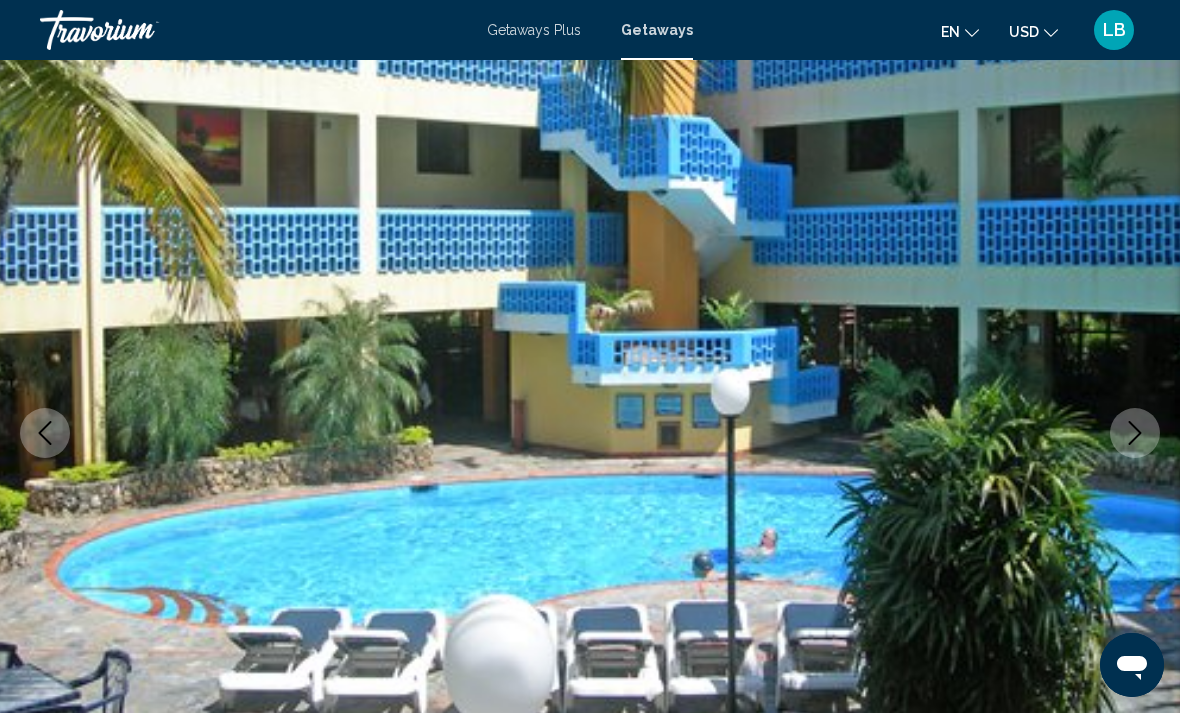 click 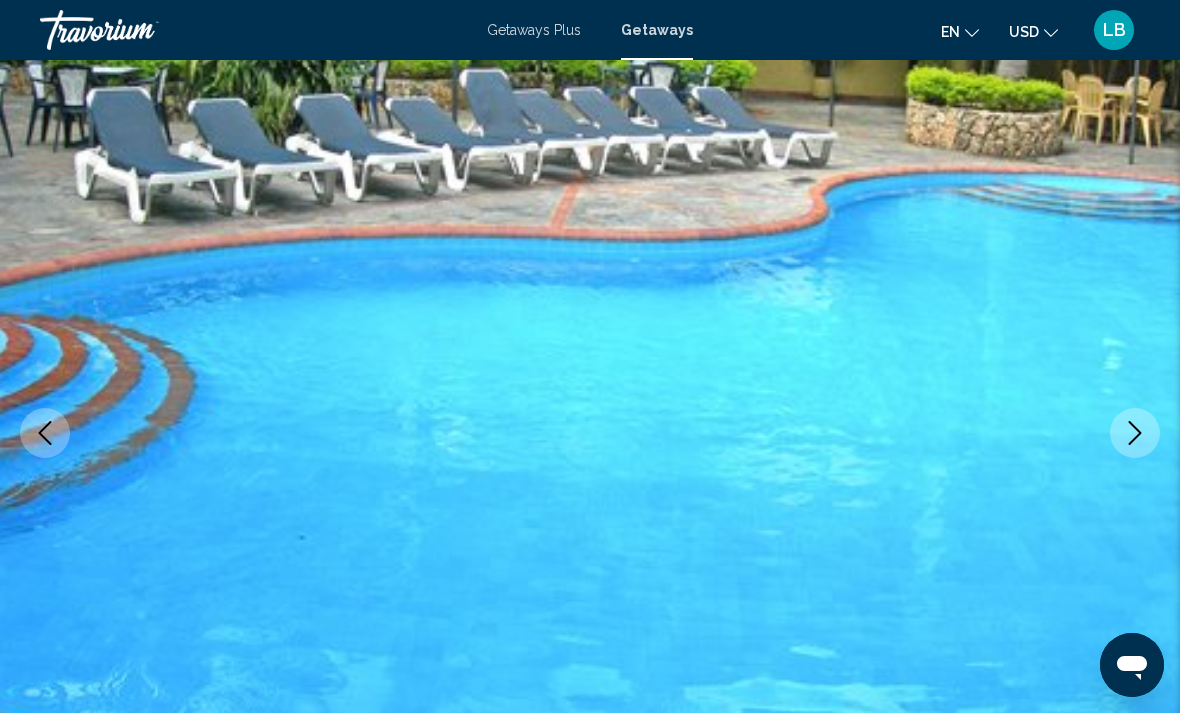 click 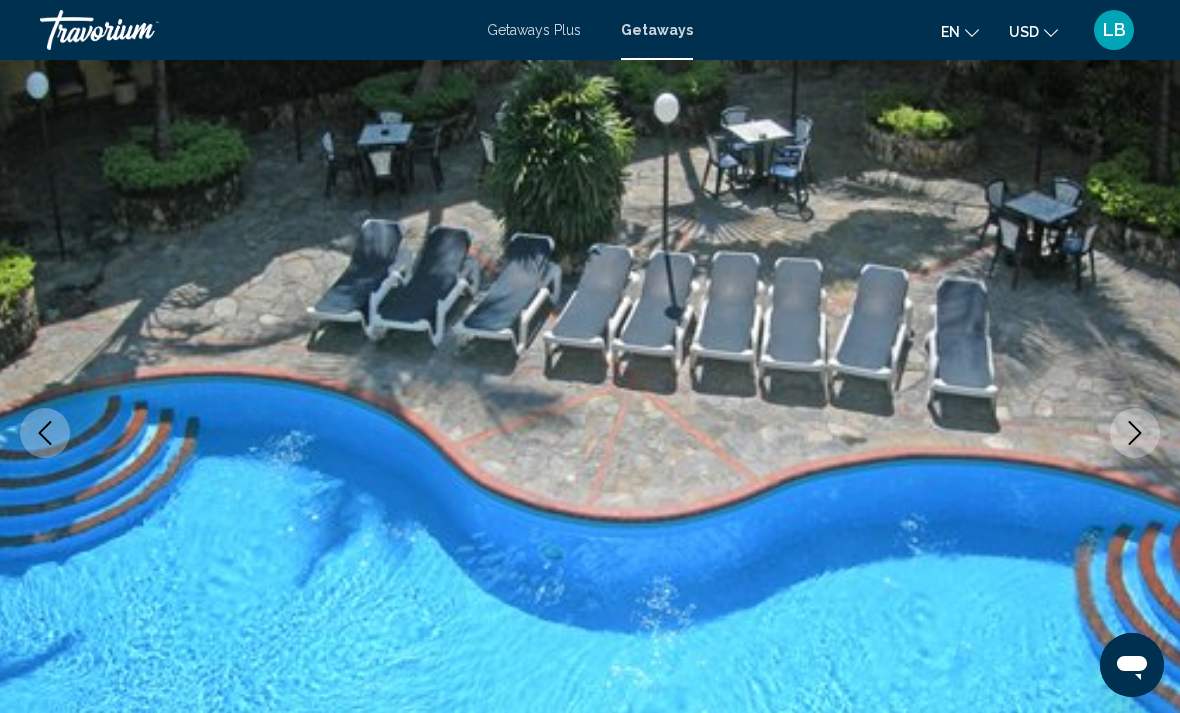 click 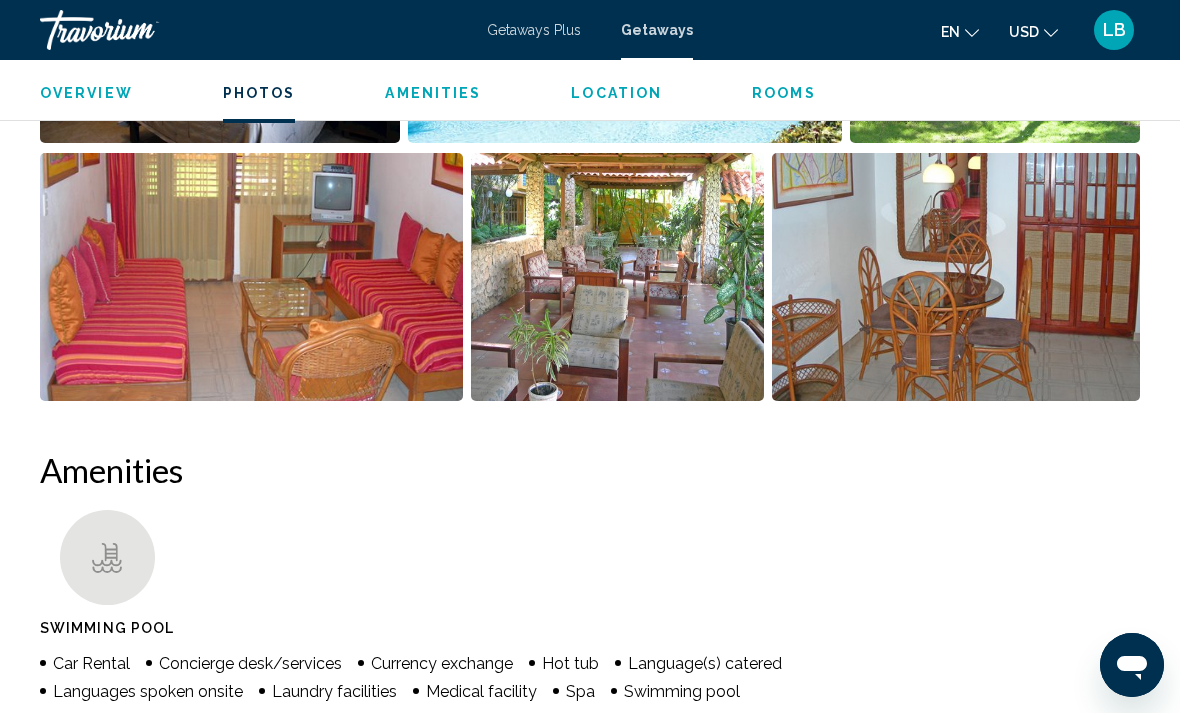 scroll, scrollTop: 1553, scrollLeft: 0, axis: vertical 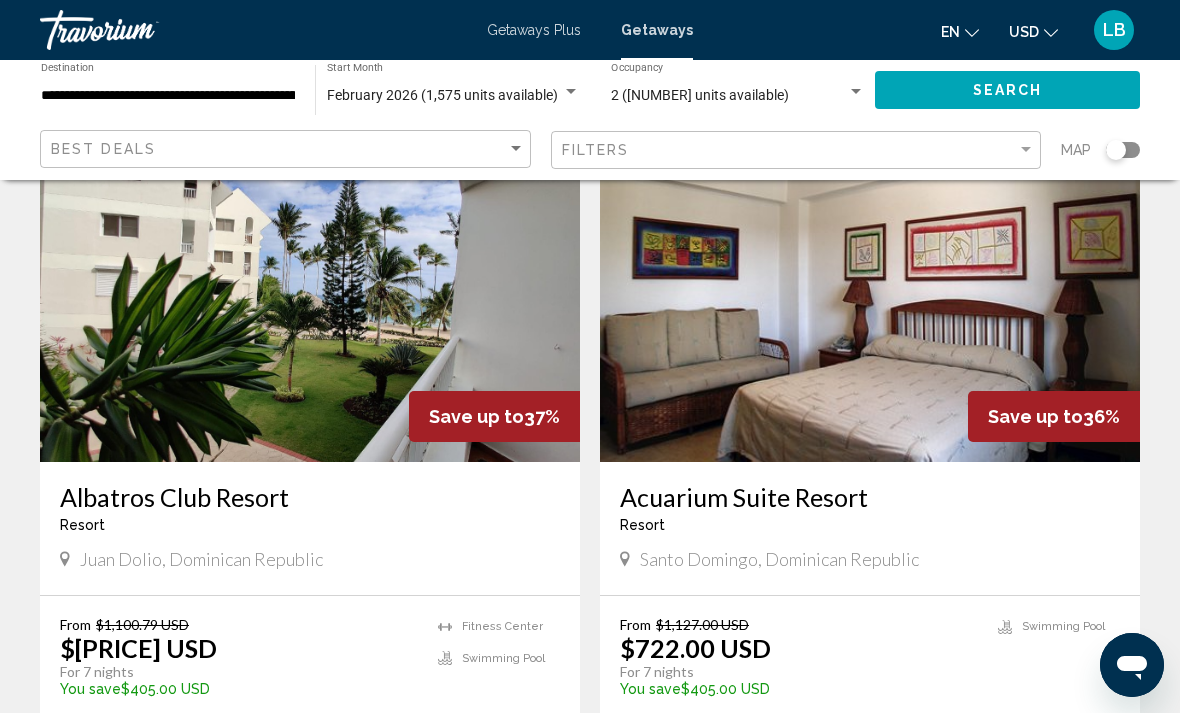 click at bounding box center [310, 302] 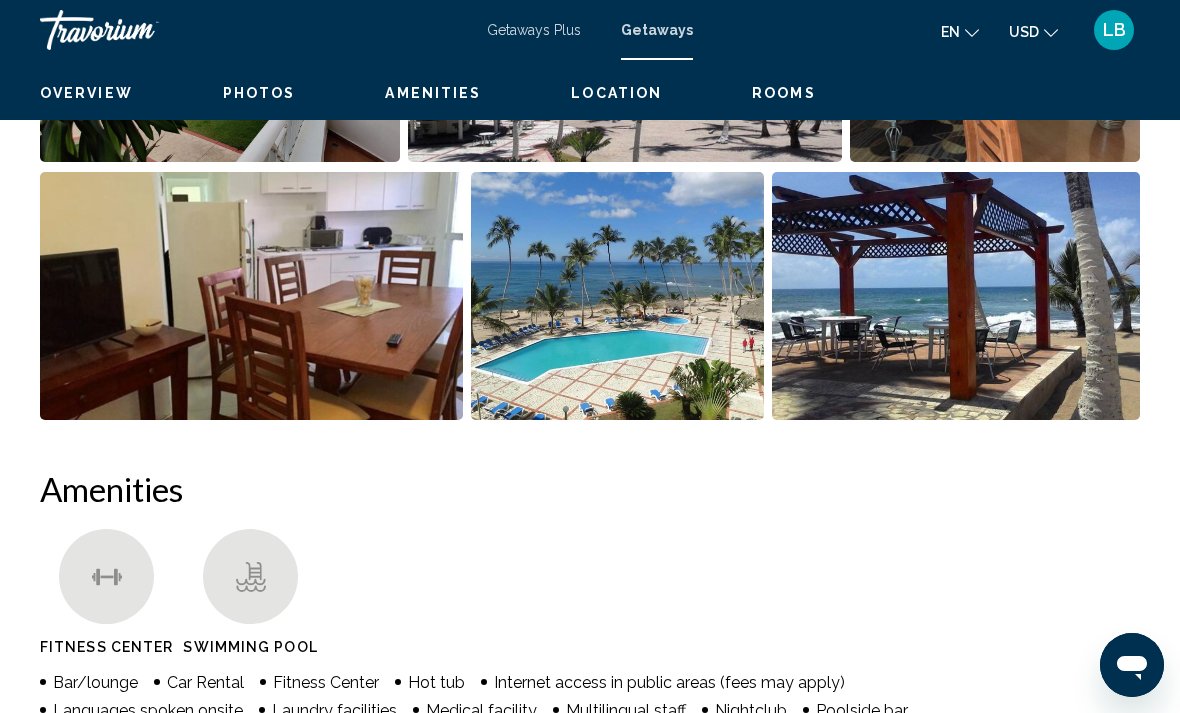 scroll, scrollTop: 0, scrollLeft: 0, axis: both 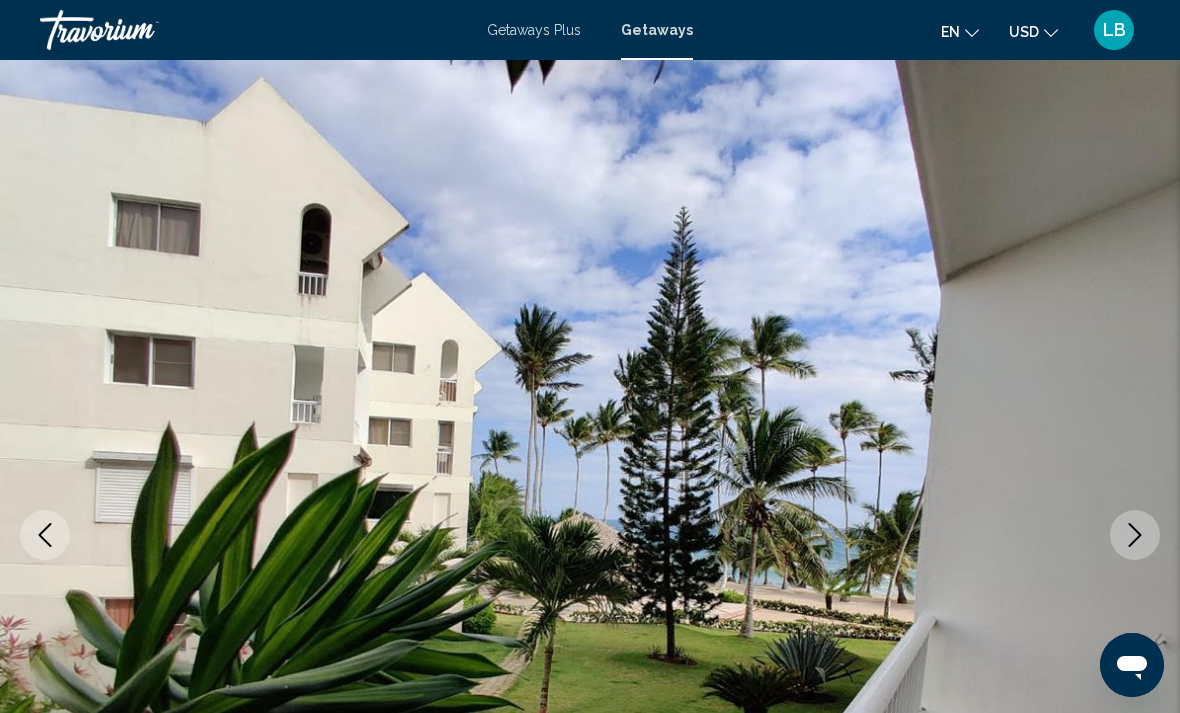 click at bounding box center [1135, 535] 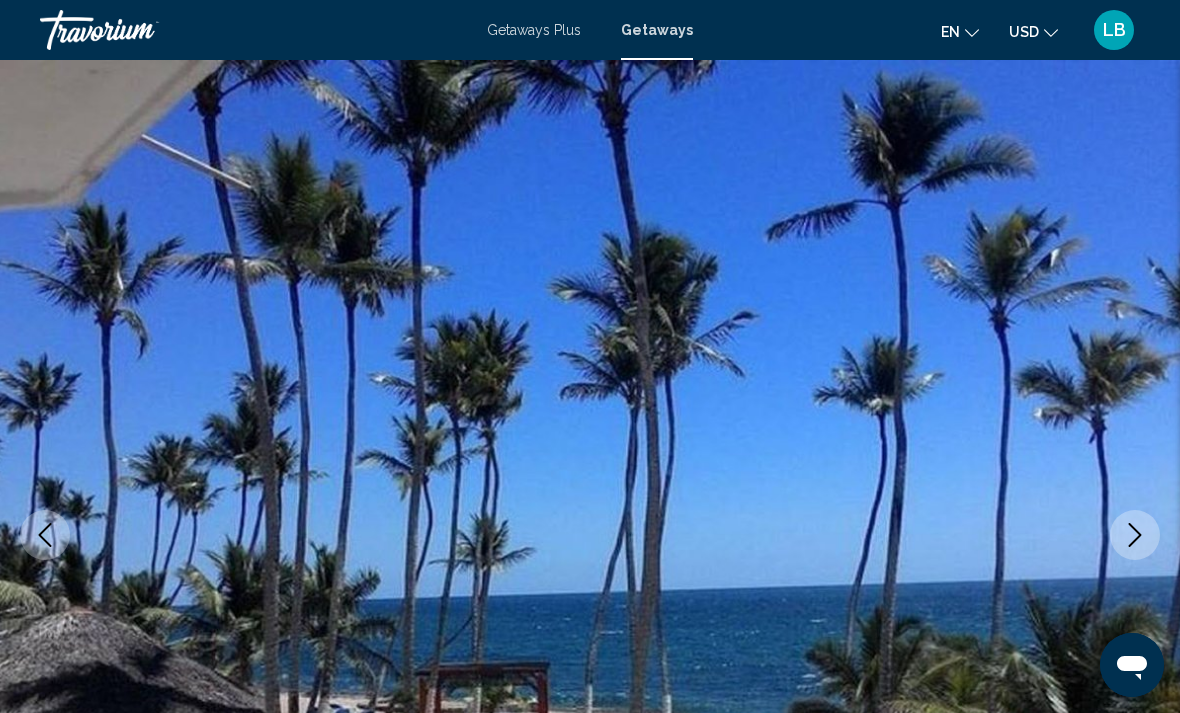 click 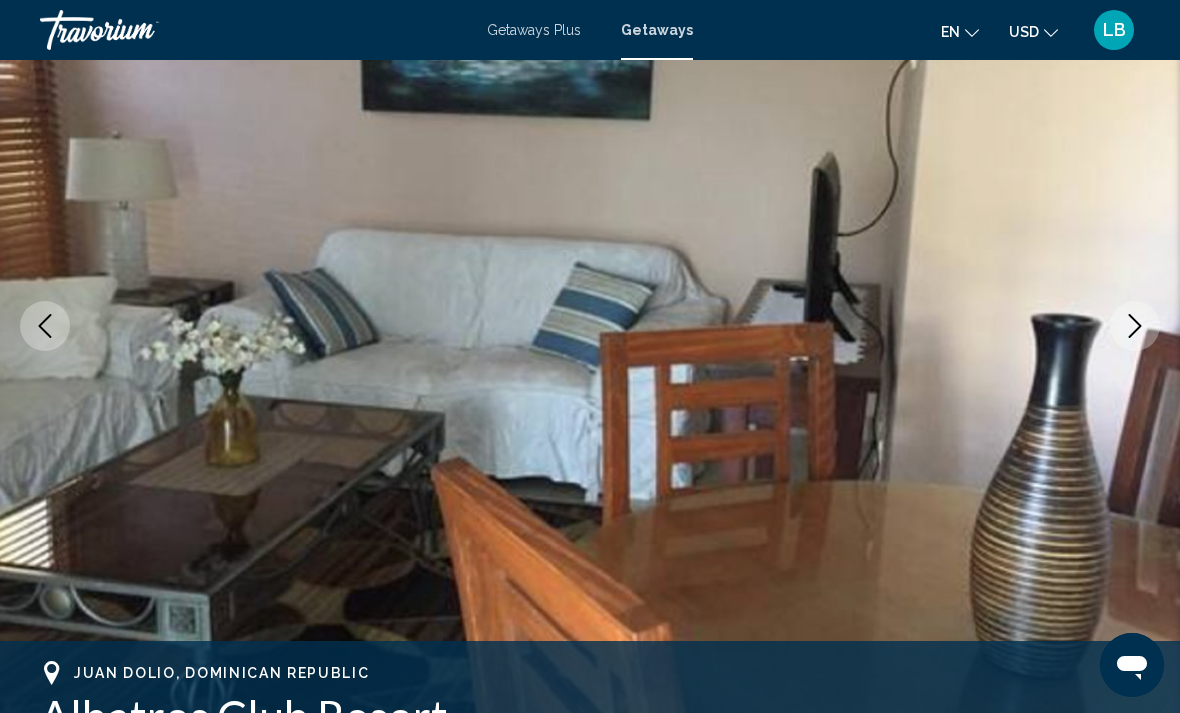 scroll, scrollTop: 242, scrollLeft: 0, axis: vertical 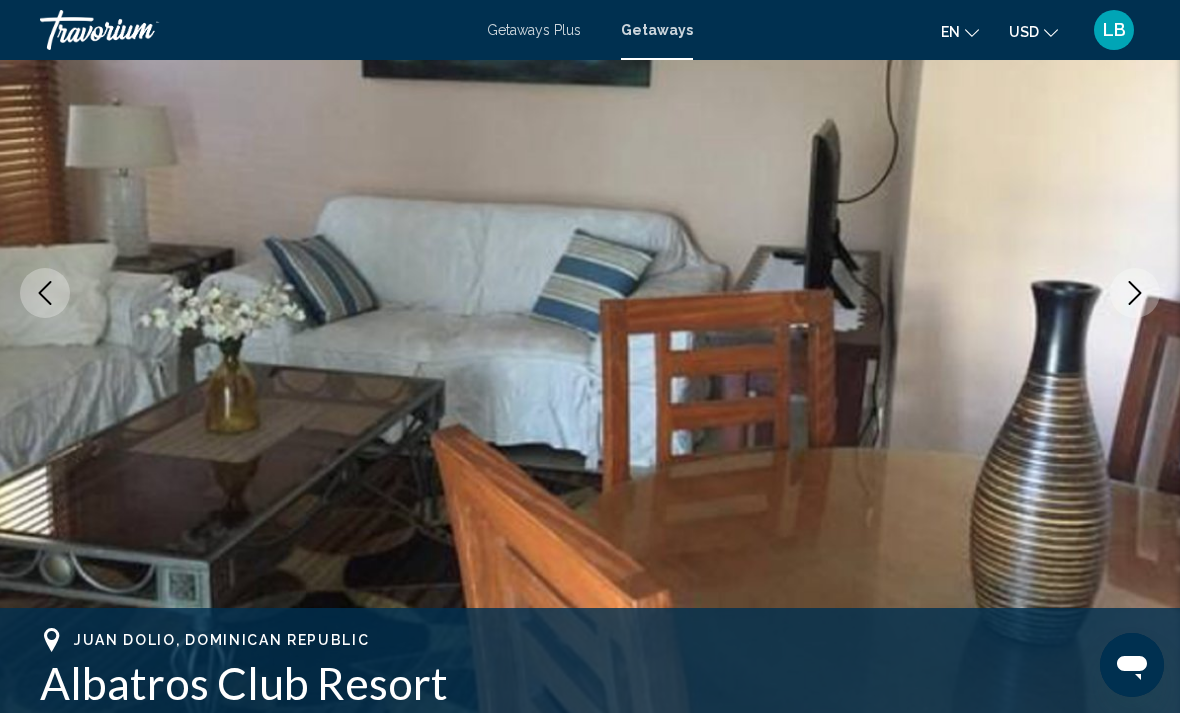 click 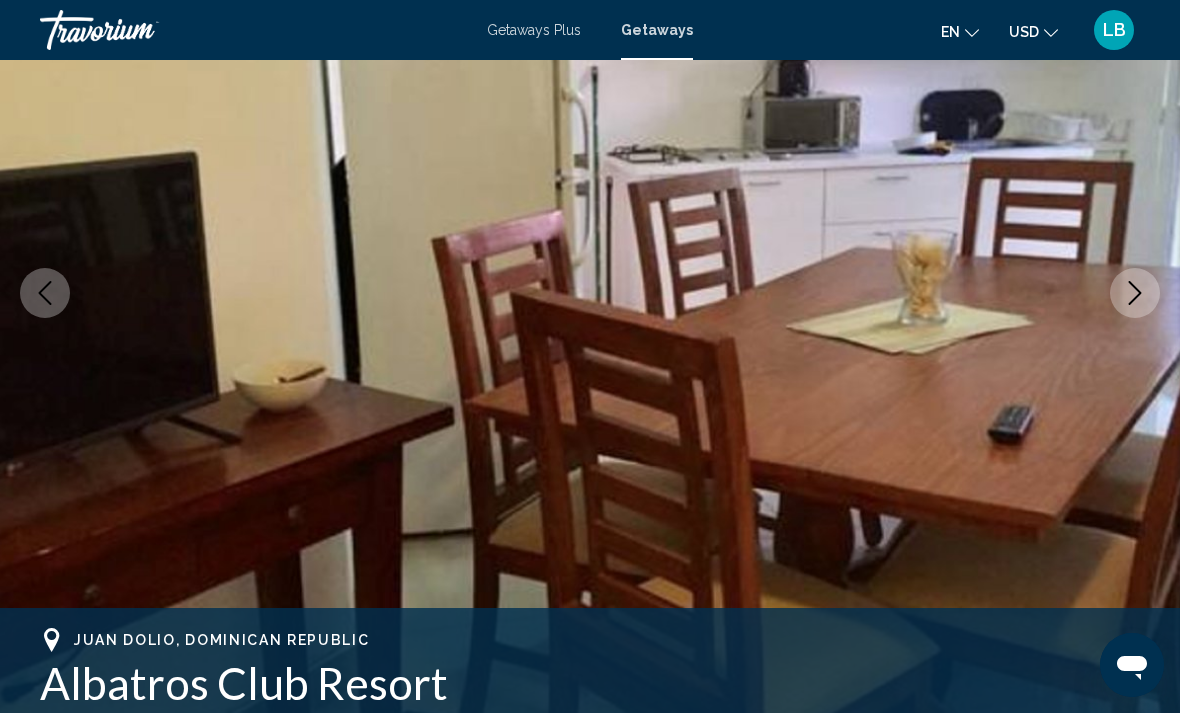 click at bounding box center [590, 293] 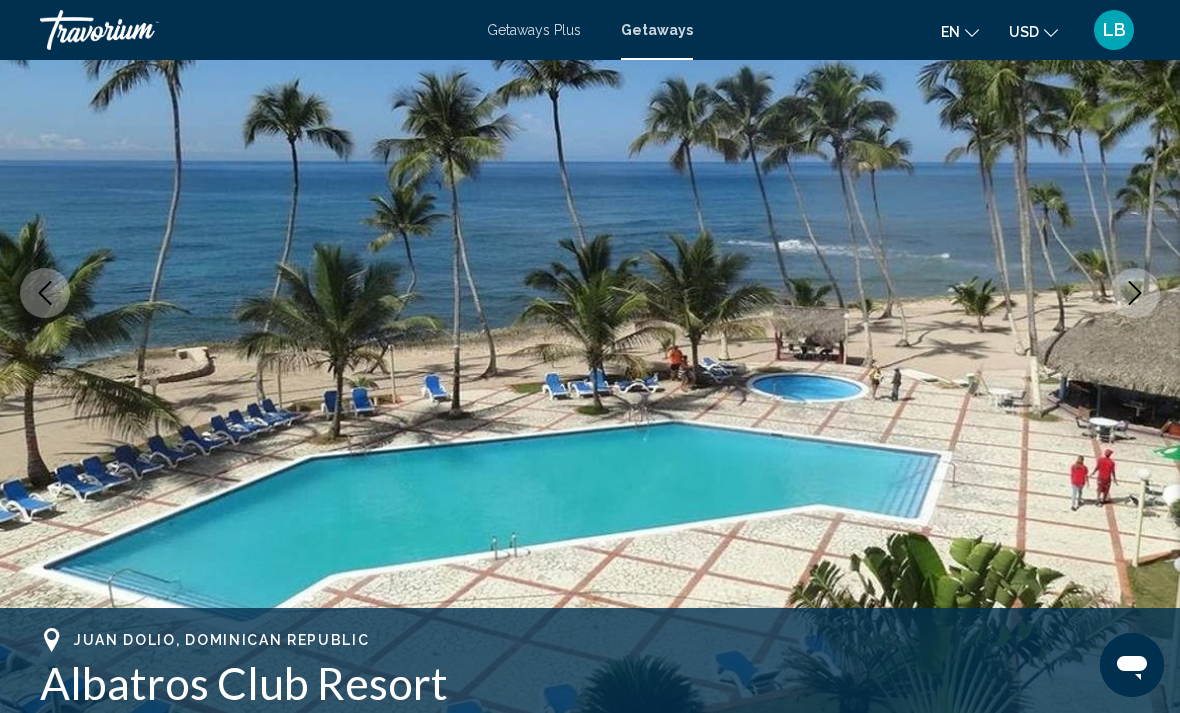 click at bounding box center [1135, 293] 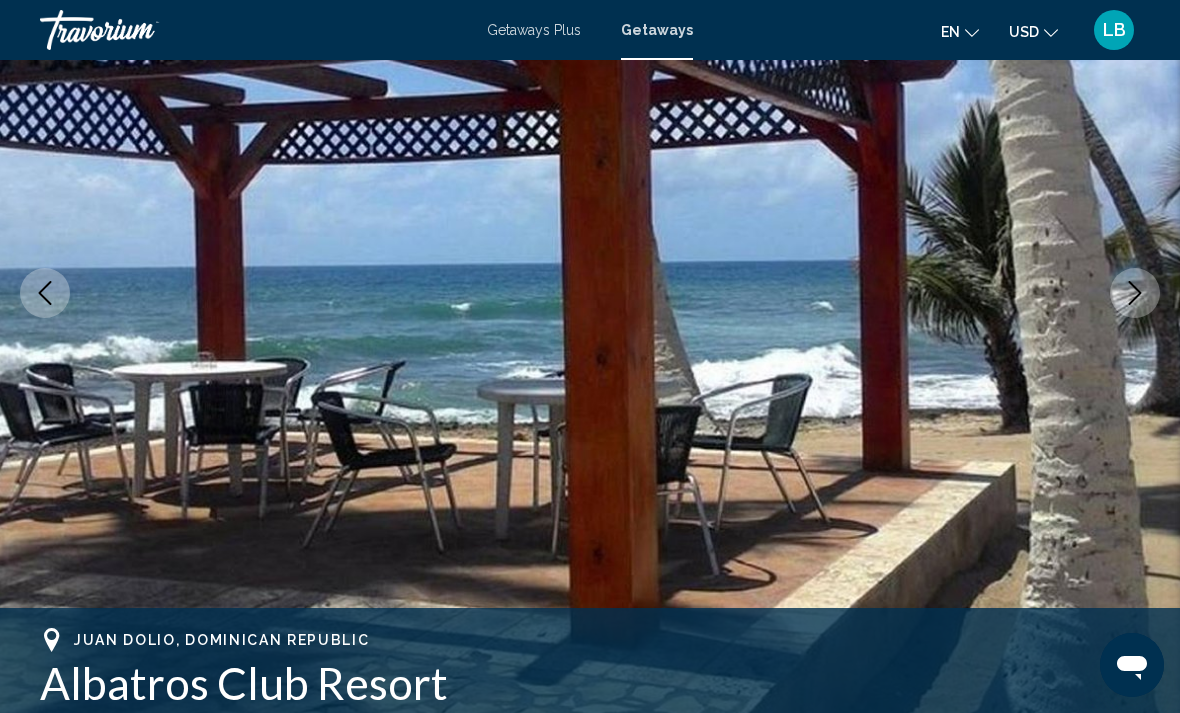 click at bounding box center [1135, 293] 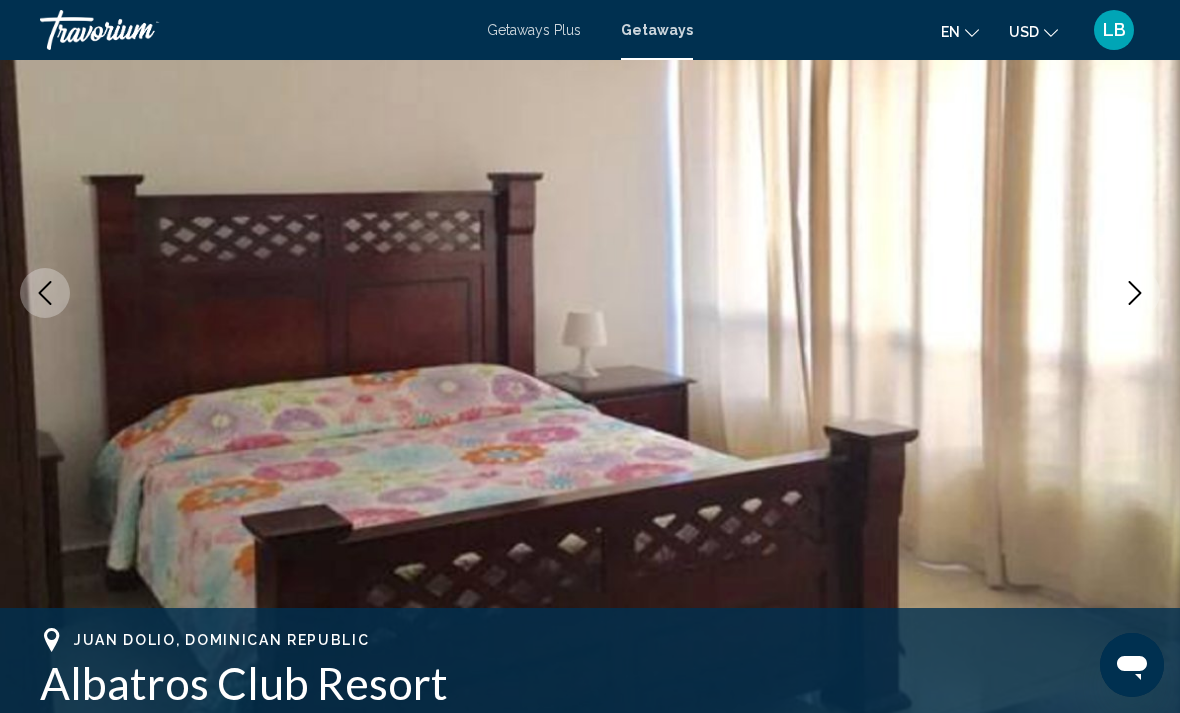 click at bounding box center [1135, 293] 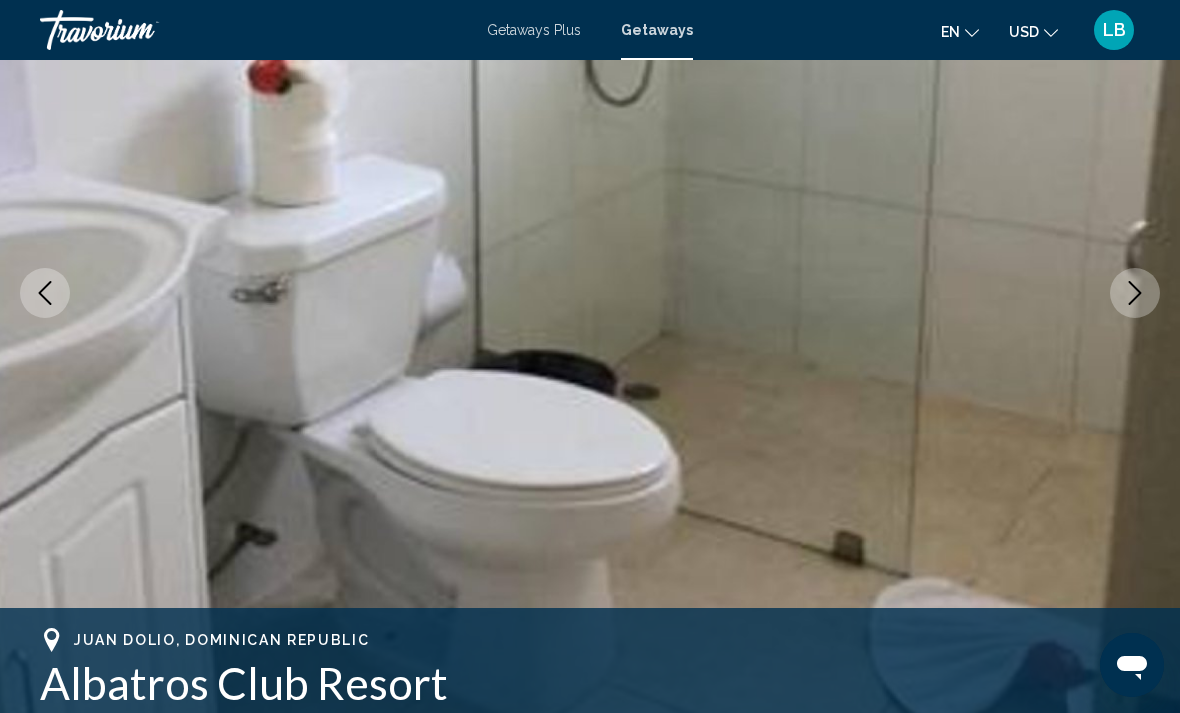 click at bounding box center (1135, 293) 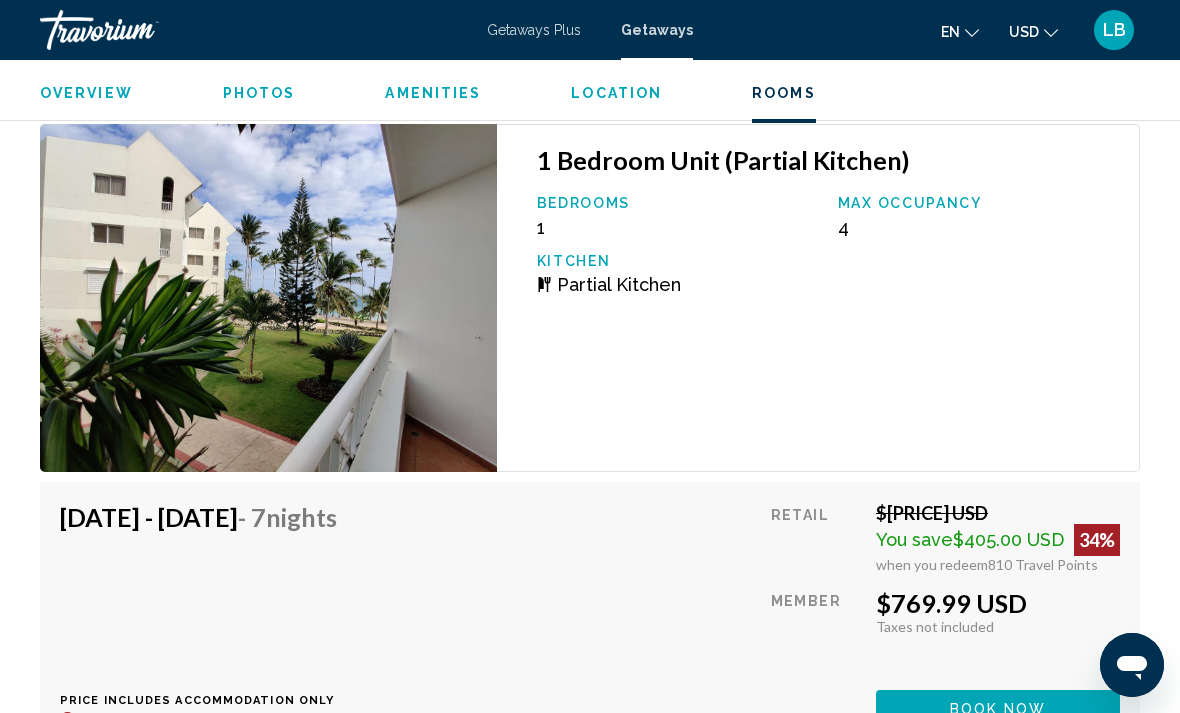 scroll, scrollTop: 3474, scrollLeft: 0, axis: vertical 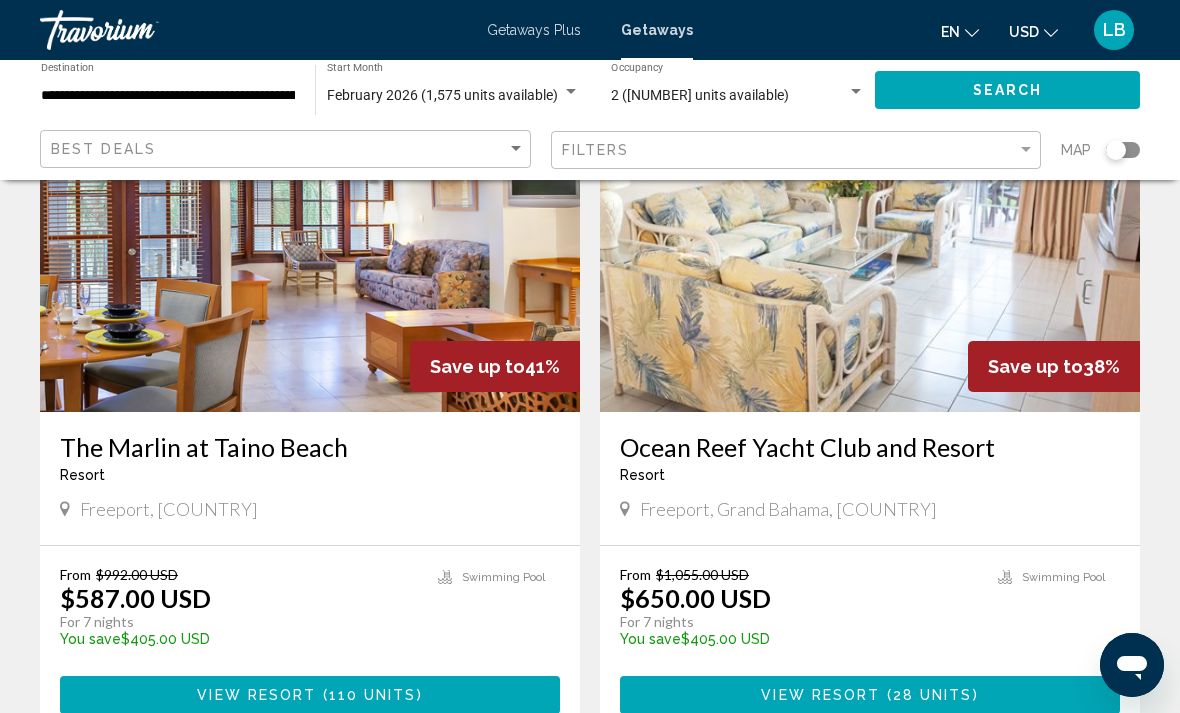 click at bounding box center (140, 30) 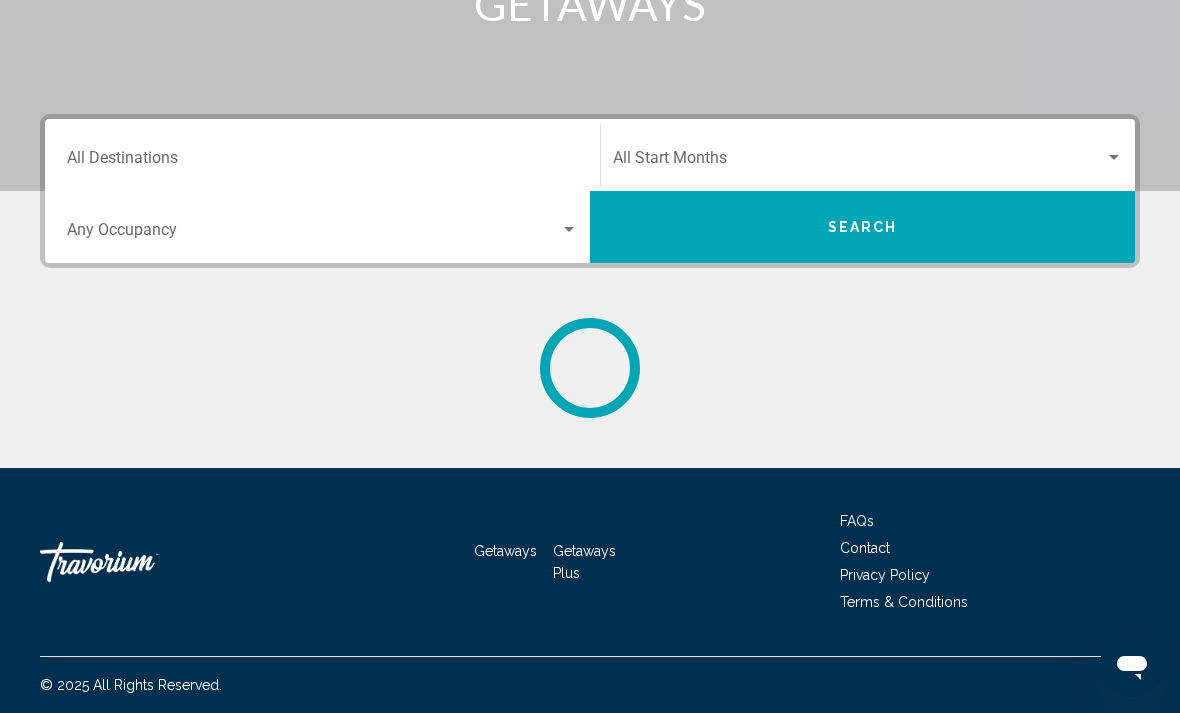 scroll, scrollTop: 0, scrollLeft: 0, axis: both 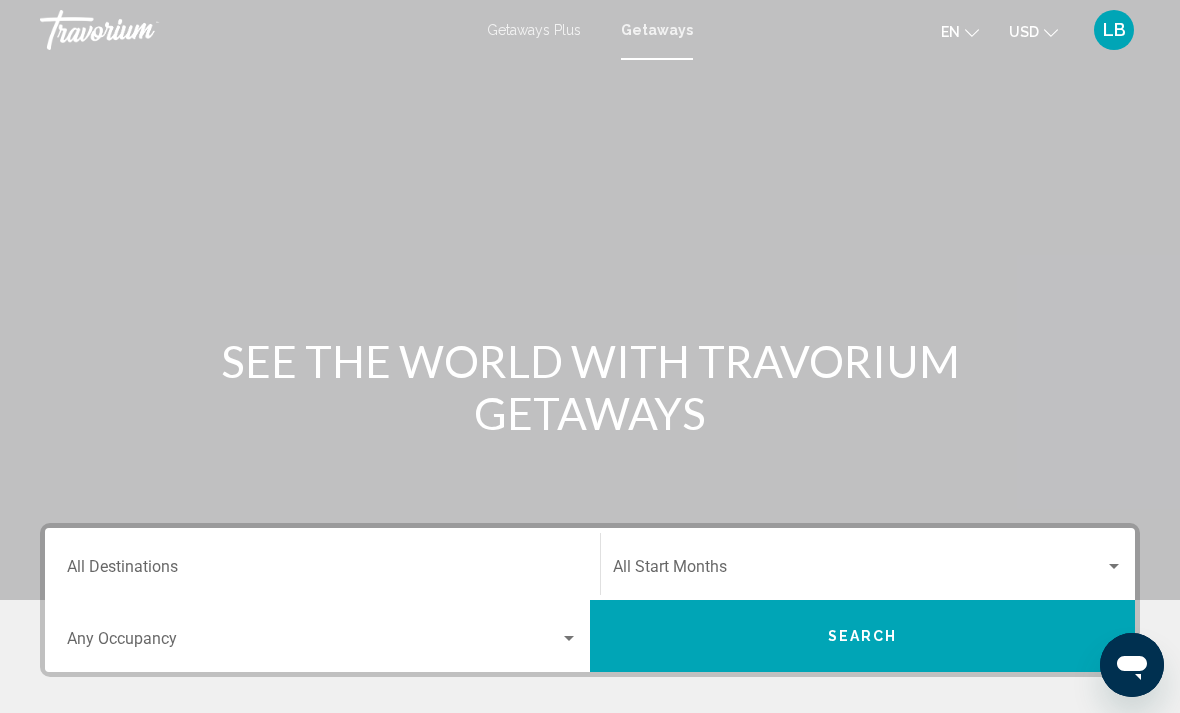 click at bounding box center (140, 30) 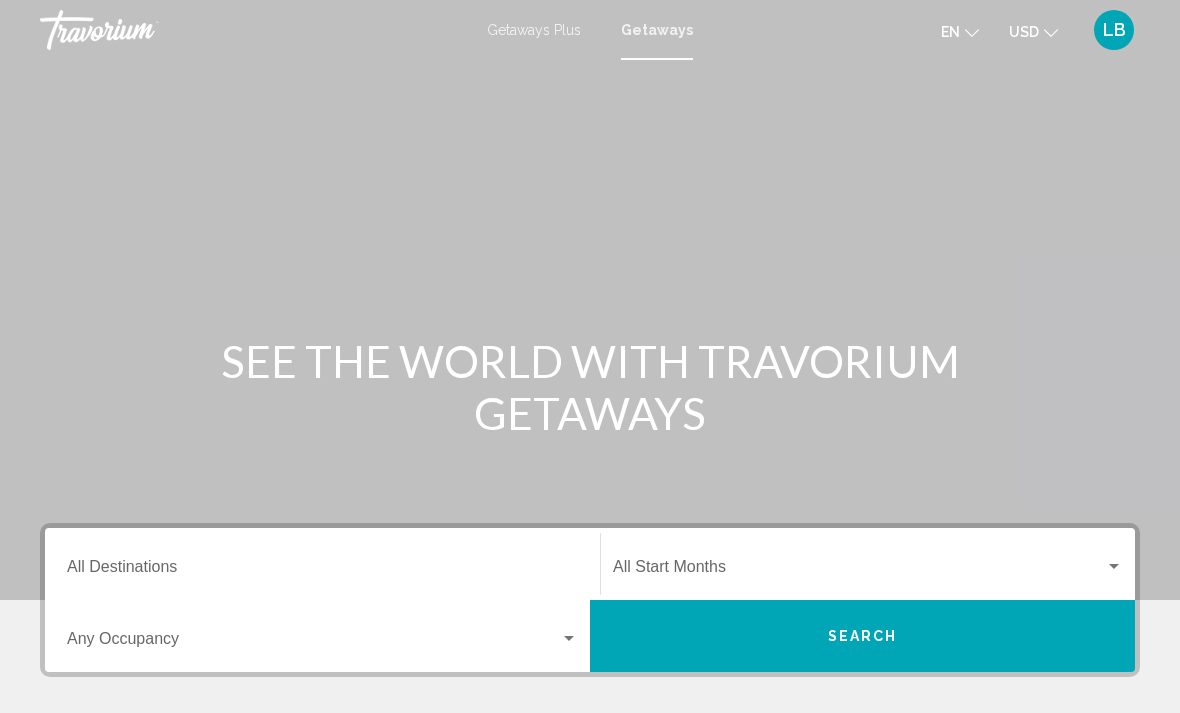 scroll, scrollTop: 0, scrollLeft: 0, axis: both 